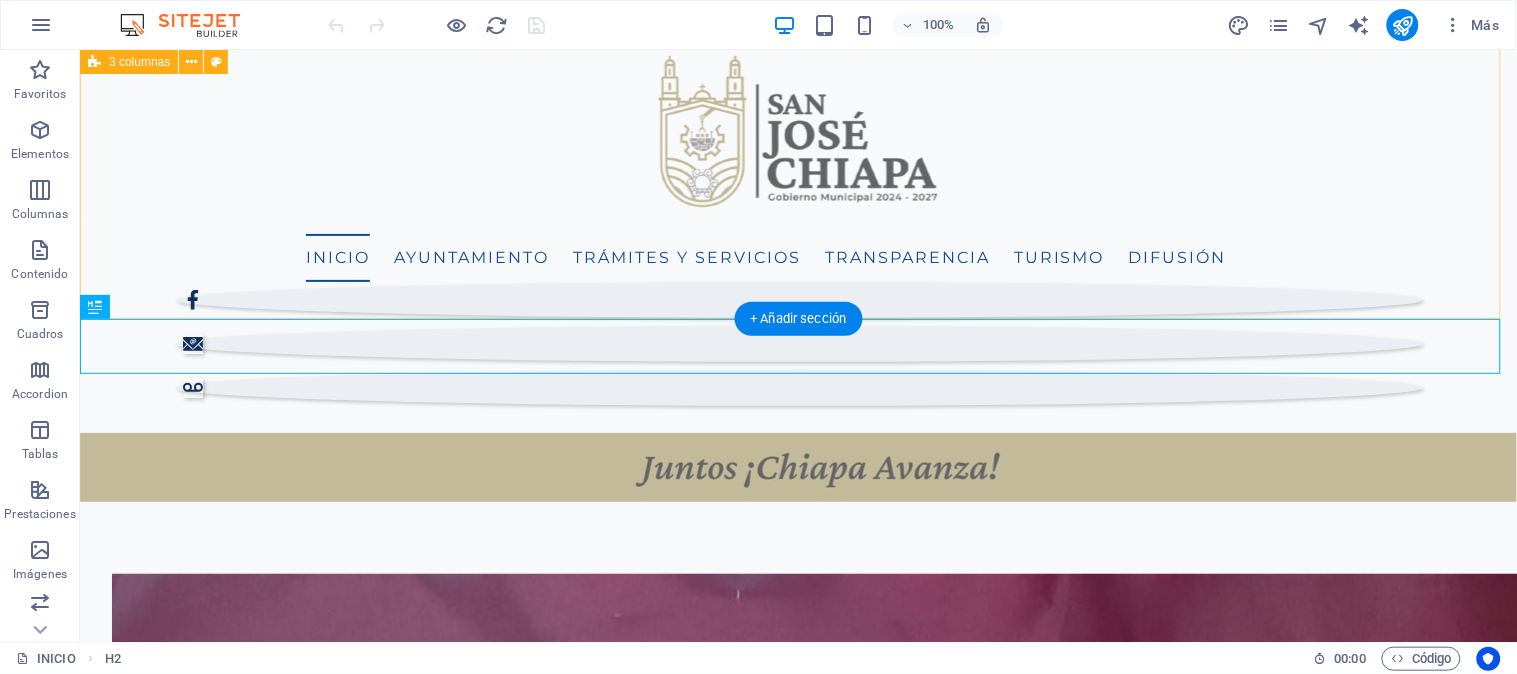 scroll, scrollTop: 1920, scrollLeft: 0, axis: vertical 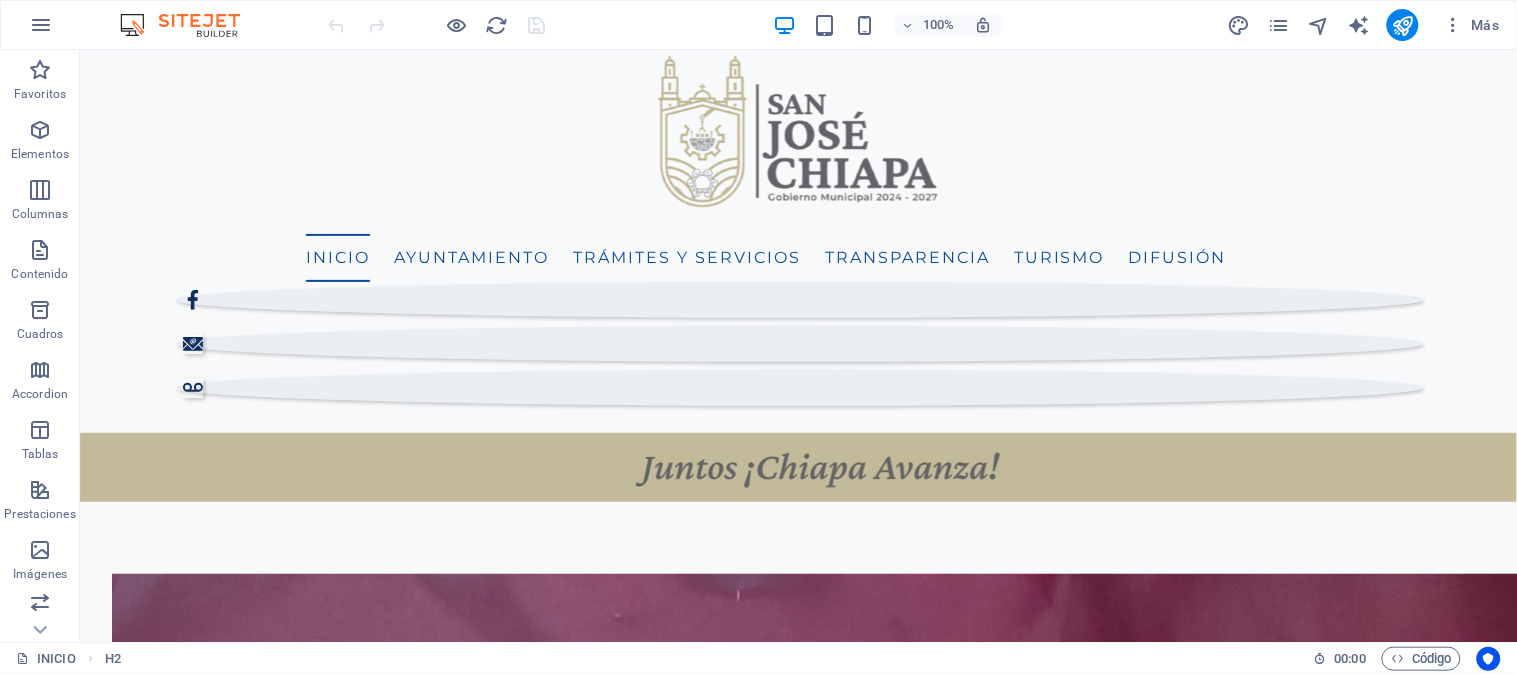 drag, startPoint x: 1514, startPoint y: 335, endPoint x: 1591, endPoint y: 90, distance: 256.8151 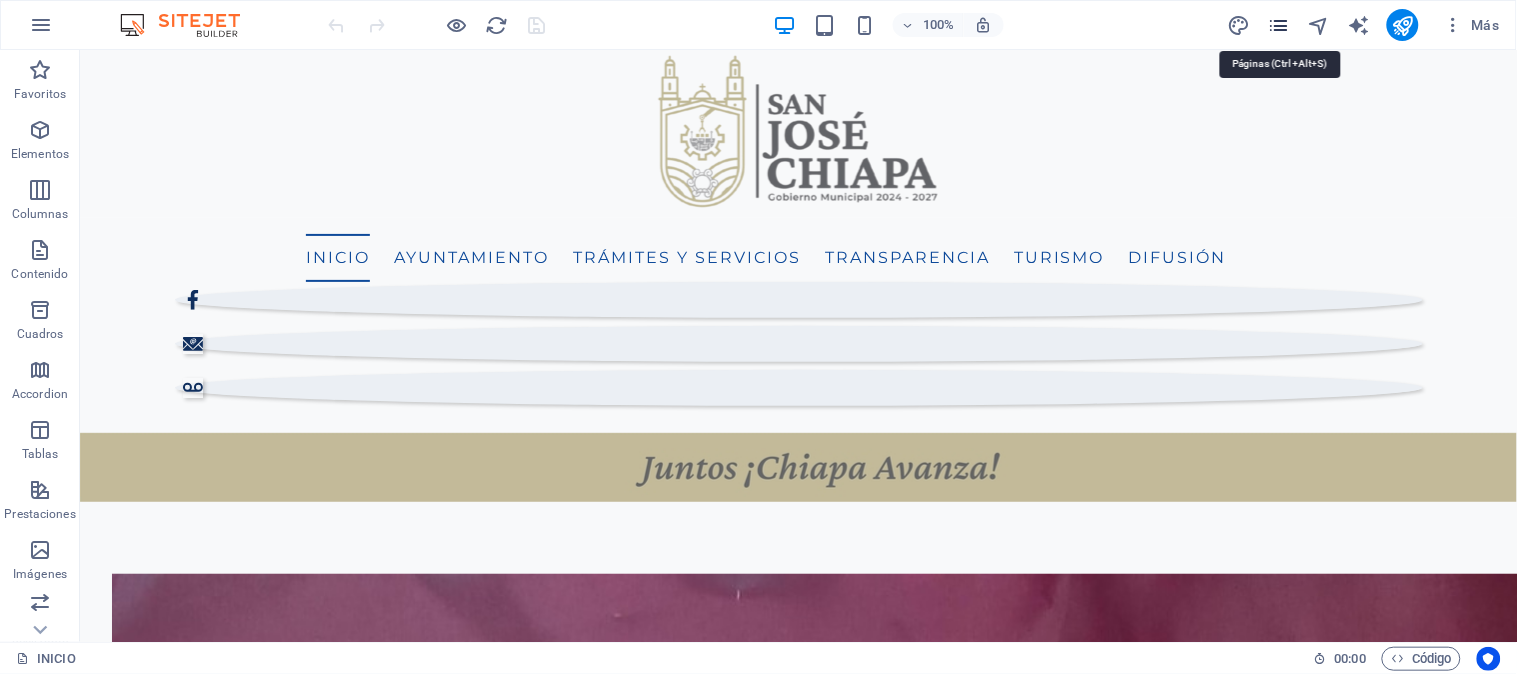 click at bounding box center (1279, 25) 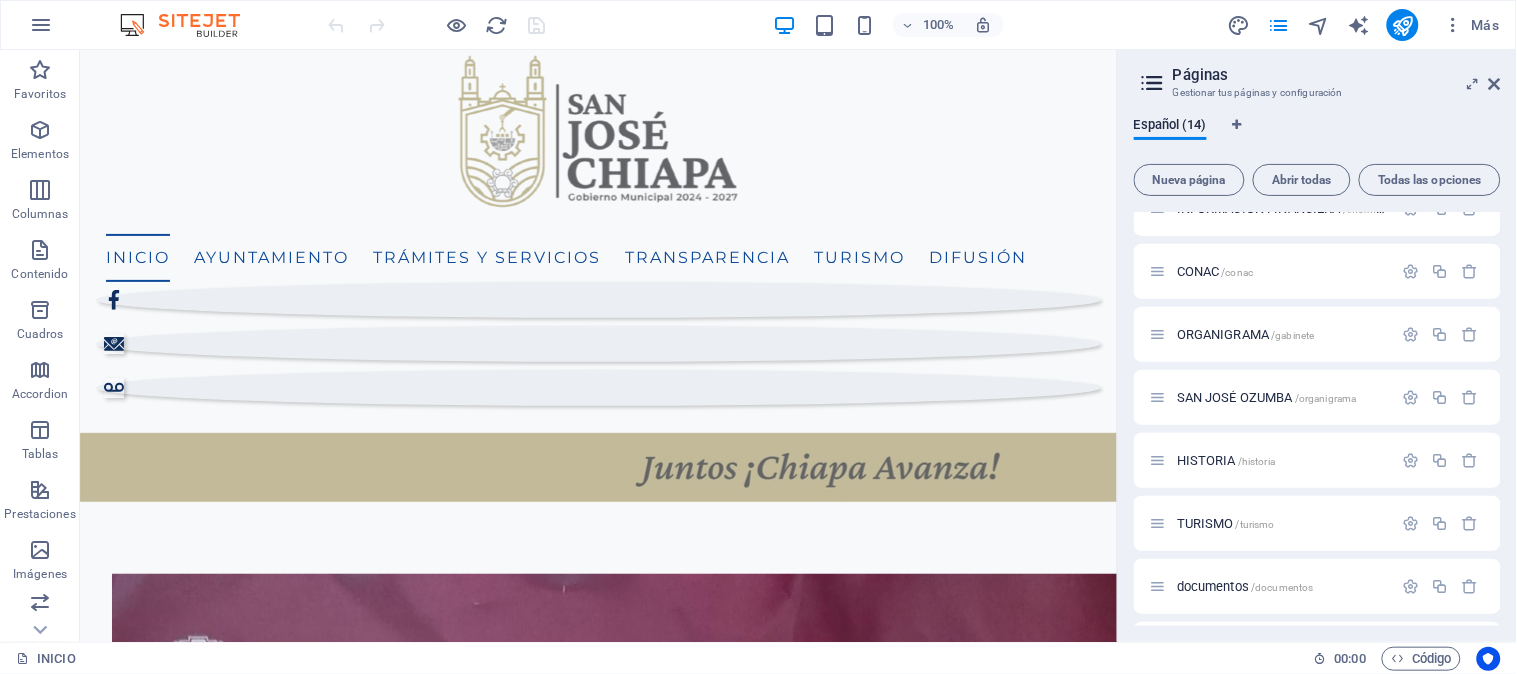 scroll, scrollTop: 466, scrollLeft: 0, axis: vertical 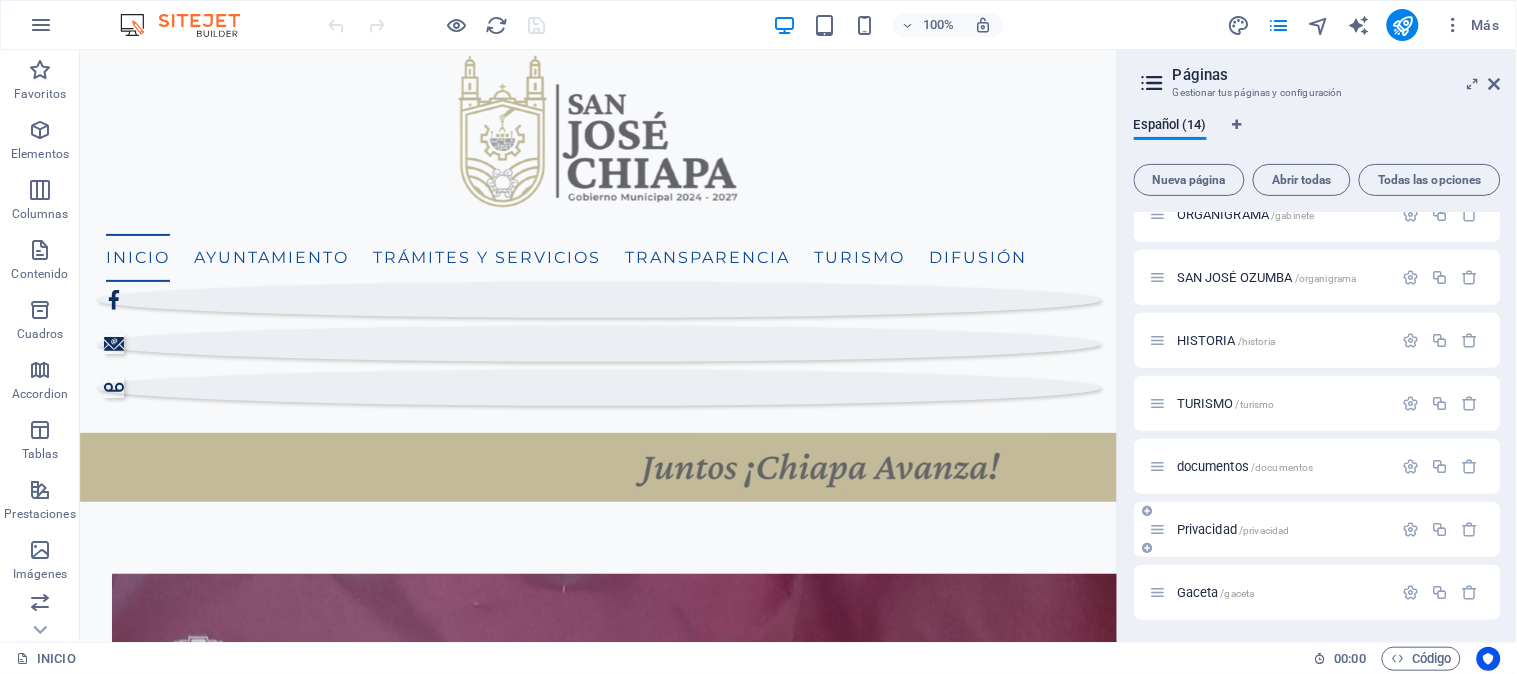 click on "Privacidad /[privacidad]" at bounding box center (1233, 529) 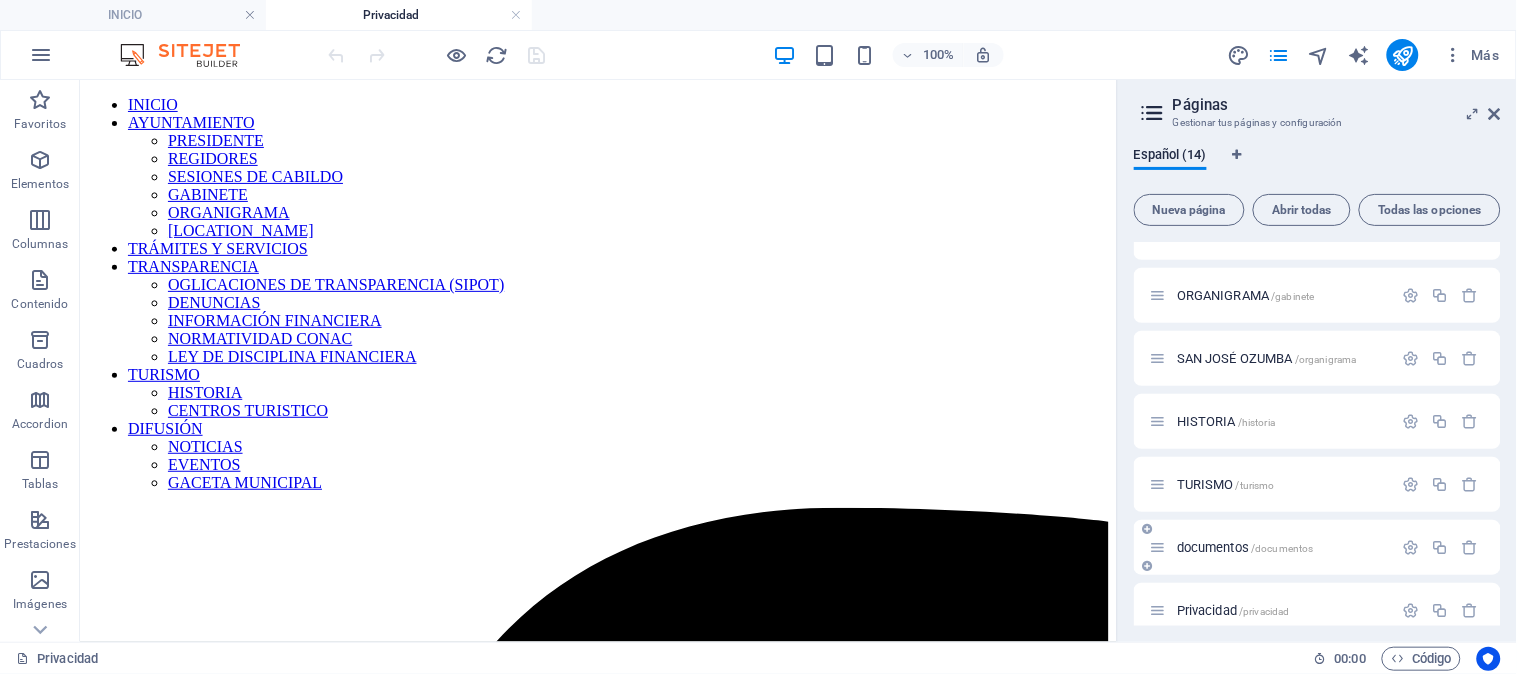scroll, scrollTop: 0, scrollLeft: 0, axis: both 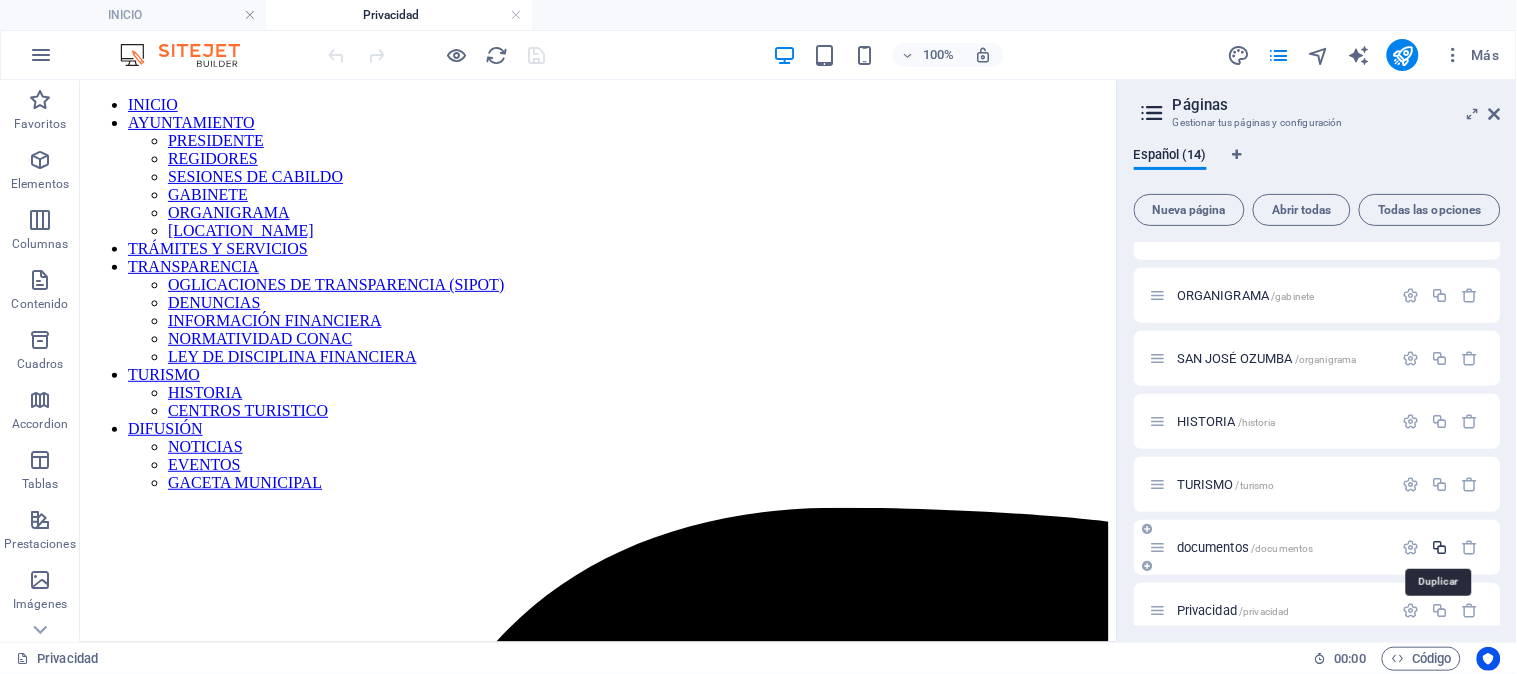 click at bounding box center (1440, 547) 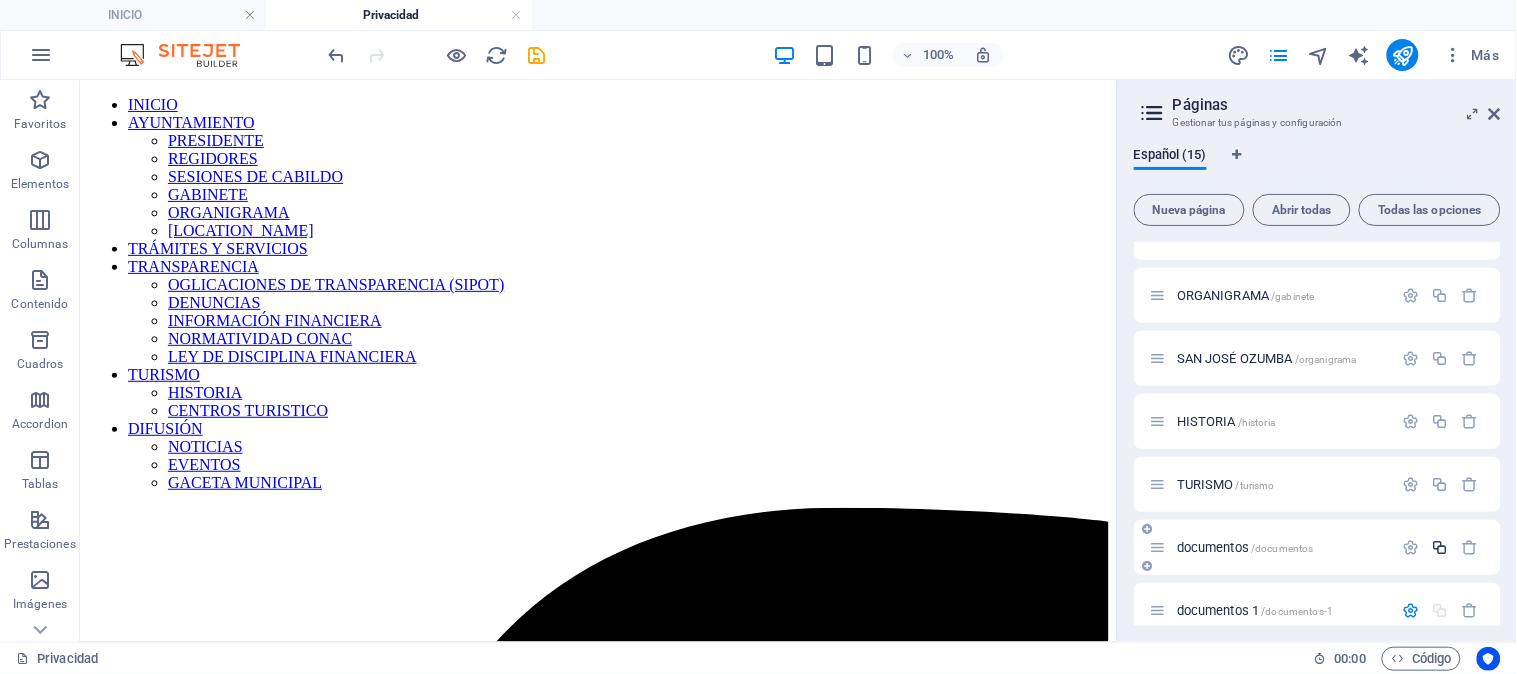 scroll, scrollTop: 665, scrollLeft: 0, axis: vertical 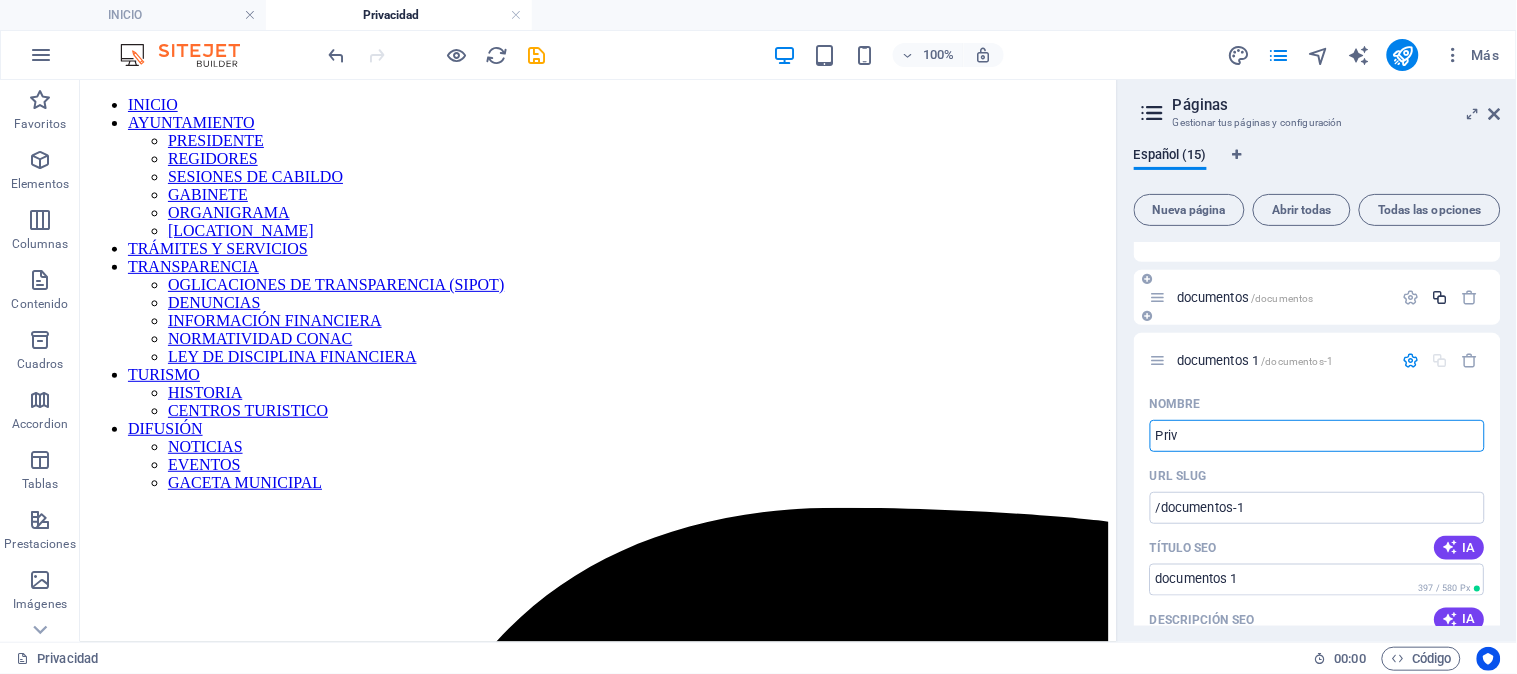 type on "Priva" 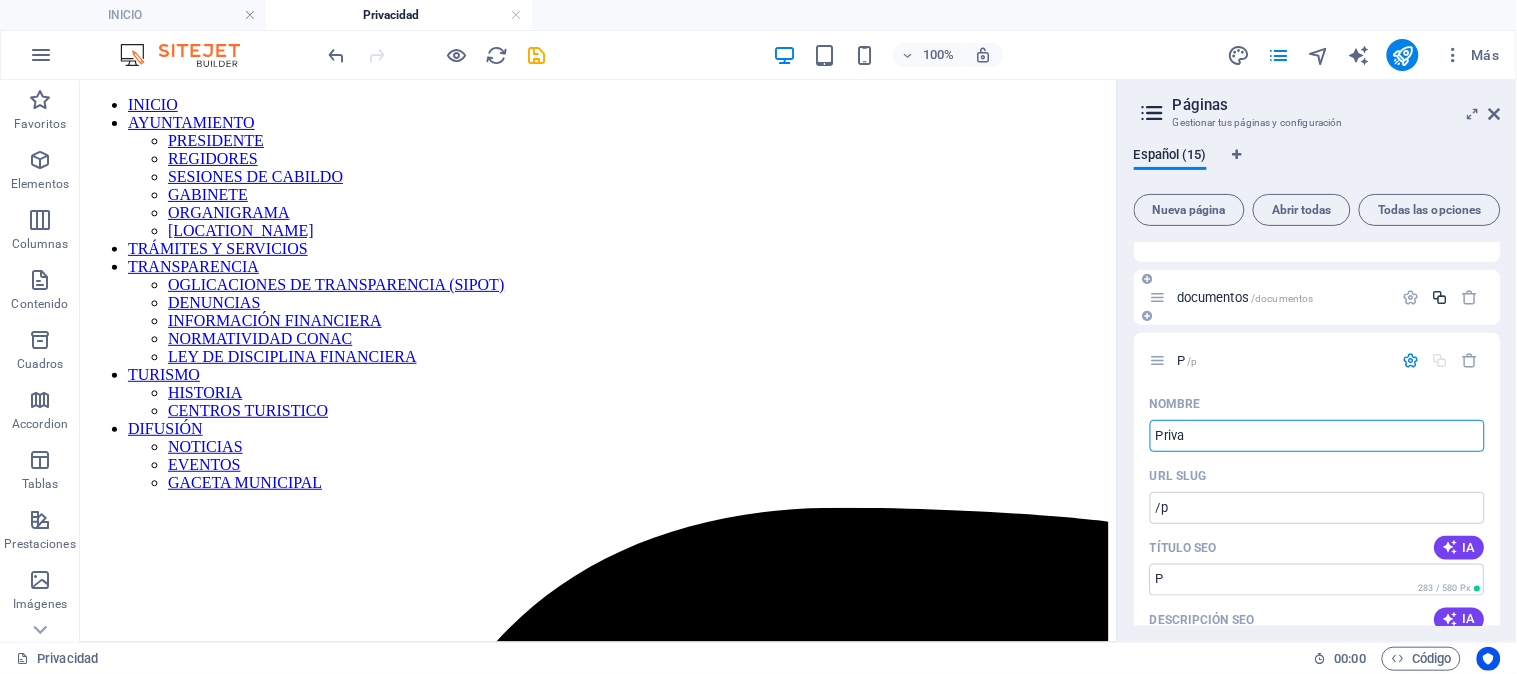 type on "/p" 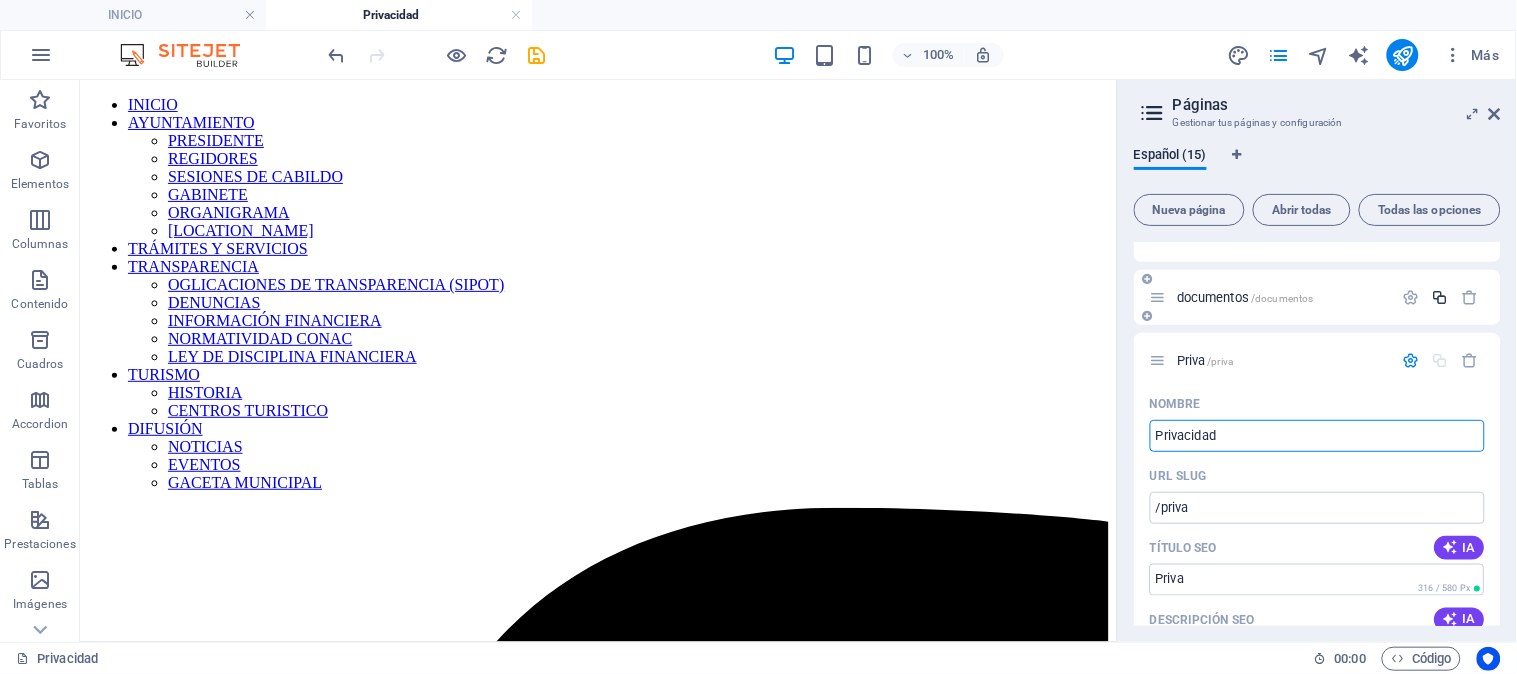 type on "Privacidad" 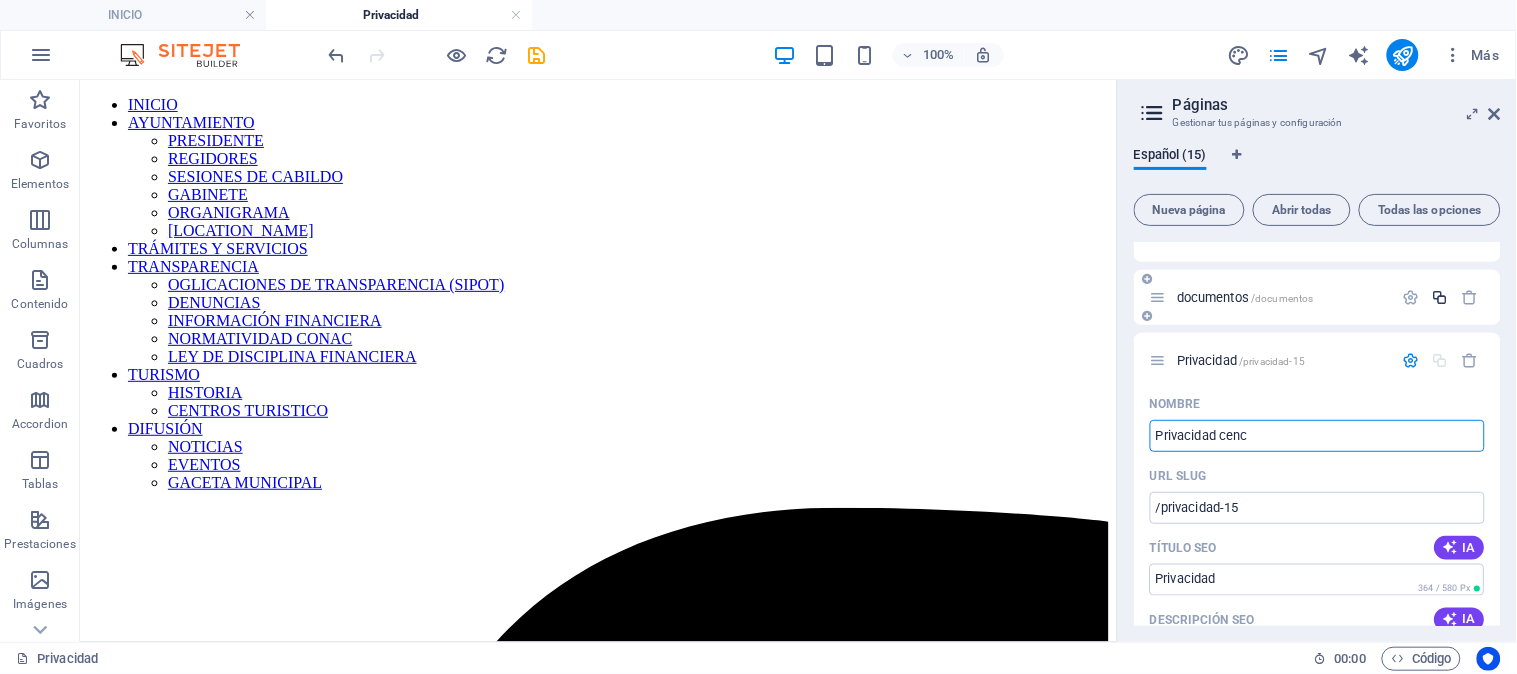 type on "Privacidad cen" 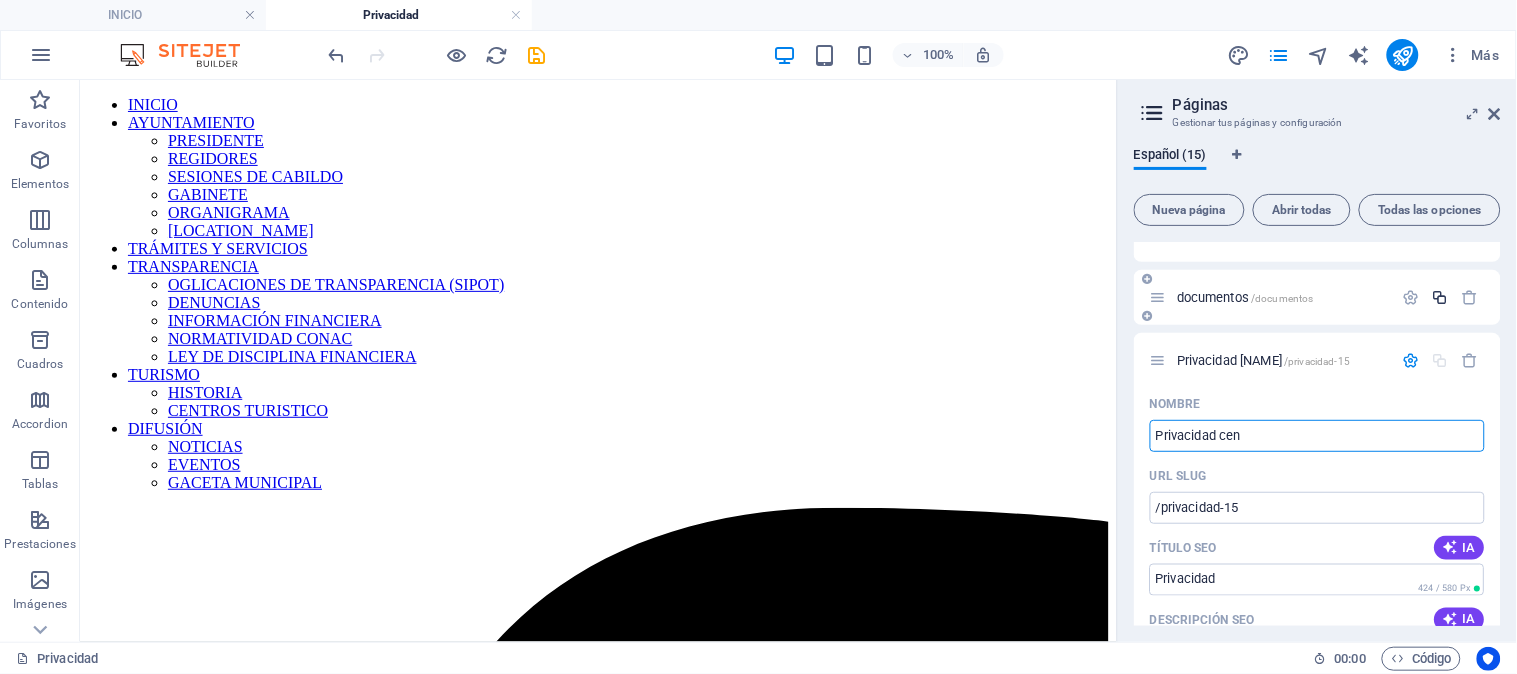 type on "Privacidad [NAME]" 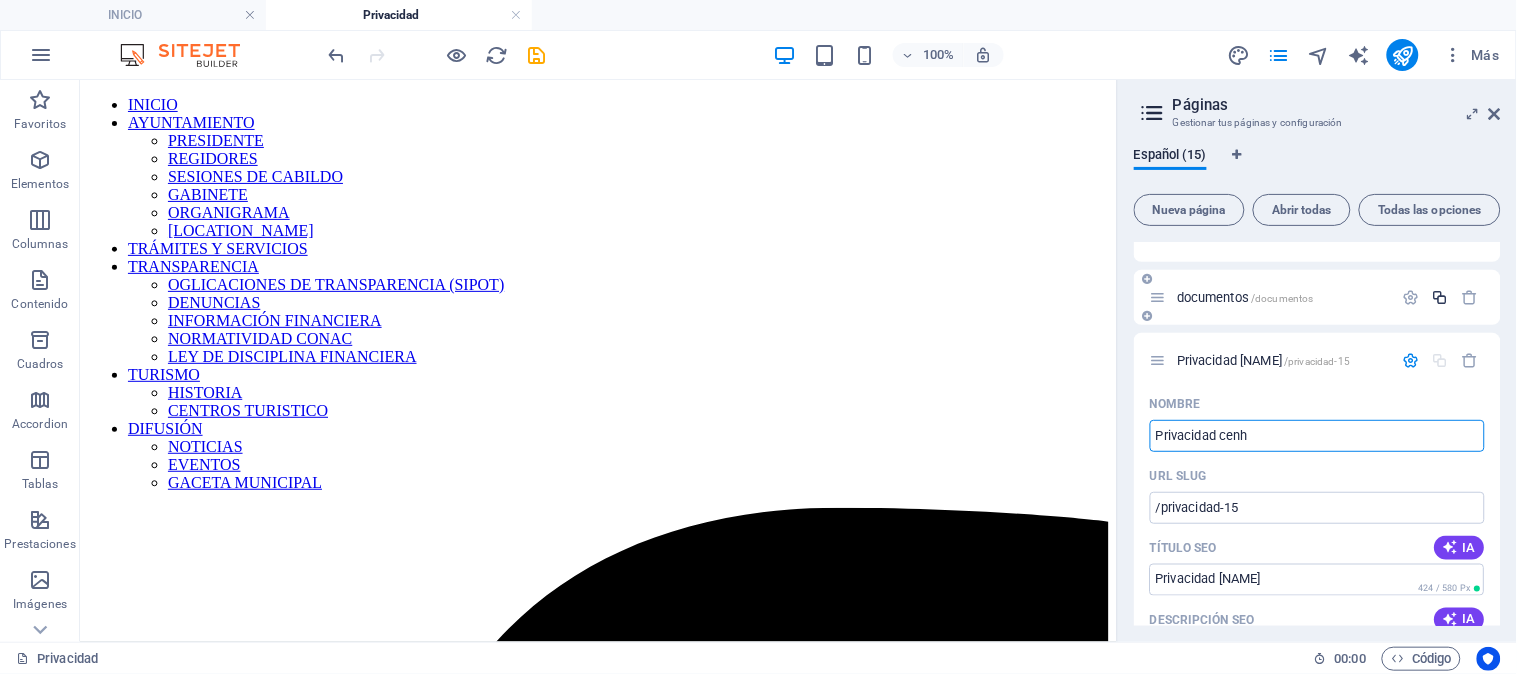 type on "Privacidad cenhc" 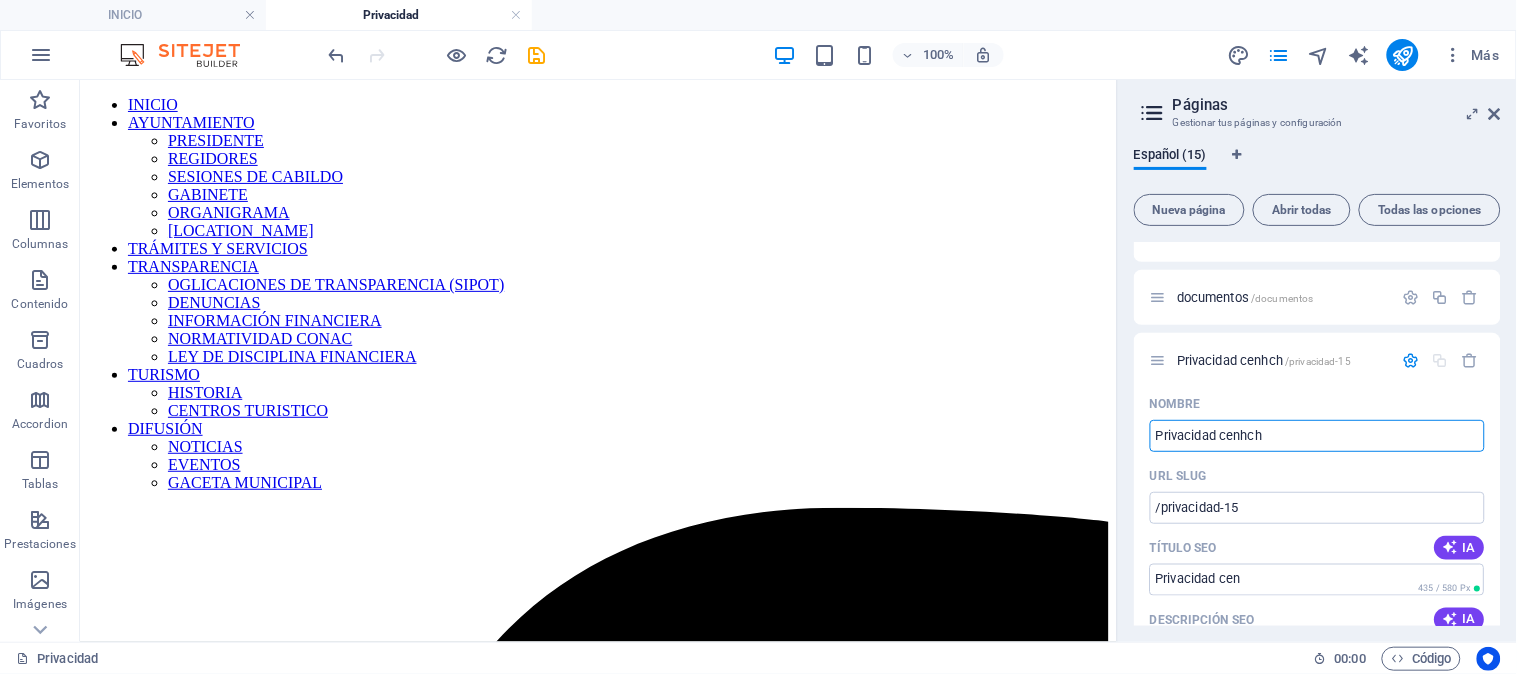 type on "Privacidad cenhch" 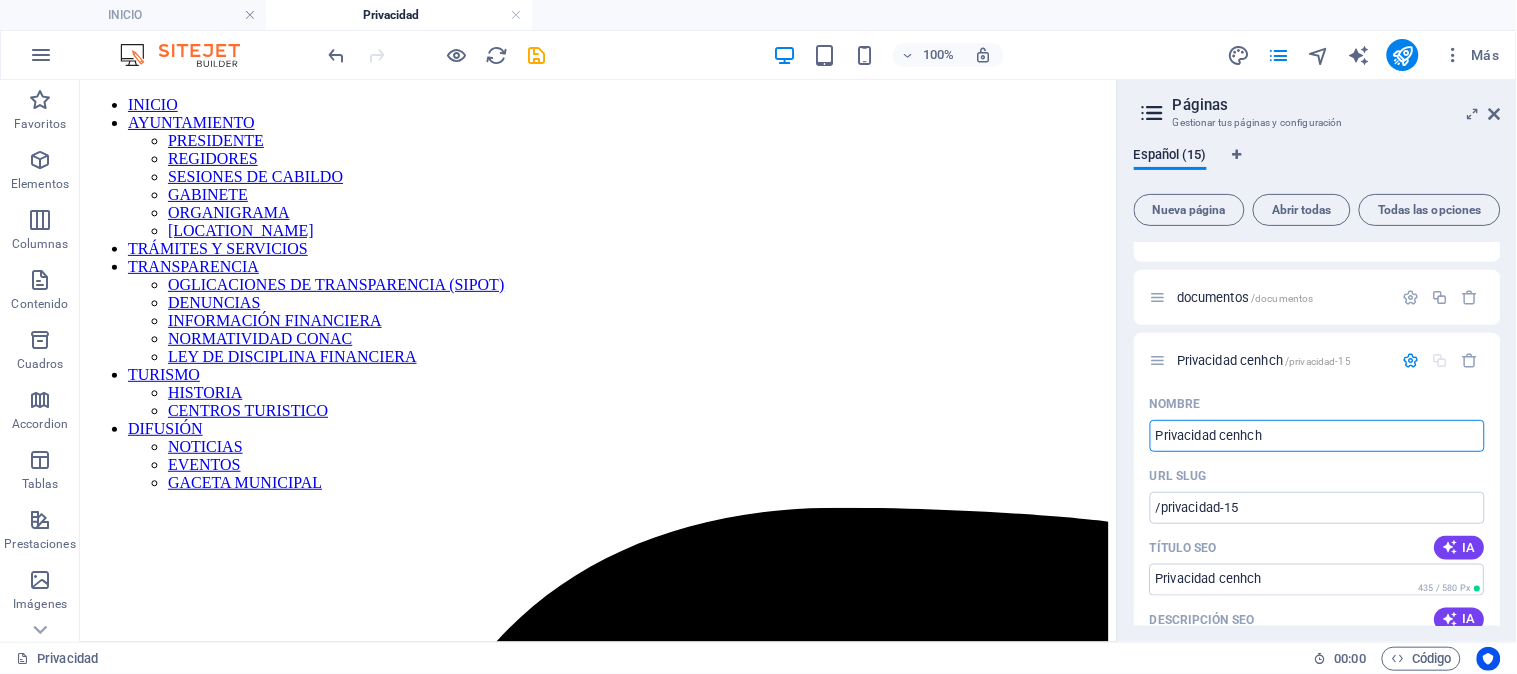 type on "Privacidad cenhch" 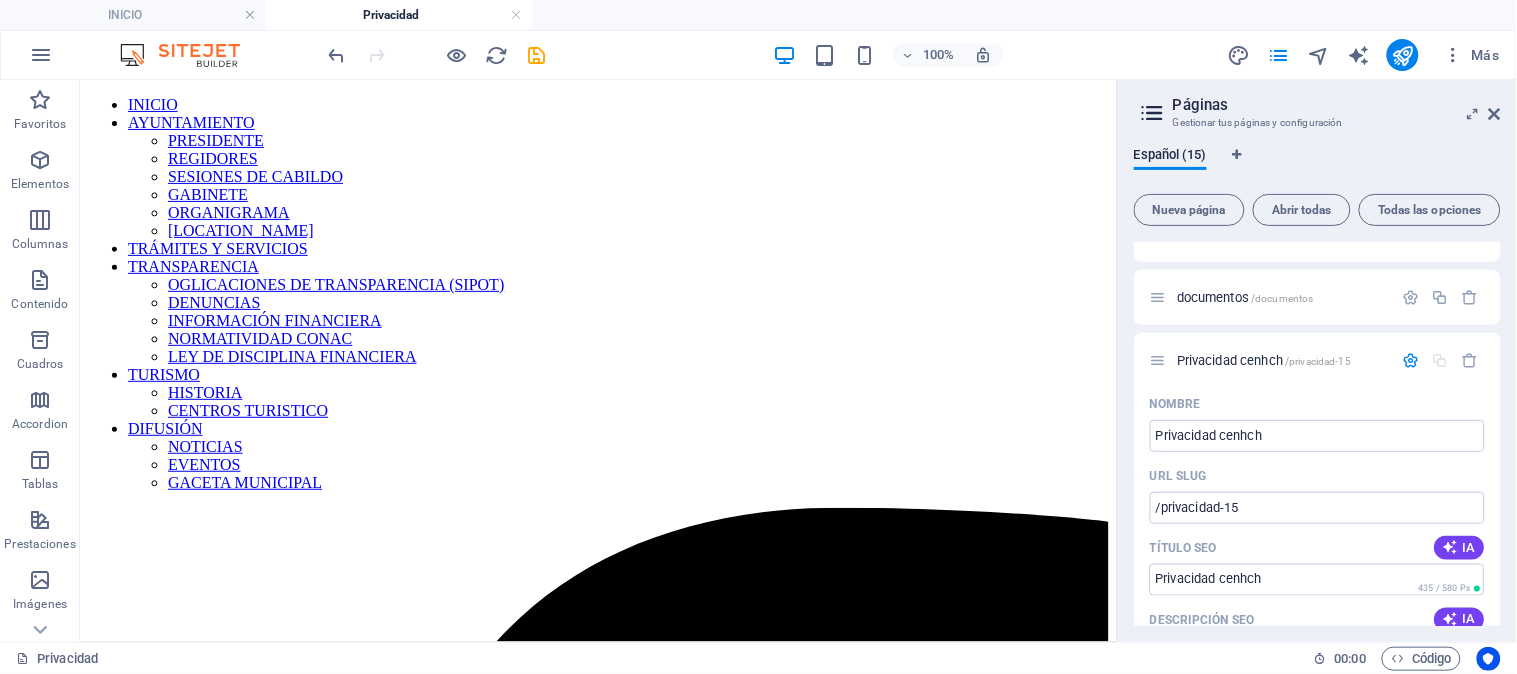drag, startPoint x: 1512, startPoint y: 414, endPoint x: 1512, endPoint y: 461, distance: 47 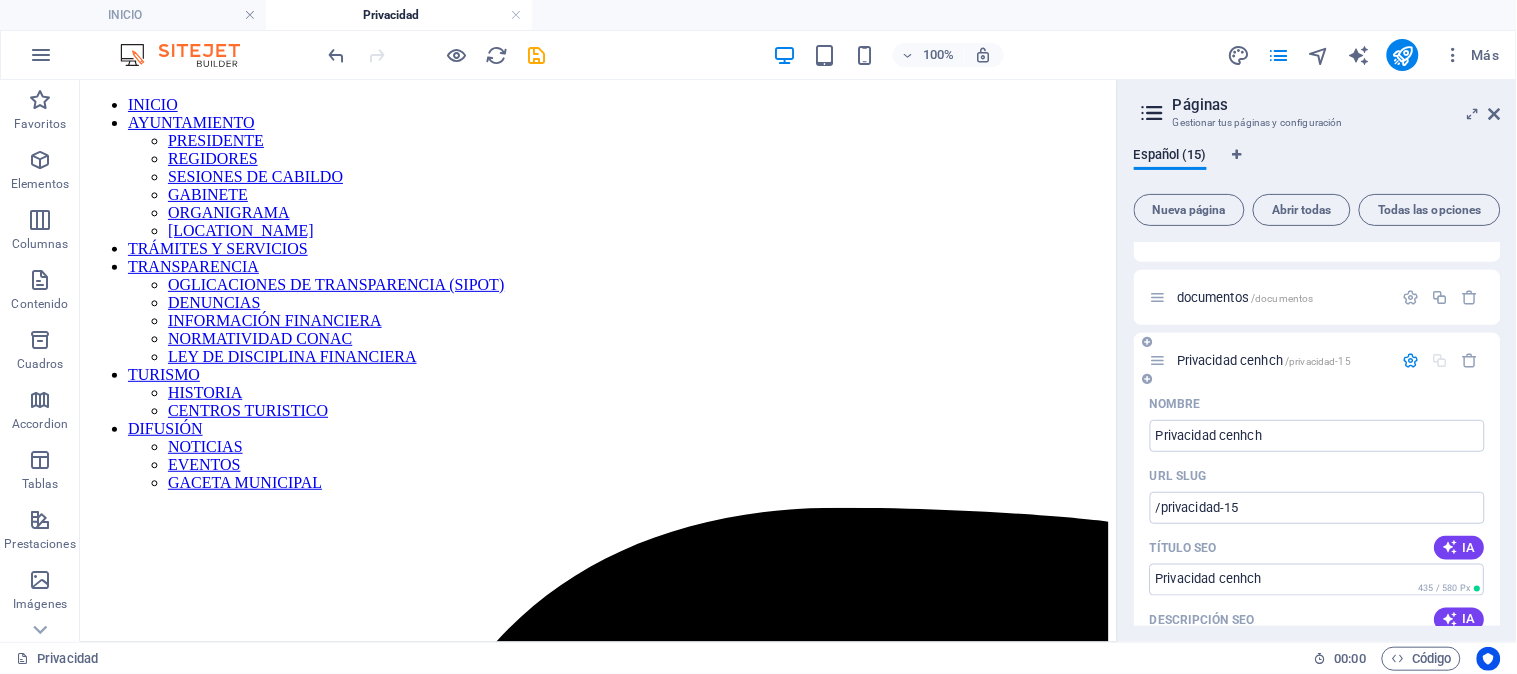 click on "Nombre Privacidad cenhch ​ URL SLUG /privacidad-15 ​ Título SEO IA Privacidad cenhch ​ 435 / 580 Px Descripción SEO IA ​ 236 / 990 Px Palabras clave SEO IA ​ Configuración Menú Noindex Vista previa Móvil Escritorio www.example.com privacidad-15 Privacidad cenhch - www.example.com Gobierno Municipal San José Chiapa Etiquetas meta ​ Vista previa de imagen (Open Graph) Arrastra archivos aquí, haz clic para escoger archivos o selecciona alguno de tus archivos o consulta el catálogo gratuito de fotos y vídeos Más opciones" at bounding box center (1317, 760) 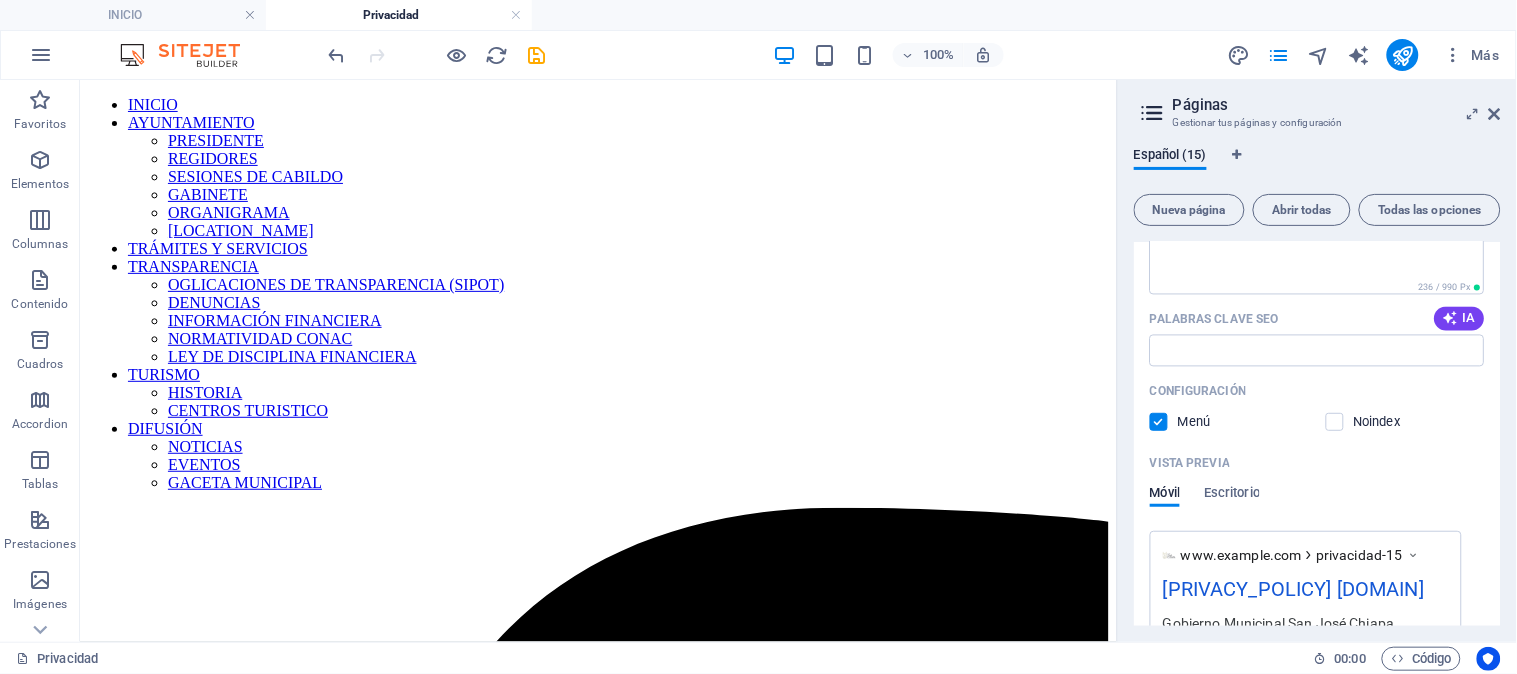 scroll, scrollTop: 1036, scrollLeft: 0, axis: vertical 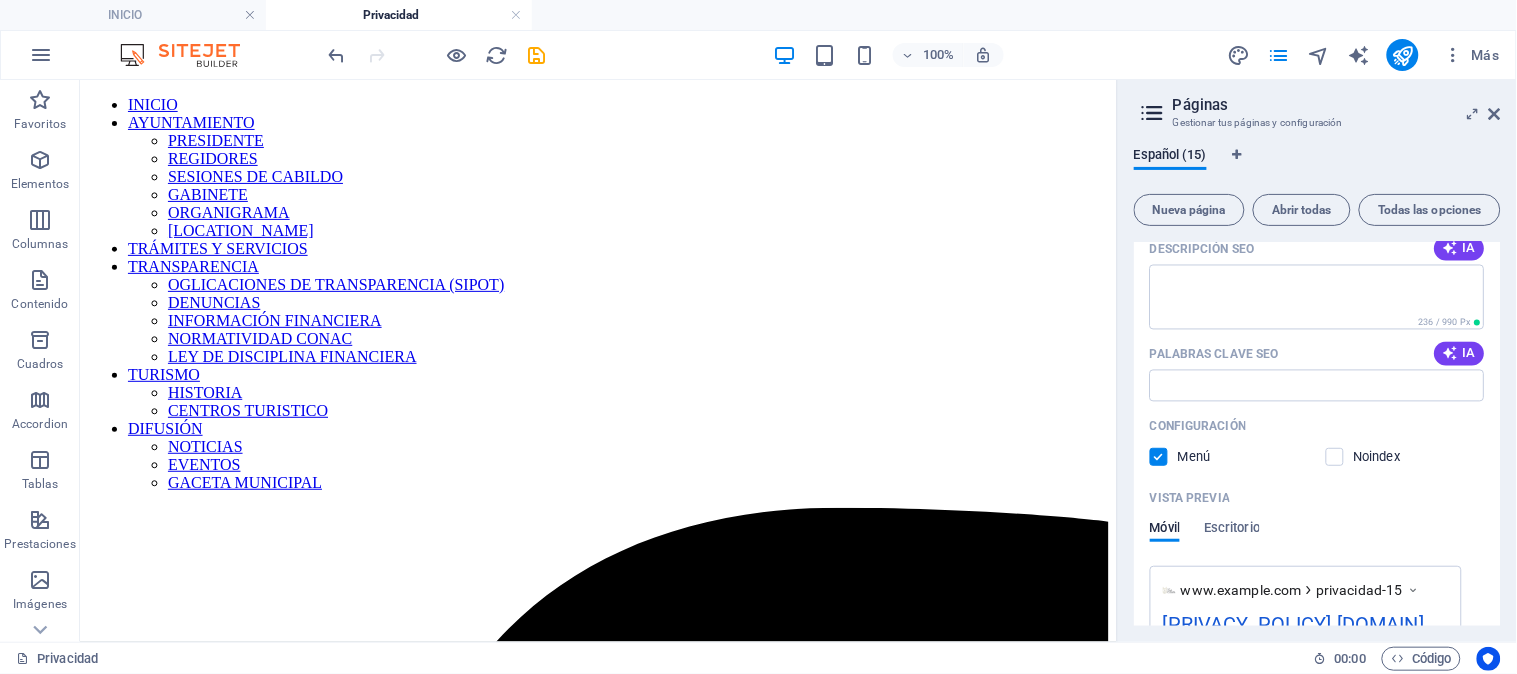 click at bounding box center (1159, 457) 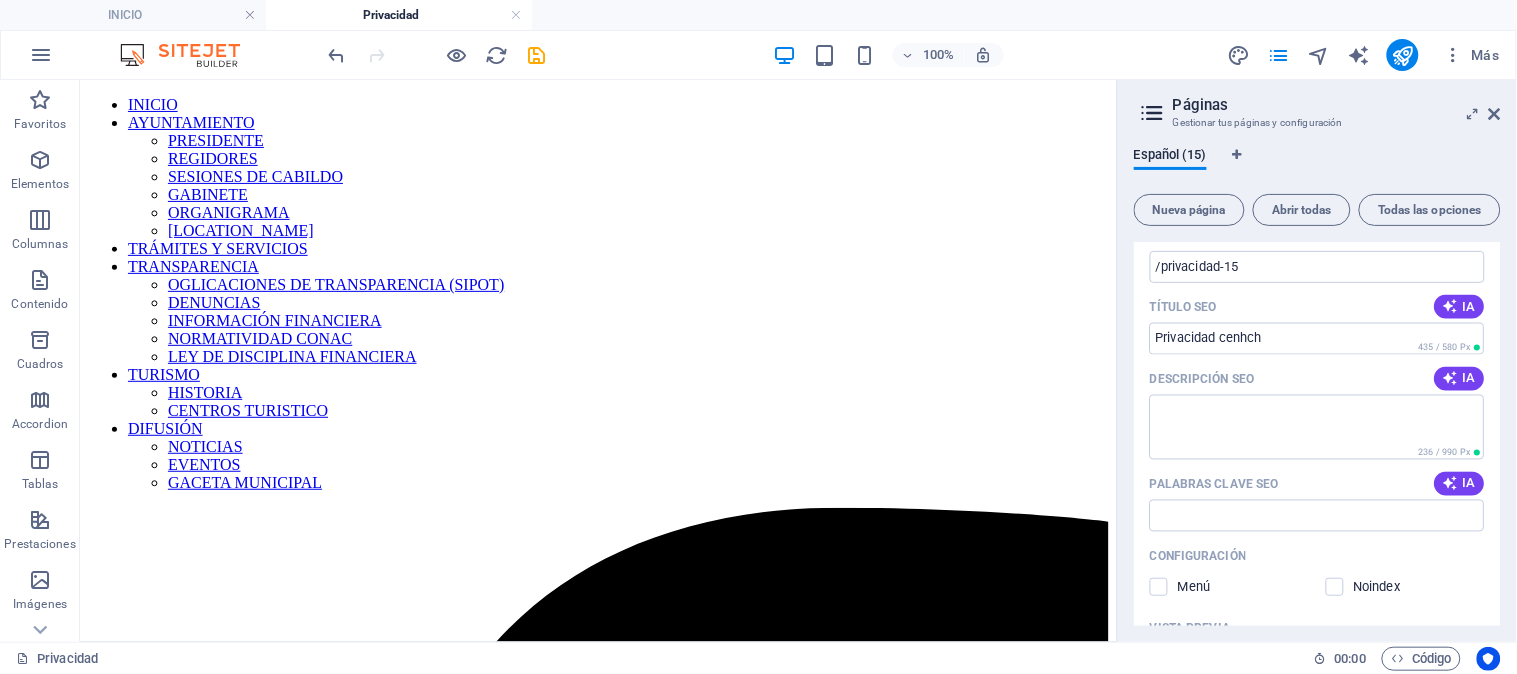 scroll, scrollTop: 916, scrollLeft: 0, axis: vertical 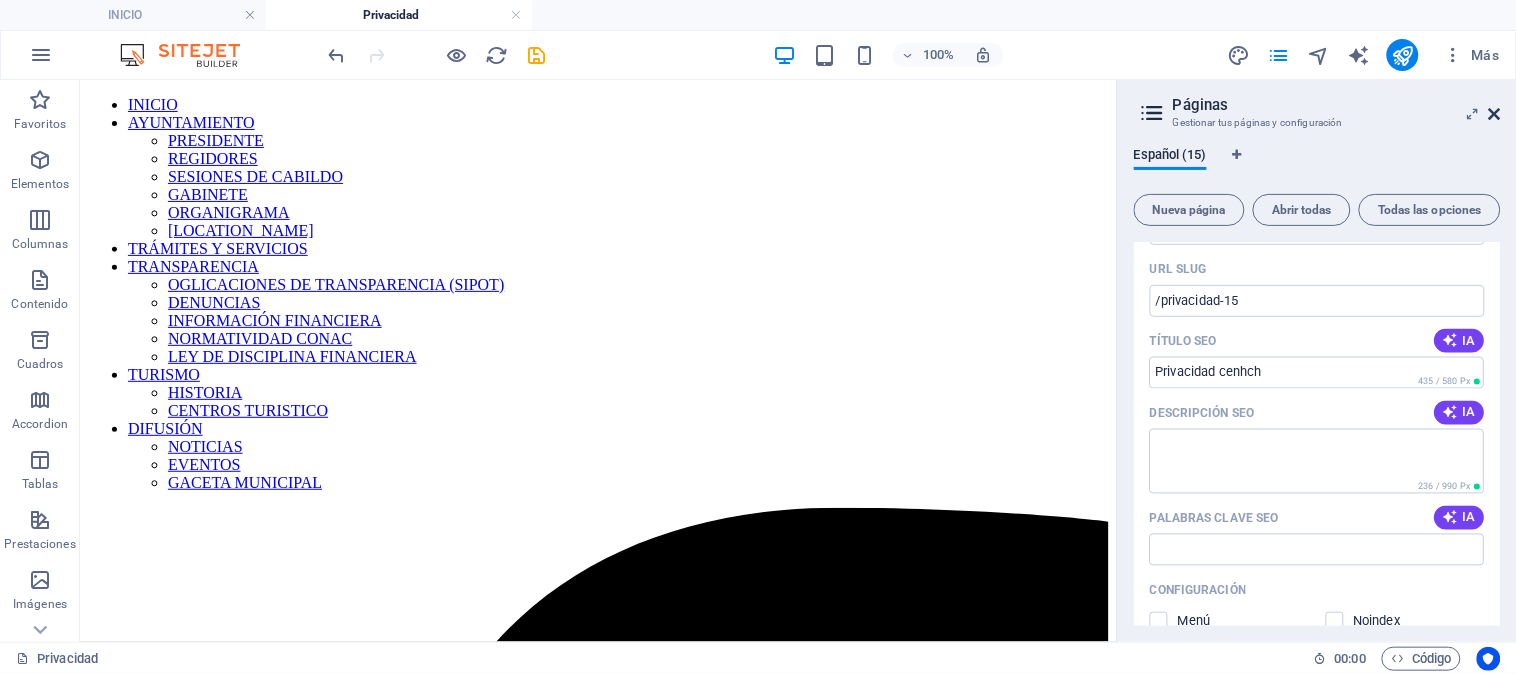 click at bounding box center [1495, 114] 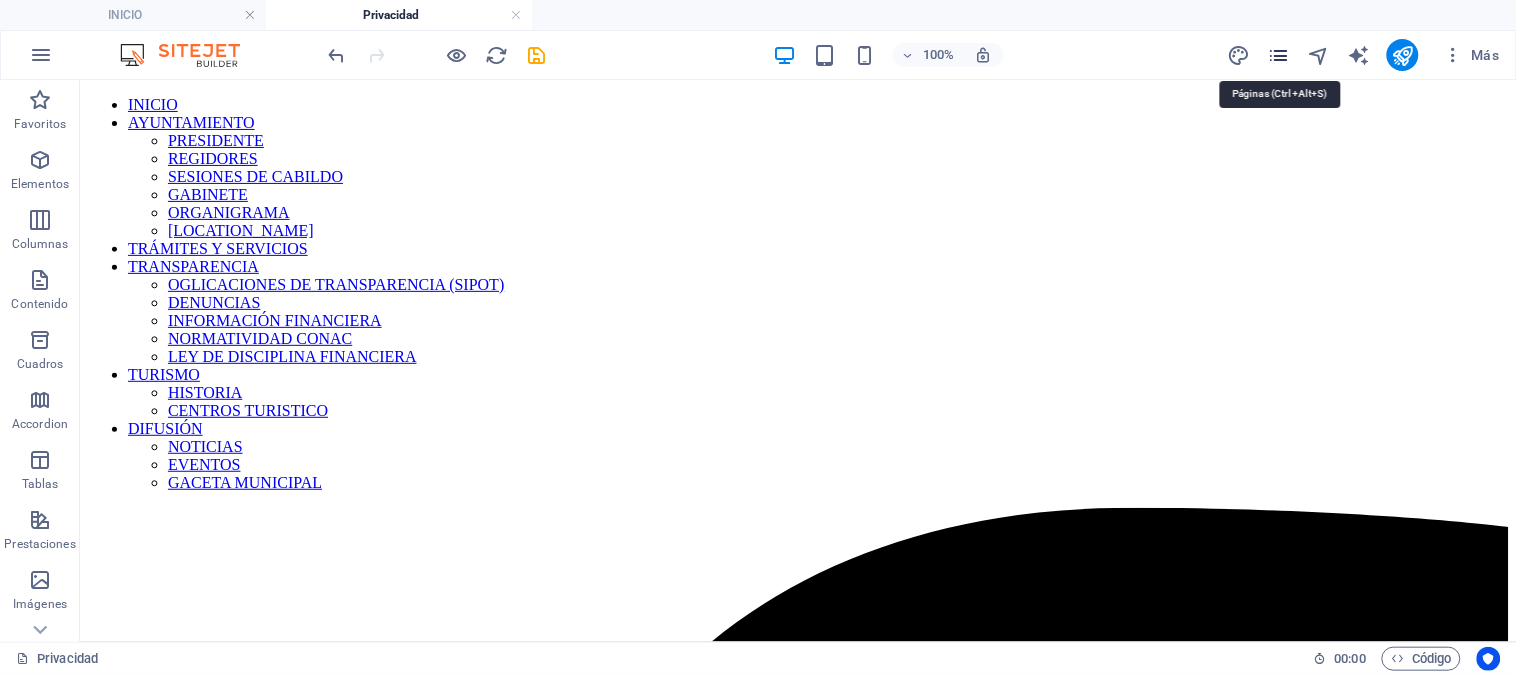 click at bounding box center [1279, 55] 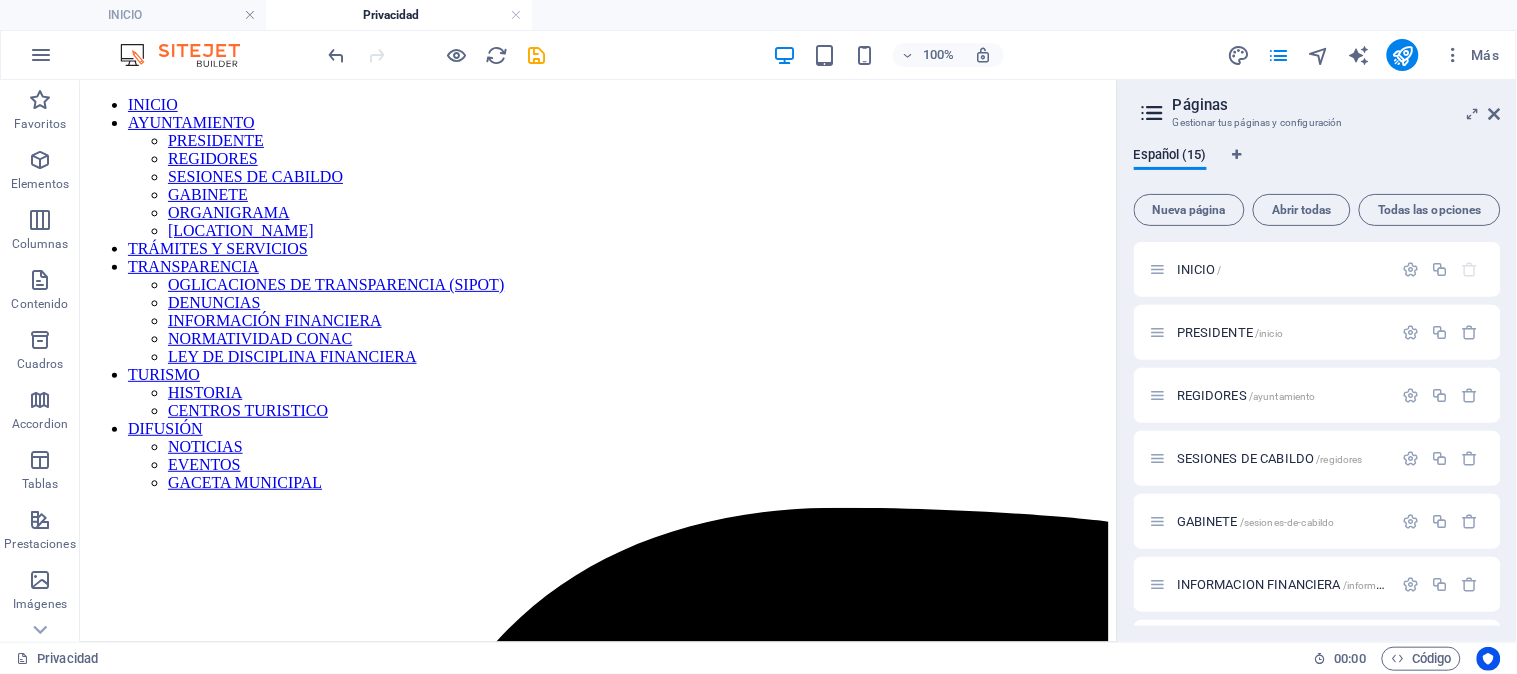 scroll, scrollTop: 665, scrollLeft: 0, axis: vertical 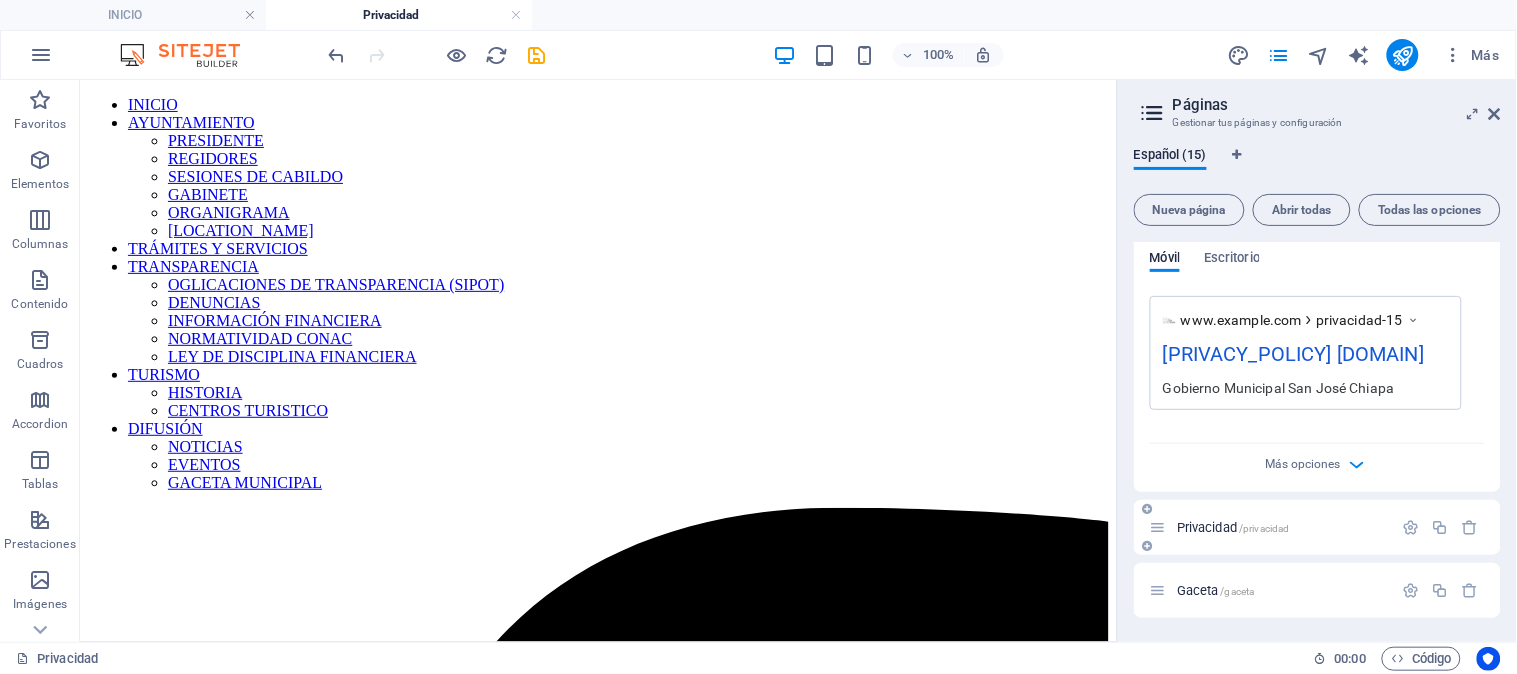 click on "Privacidad /[privacidad]" at bounding box center [1233, 527] 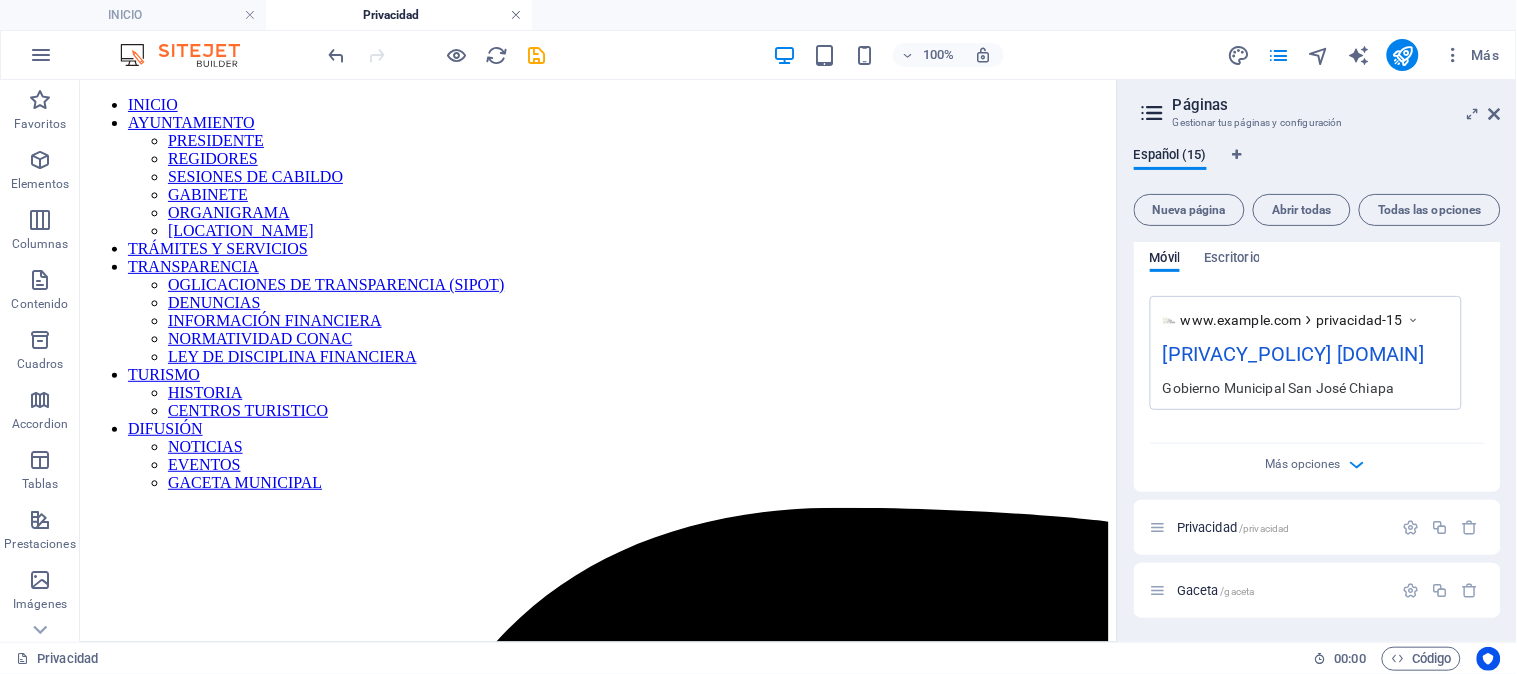 click at bounding box center [516, 15] 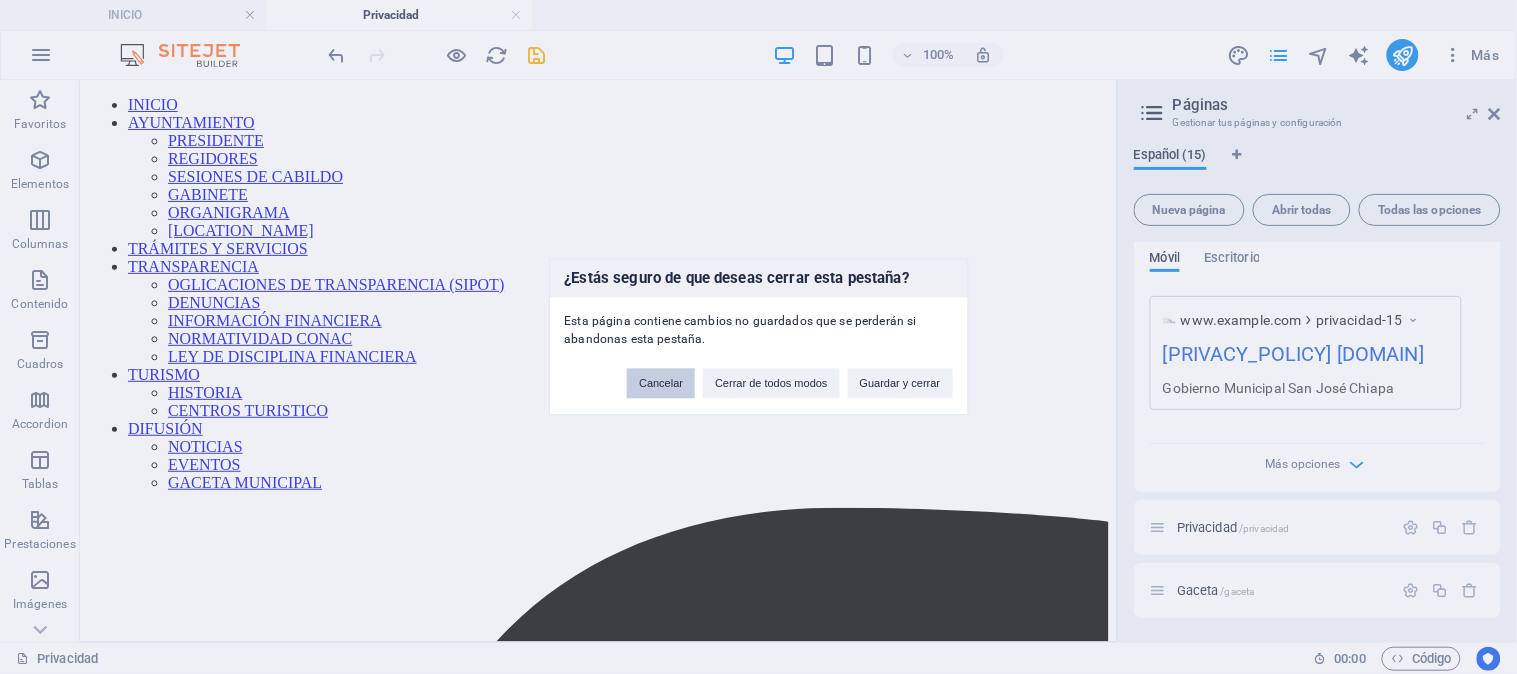 click on "Cancelar" at bounding box center (661, 384) 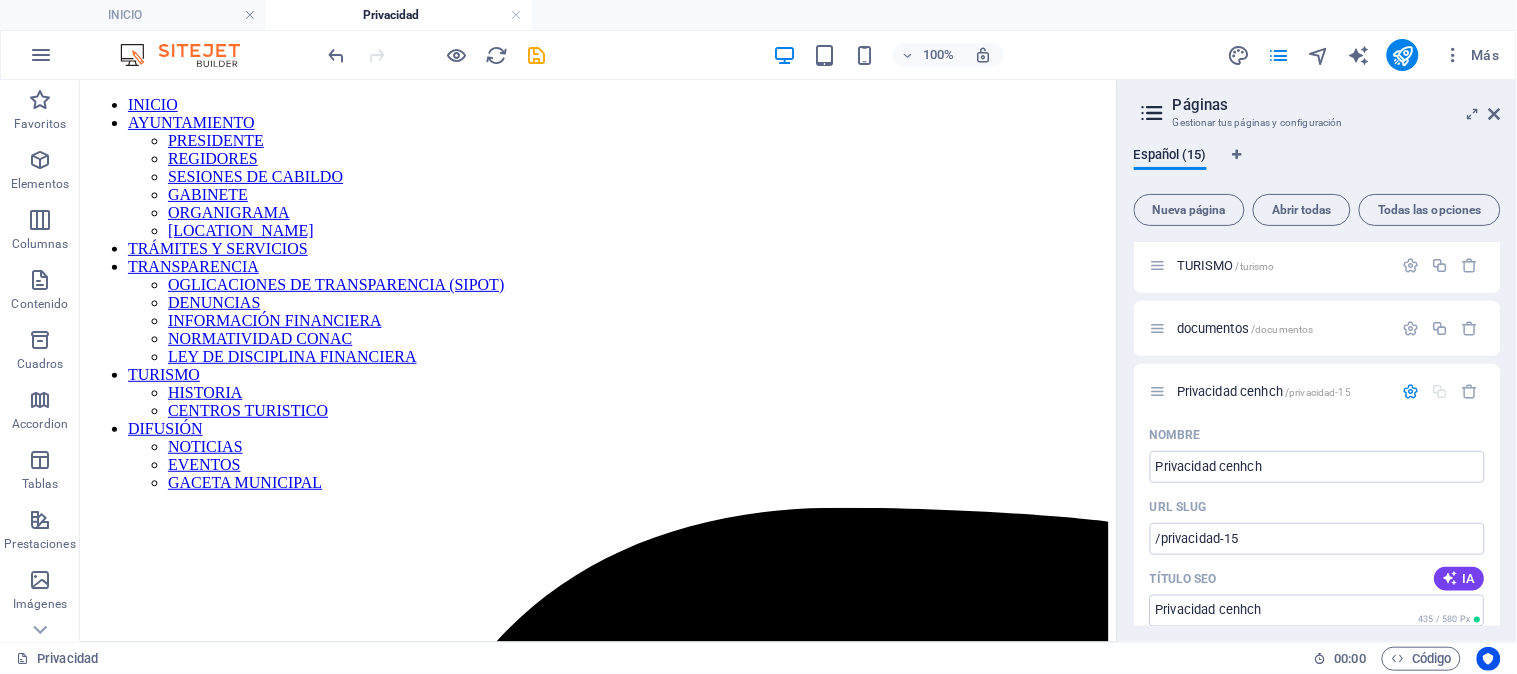 scroll, scrollTop: 678, scrollLeft: 0, axis: vertical 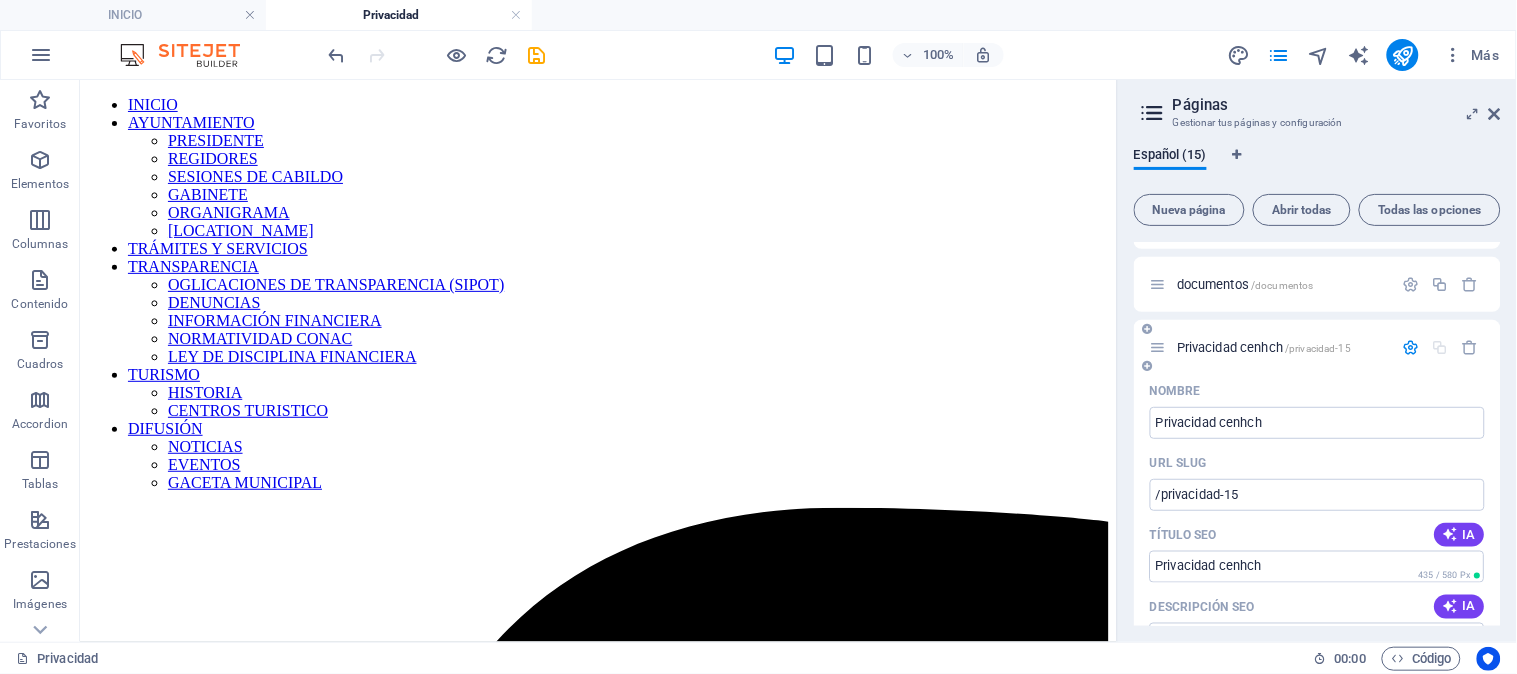 click on "Privacidad cenhch /privacidad-15" at bounding box center (1264, 347) 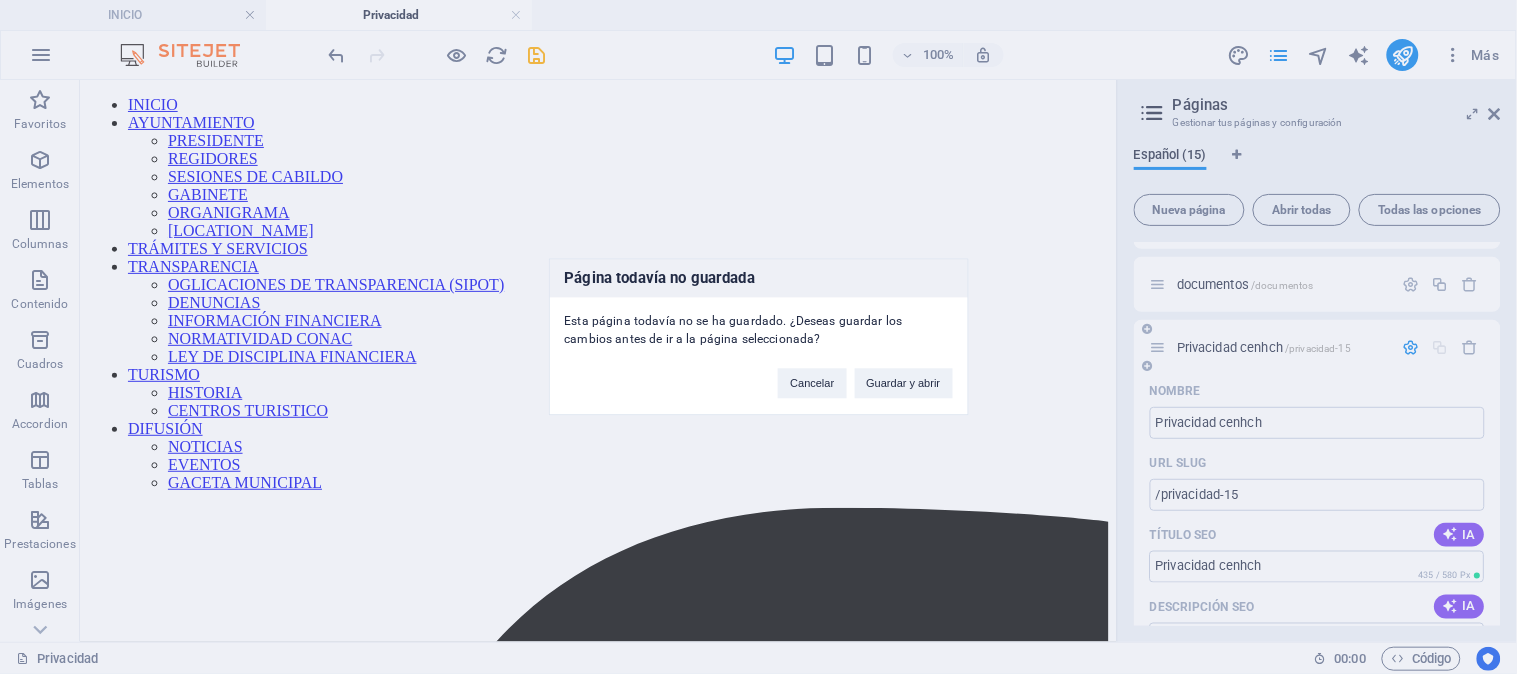 click on "Página todavía no guardada Esta página todavía no se ha guardado. ¿Deseas guardar los cambios antes de ir a la página seleccionada? Cancelar Guardar y abrir" at bounding box center [758, 337] 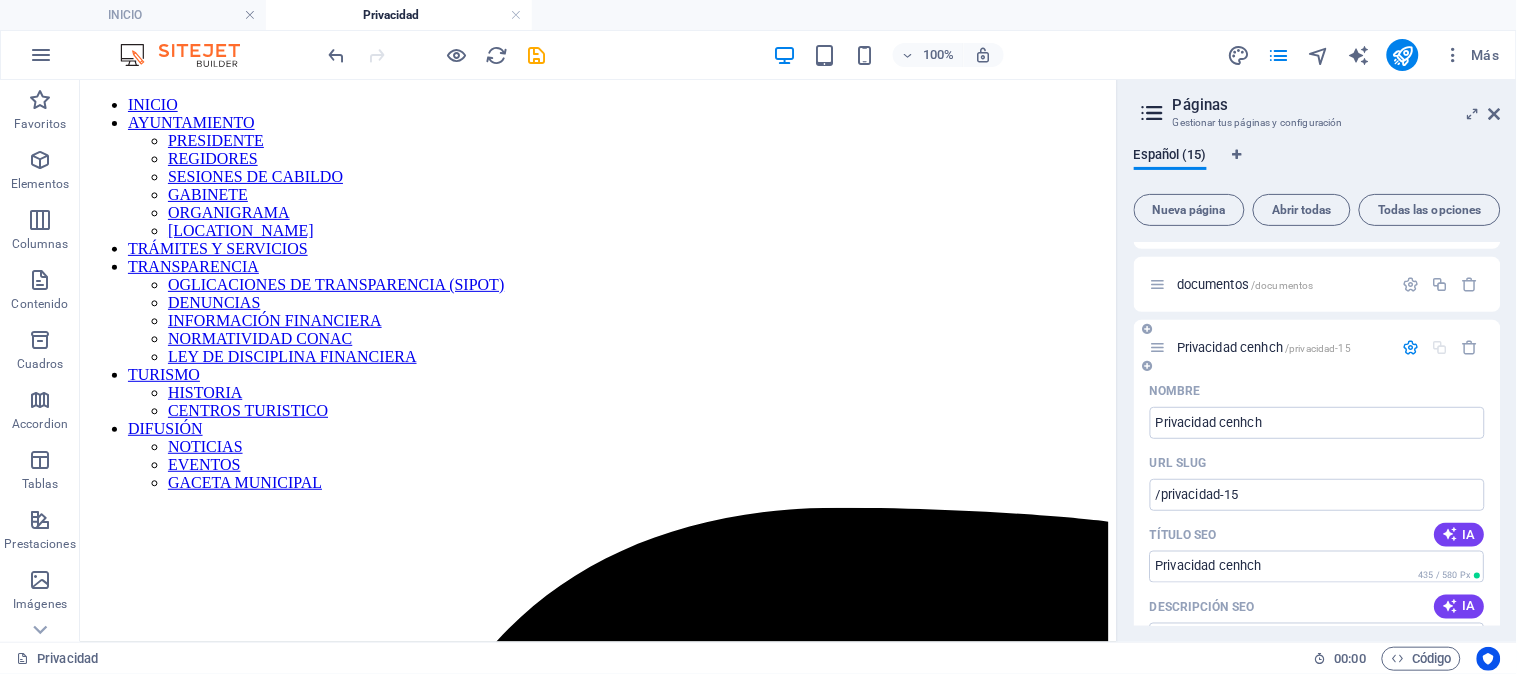click on "Privacidad cenhch /privacidad-15" at bounding box center [1264, 347] 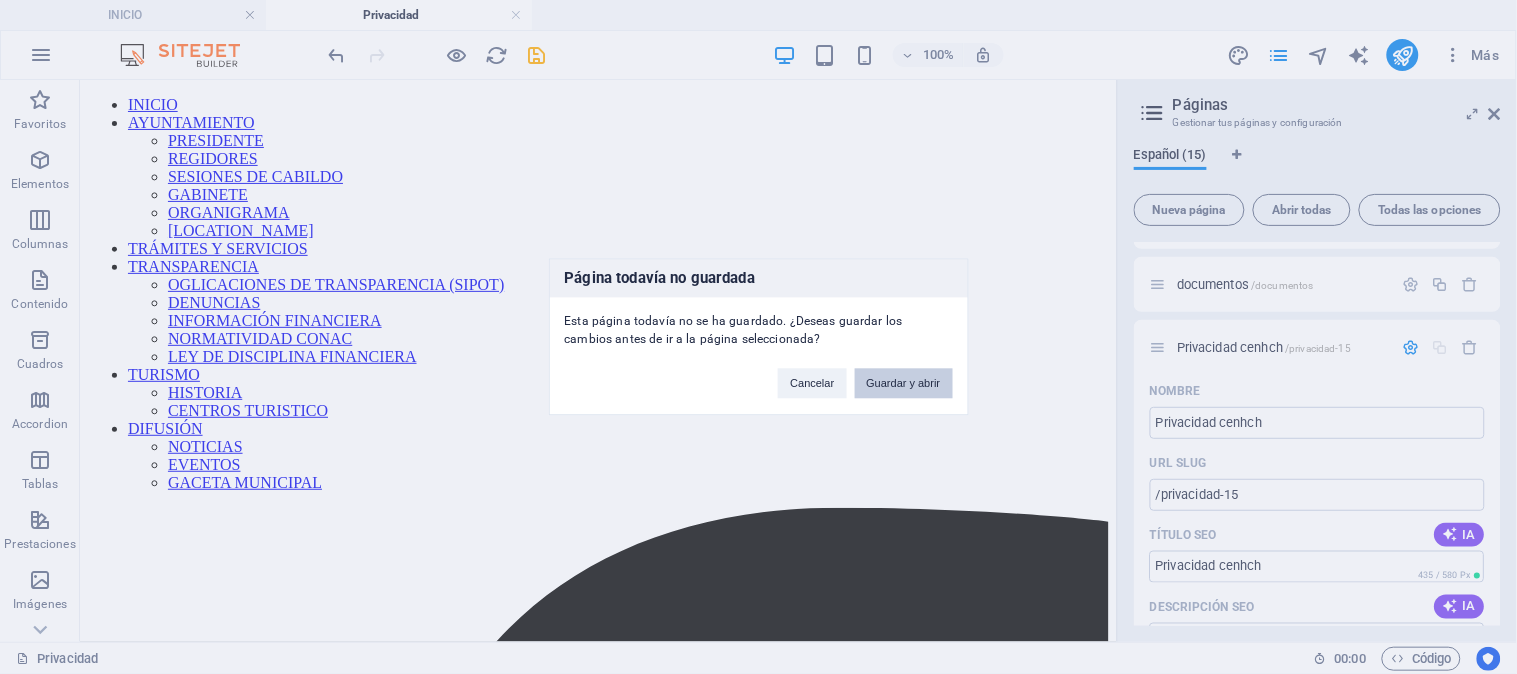 click on "Guardar y abrir" at bounding box center [904, 384] 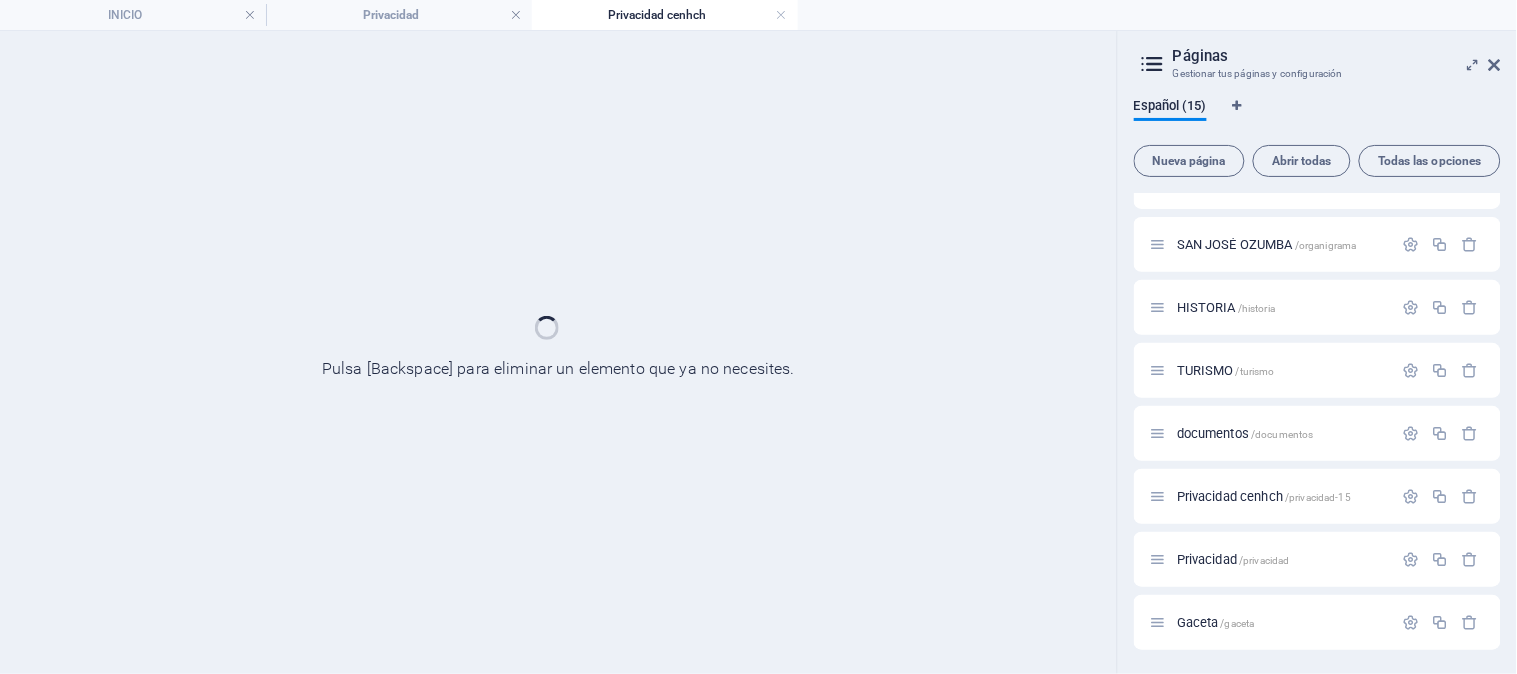 scroll, scrollTop: 478, scrollLeft: 0, axis: vertical 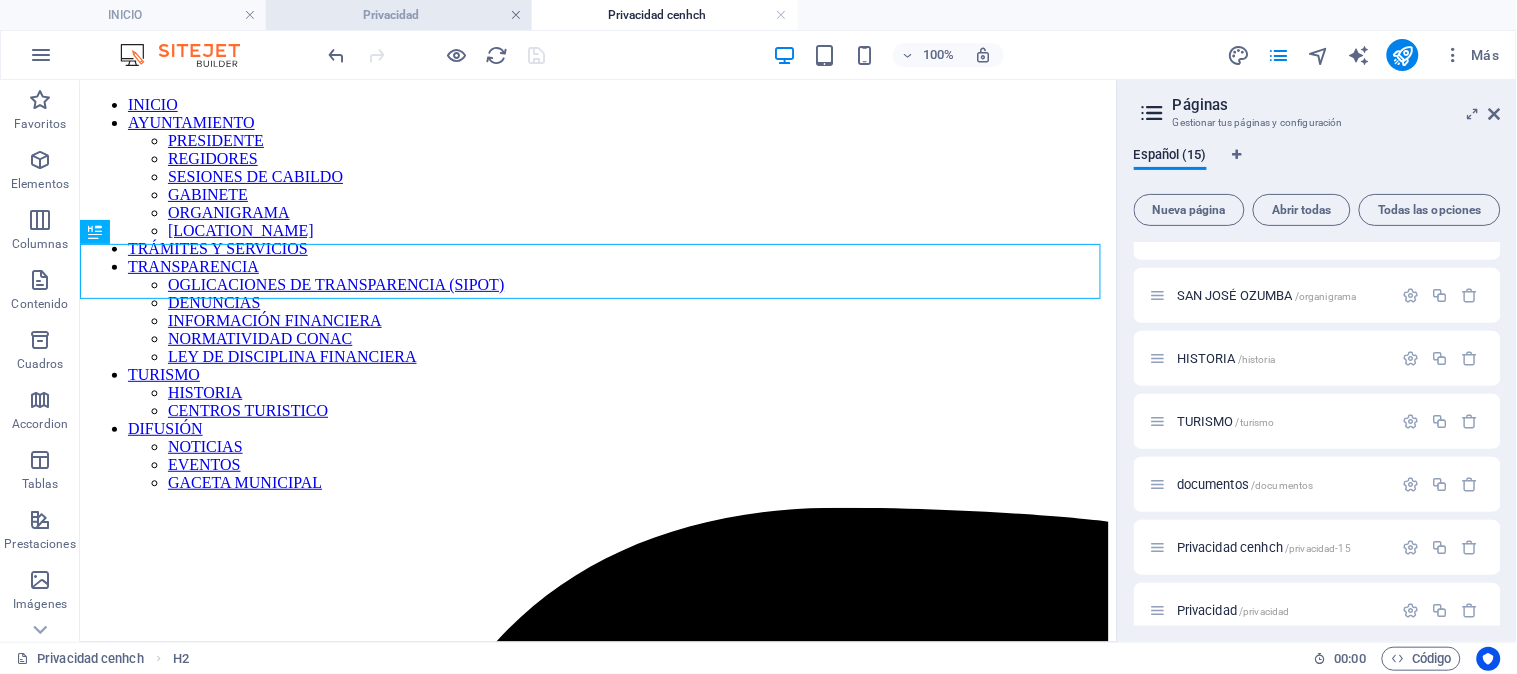 click at bounding box center (516, 15) 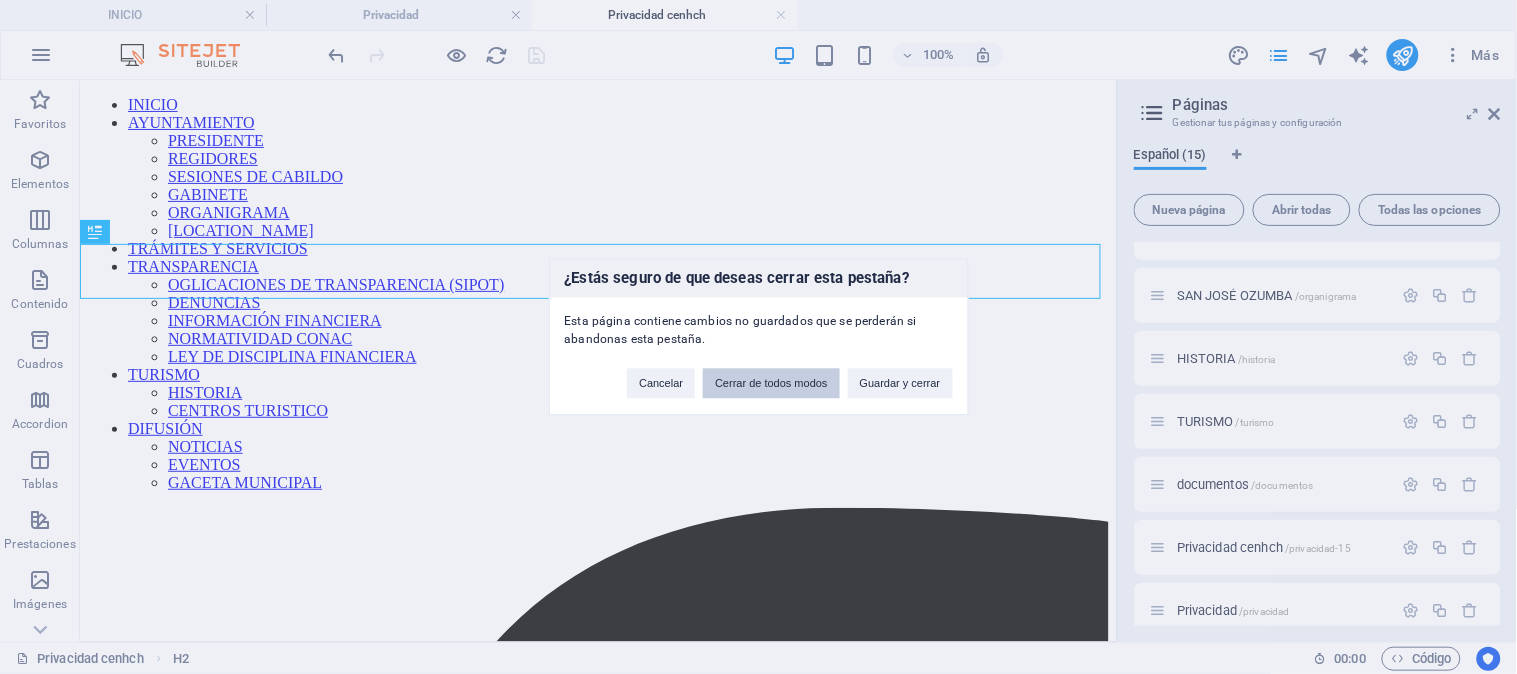 click on "Cerrar de todos modos" at bounding box center [771, 384] 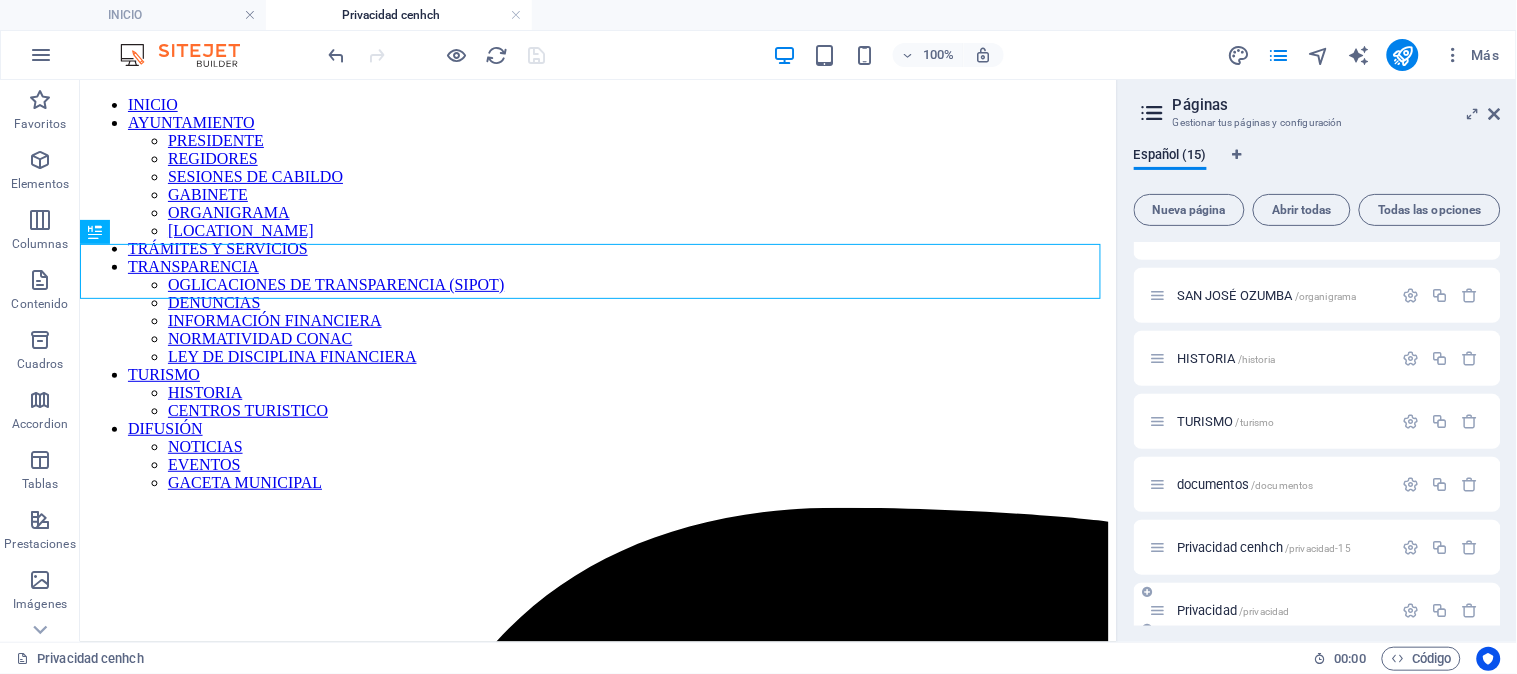 click on "Privacidad /[privacidad]" at bounding box center [1233, 610] 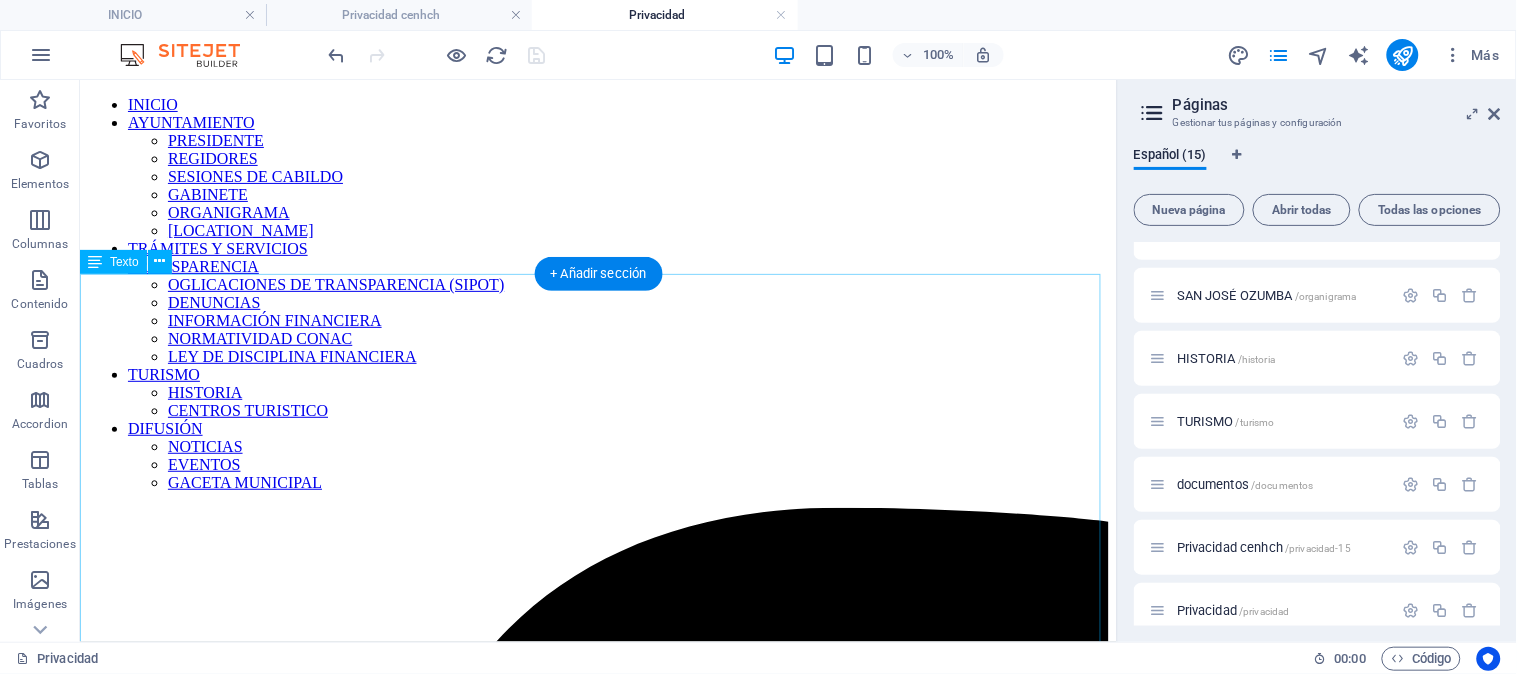 scroll, scrollTop: 0, scrollLeft: 0, axis: both 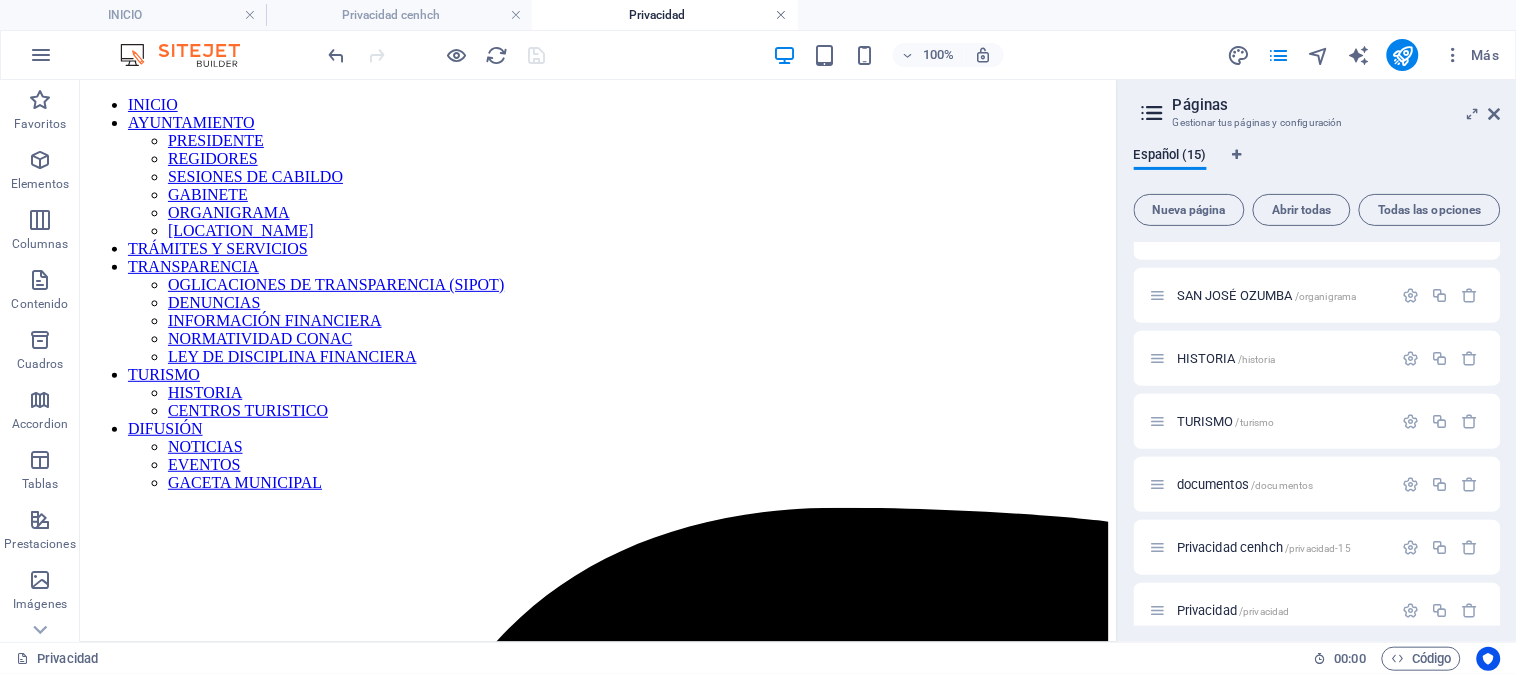 click at bounding box center [782, 15] 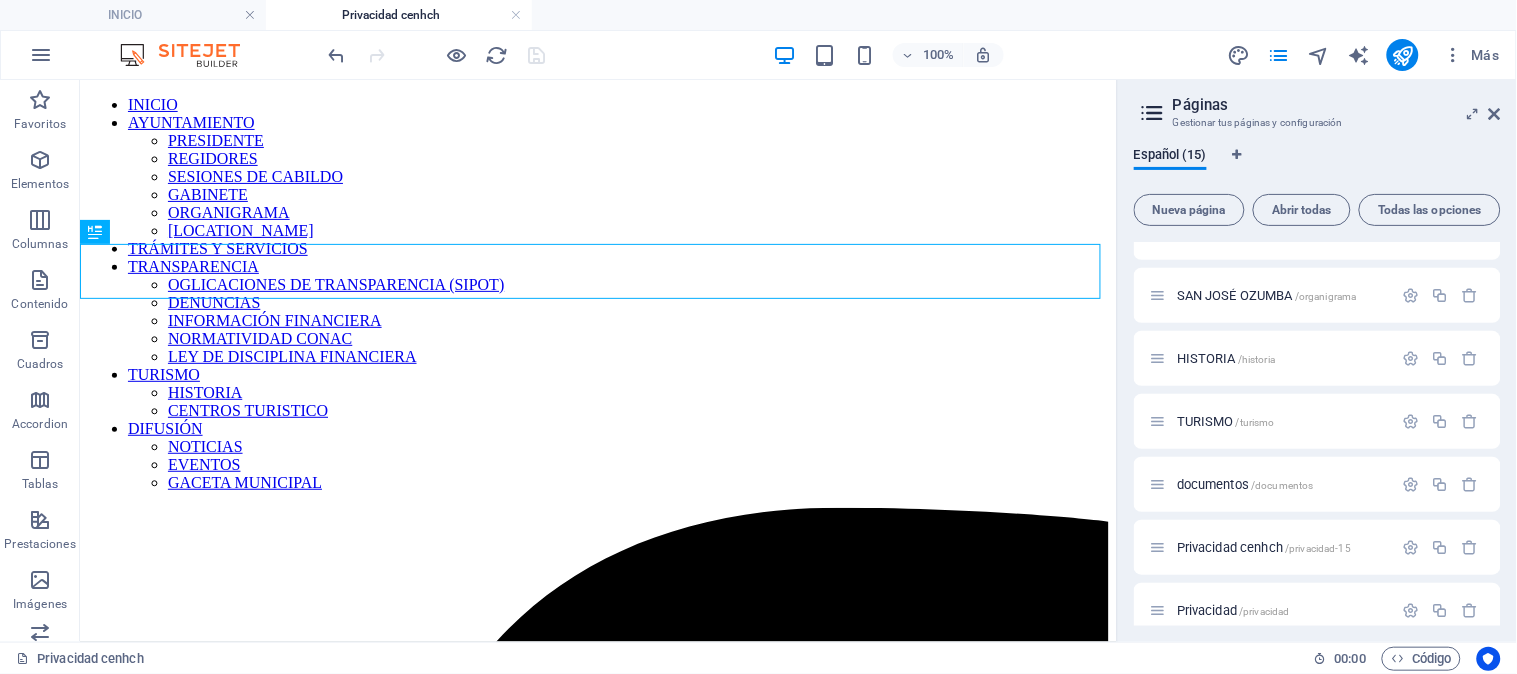 click on "Privacidad cenhch" at bounding box center (399, 15) 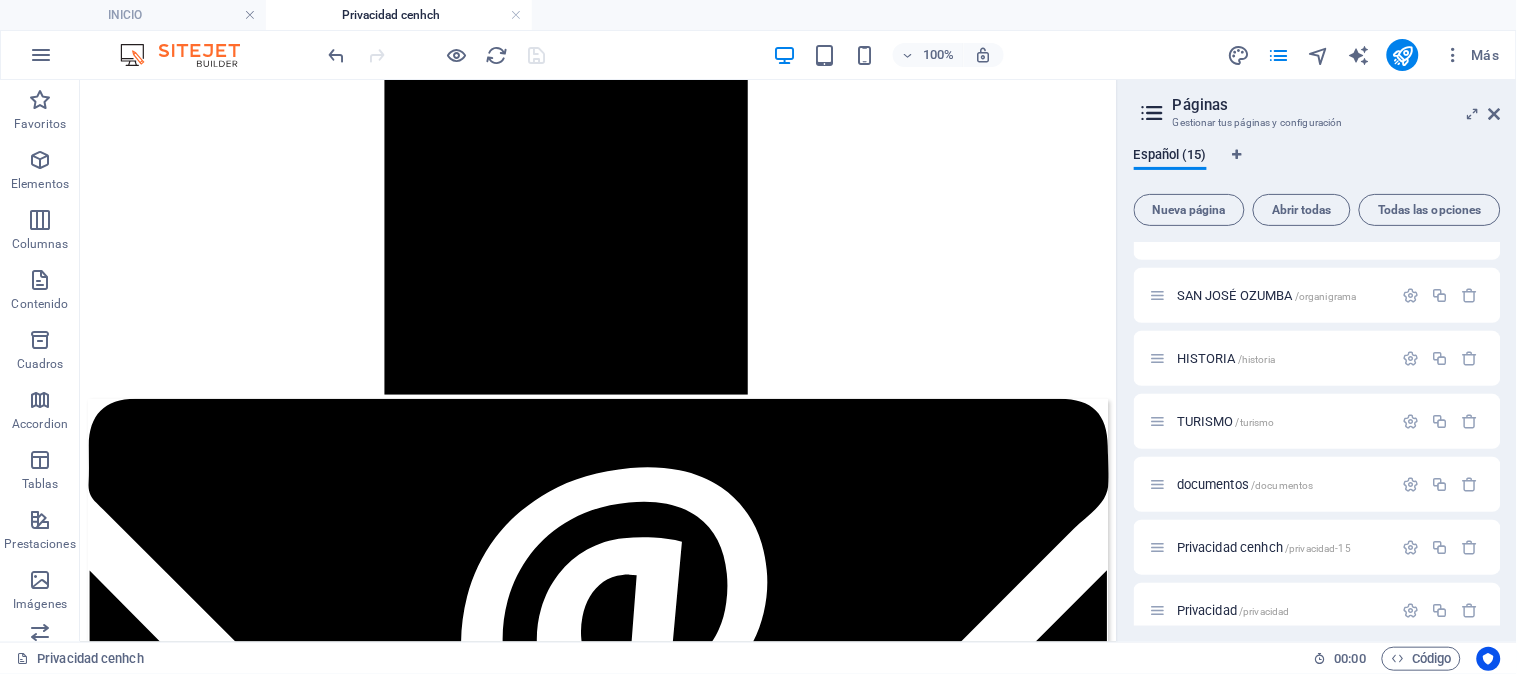 scroll, scrollTop: 0, scrollLeft: 0, axis: both 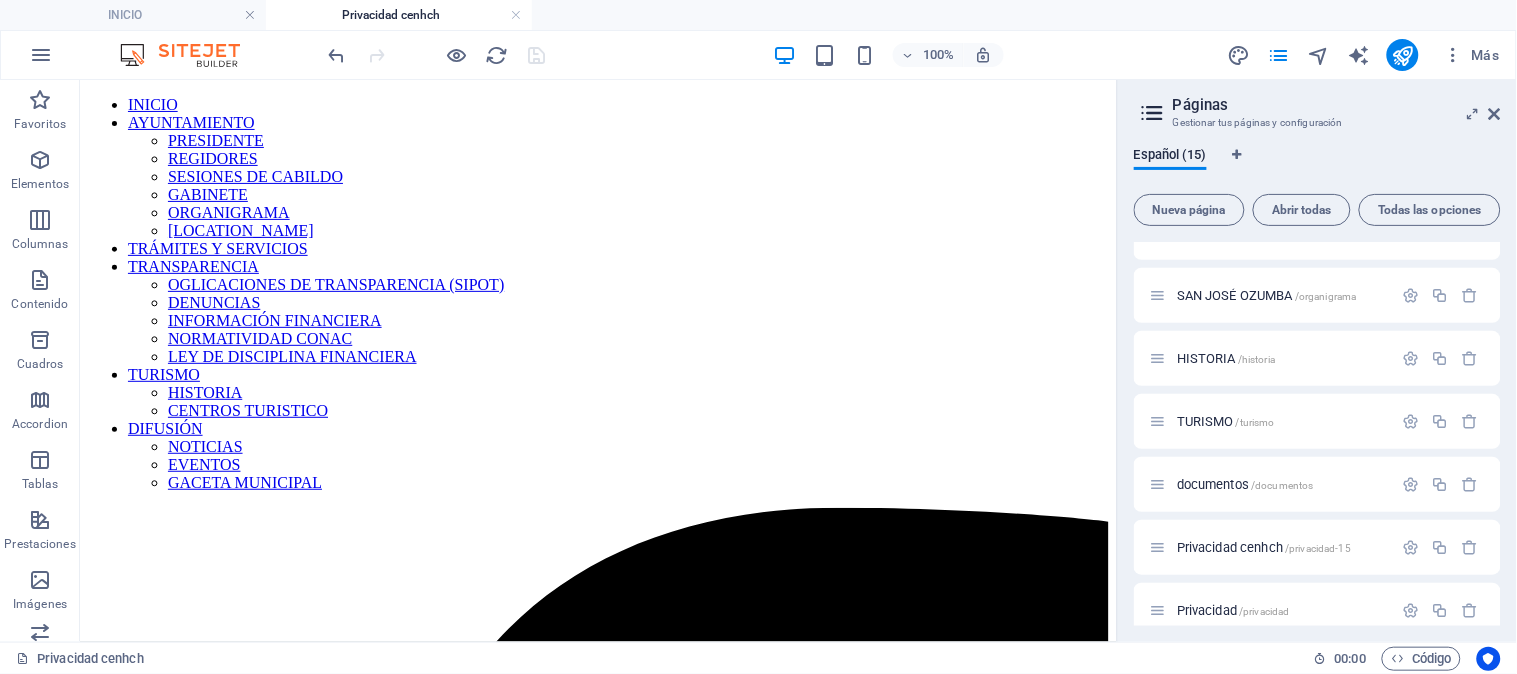 drag, startPoint x: 1106, startPoint y: 103, endPoint x: 813, endPoint y: 84, distance: 293.6154 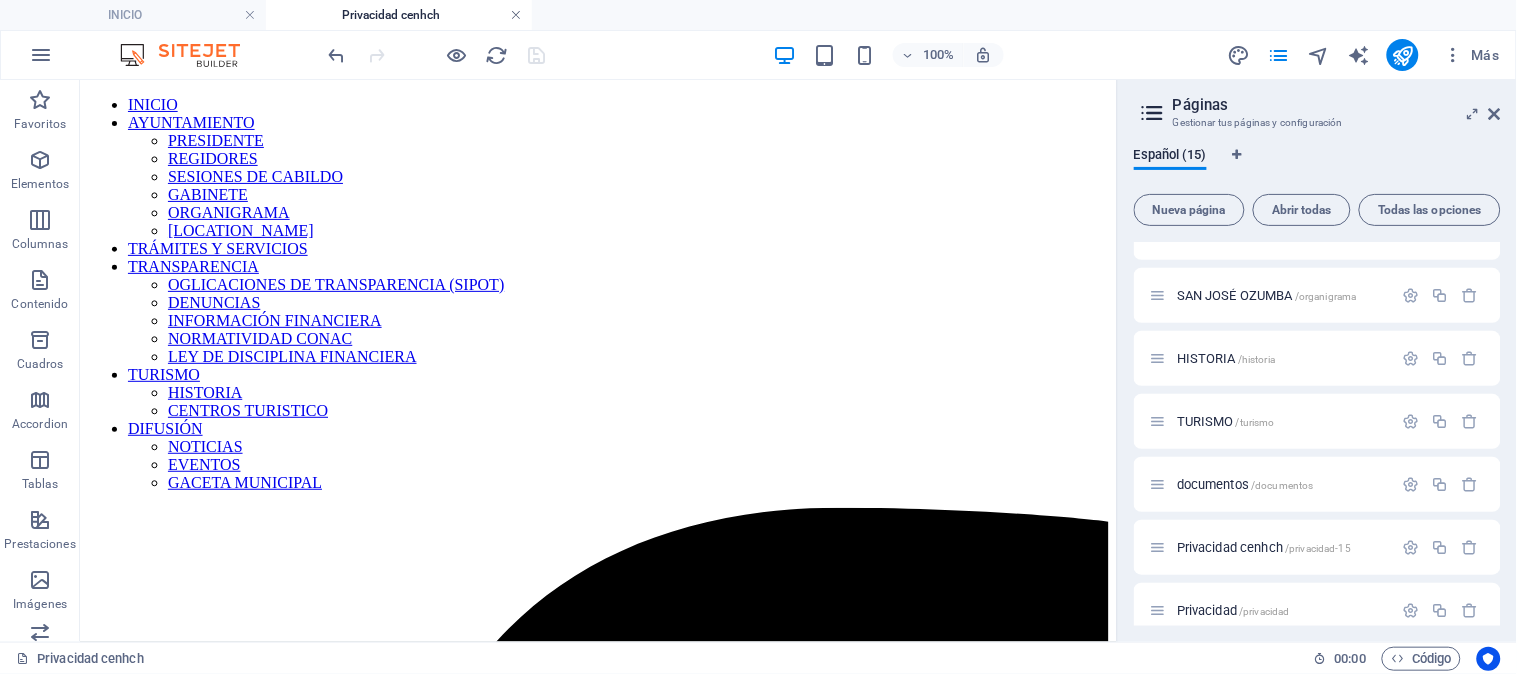 click at bounding box center (516, 15) 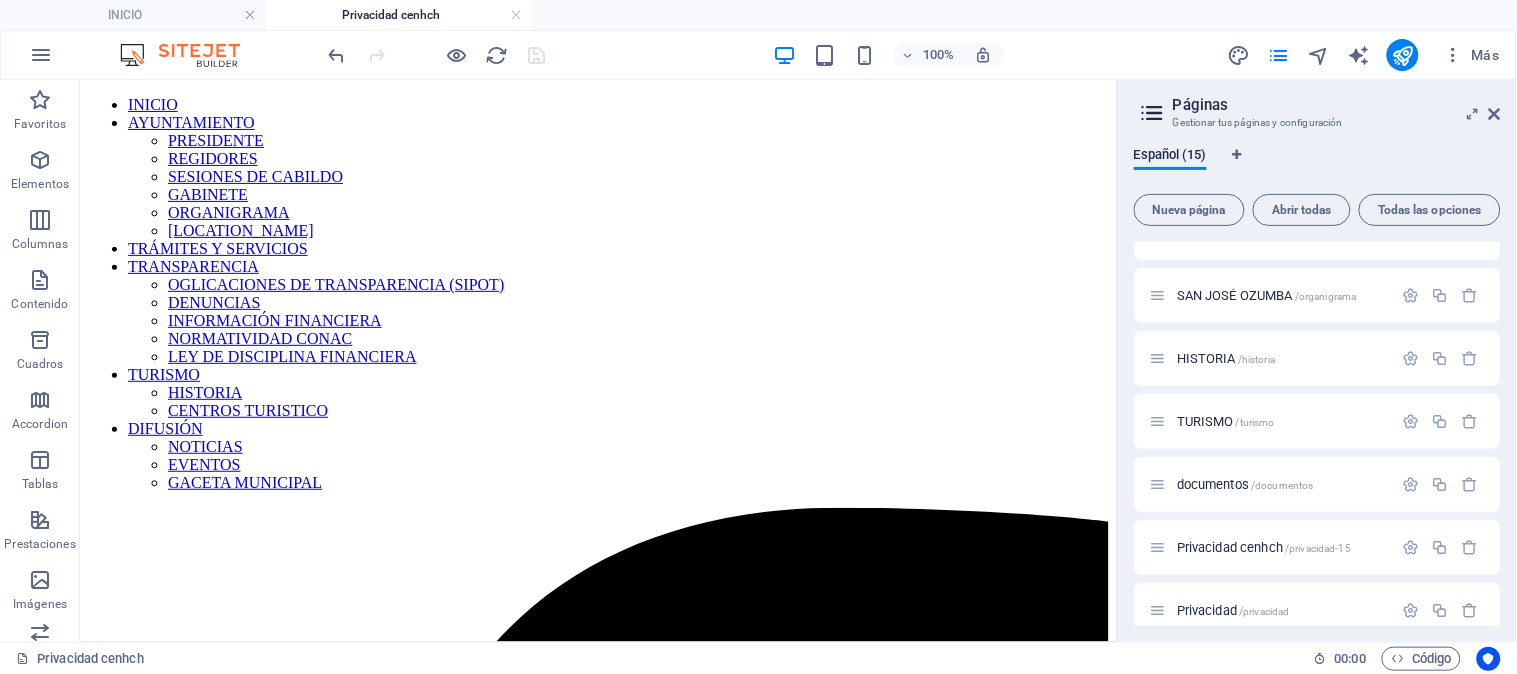 click at bounding box center [0, 0] 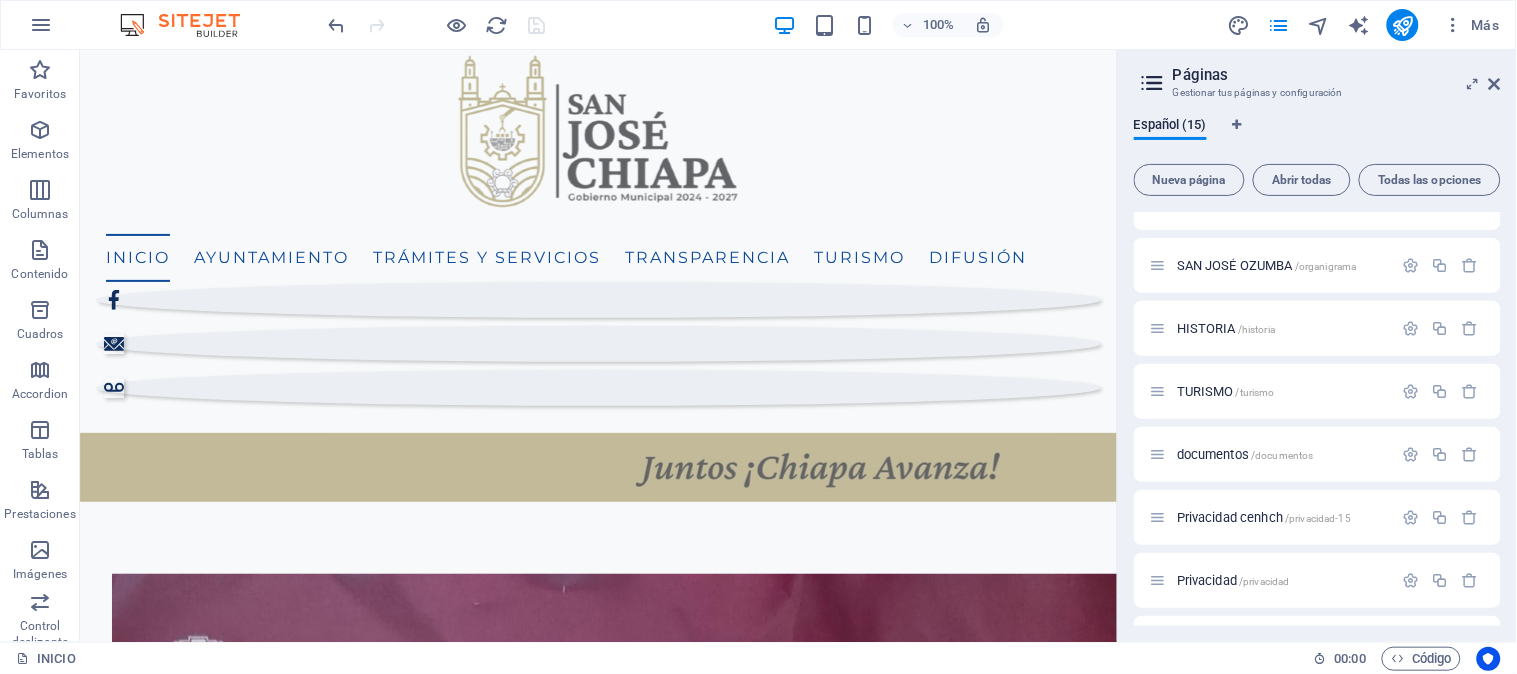 scroll, scrollTop: 530, scrollLeft: 0, axis: vertical 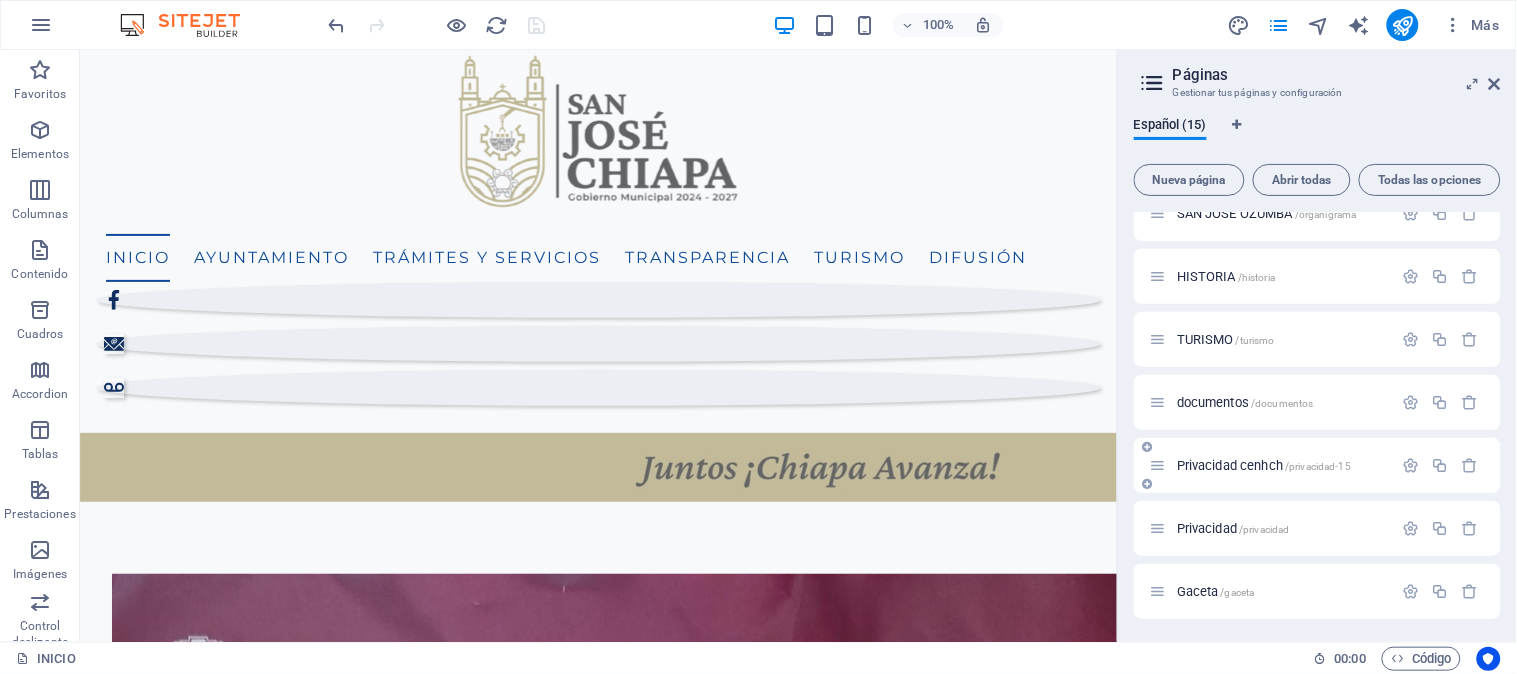 click on "Privacidad cenhch /privacidad-15" at bounding box center [1264, 465] 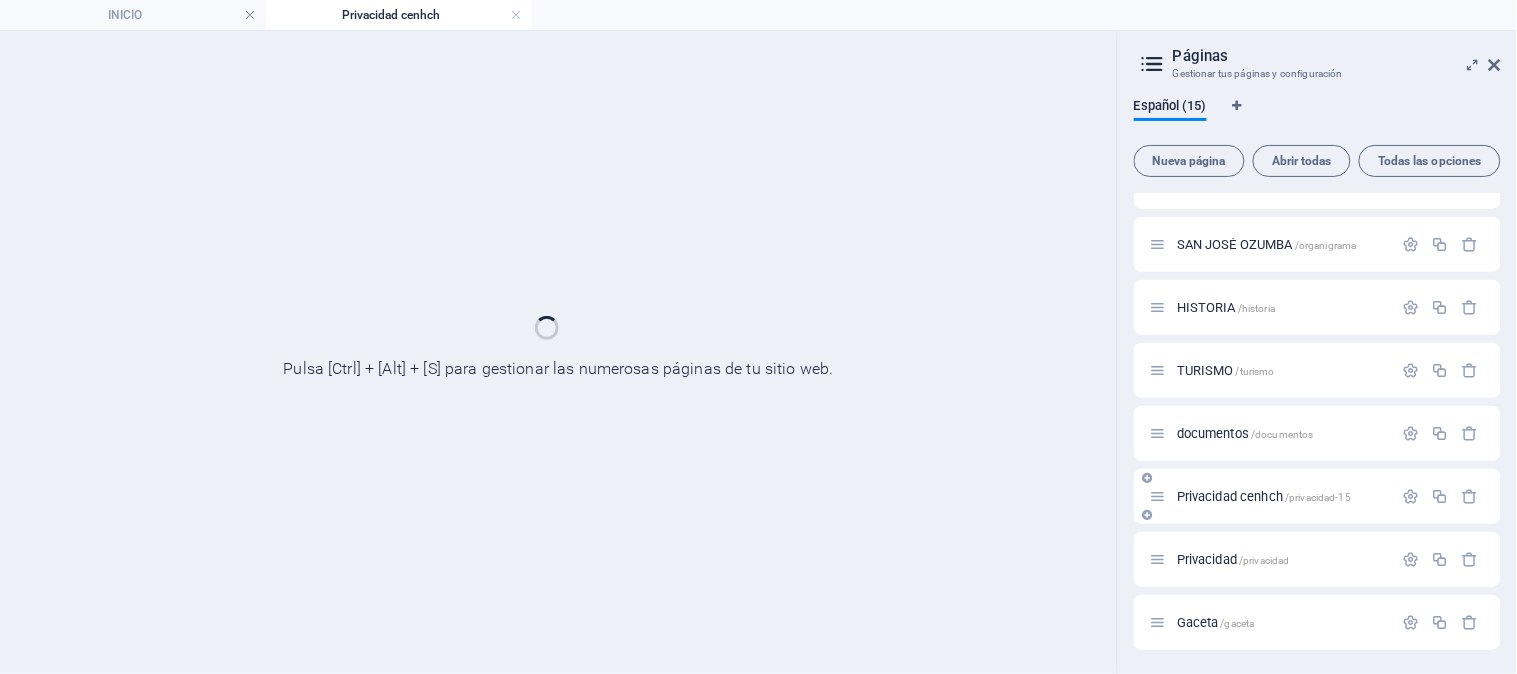 scroll, scrollTop: 478, scrollLeft: 0, axis: vertical 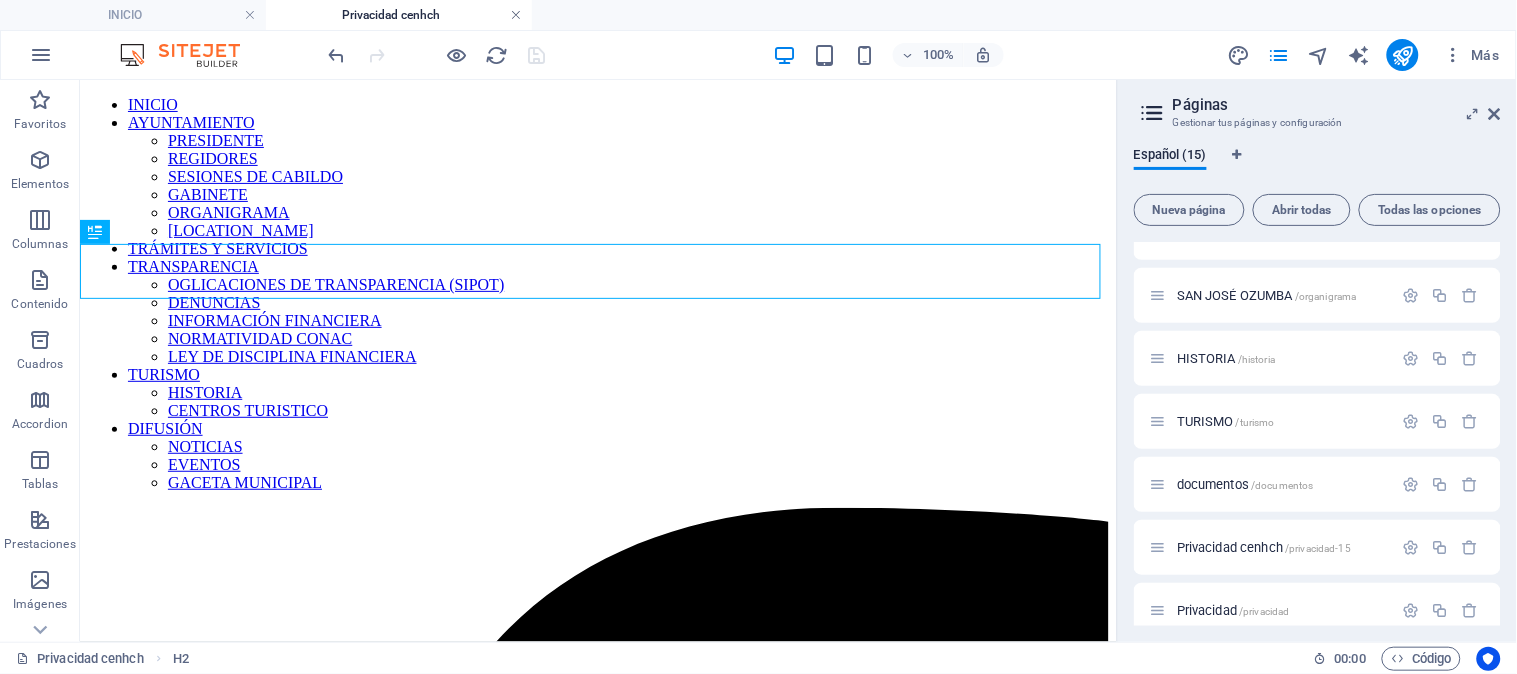 click at bounding box center [516, 15] 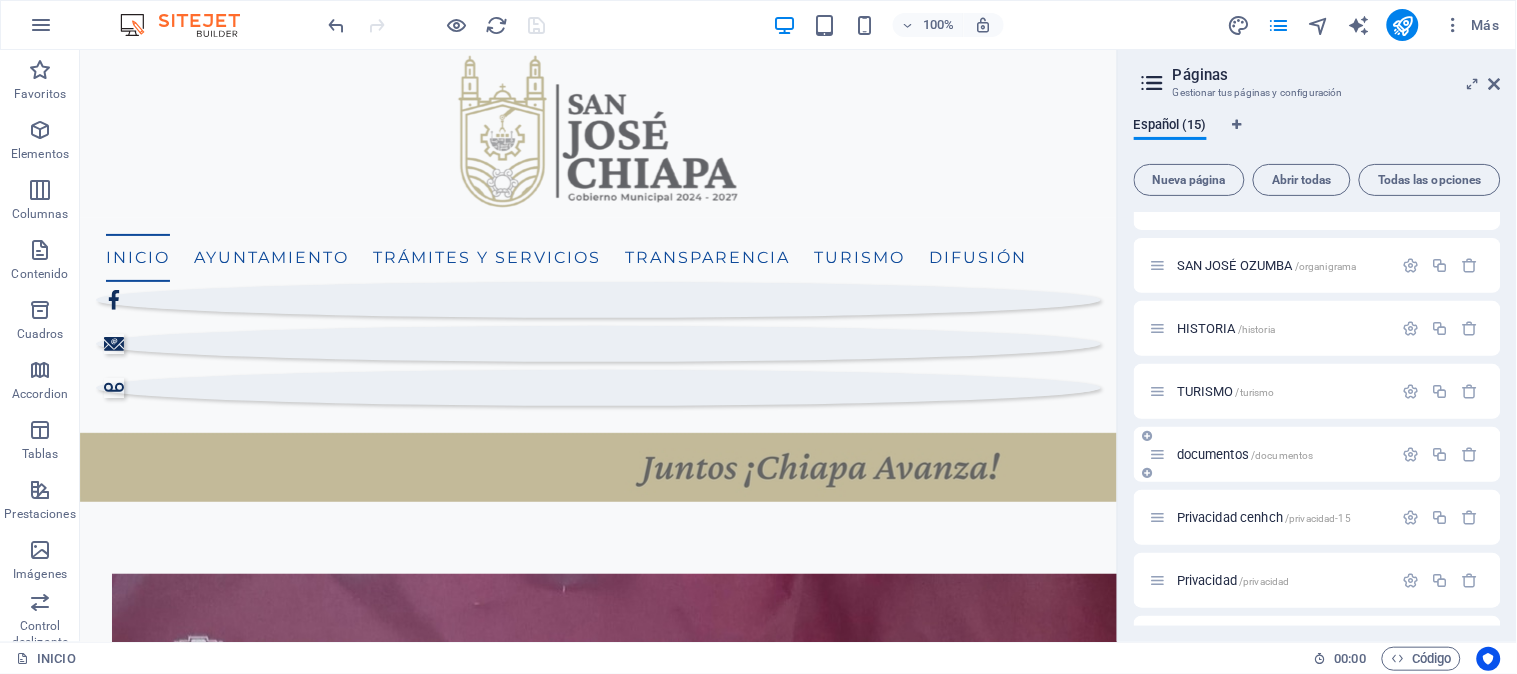 click on "documentos /documentos" at bounding box center (1271, 454) 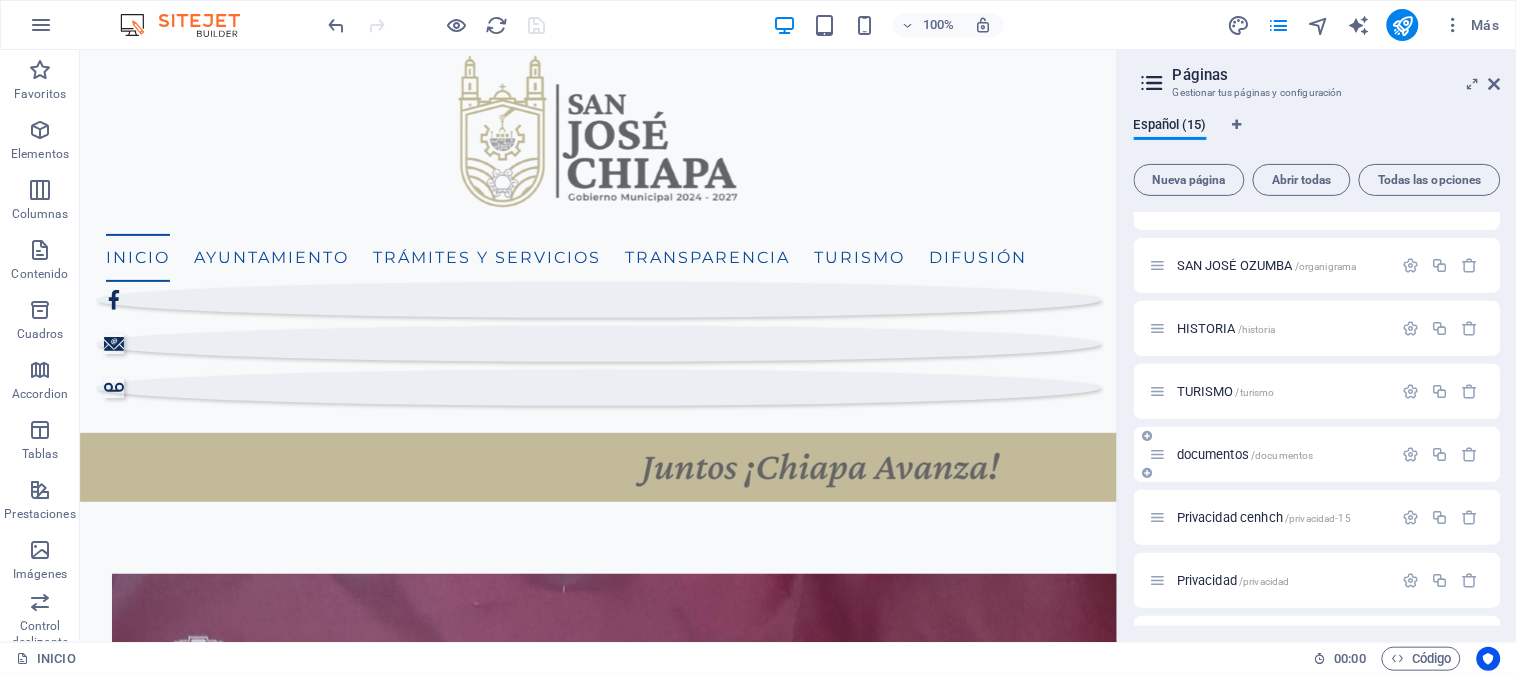 click on "documentos /documentos" at bounding box center (1245, 454) 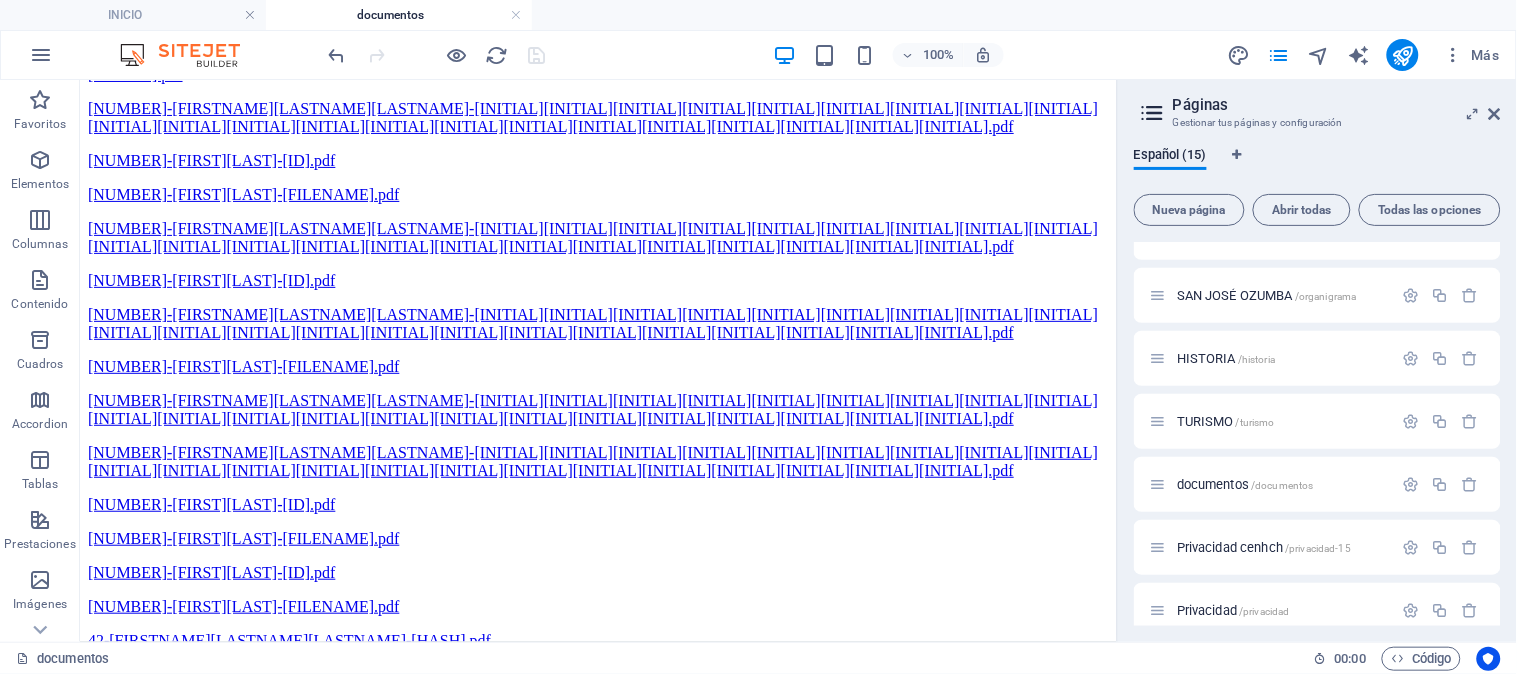 scroll, scrollTop: 11212, scrollLeft: 0, axis: vertical 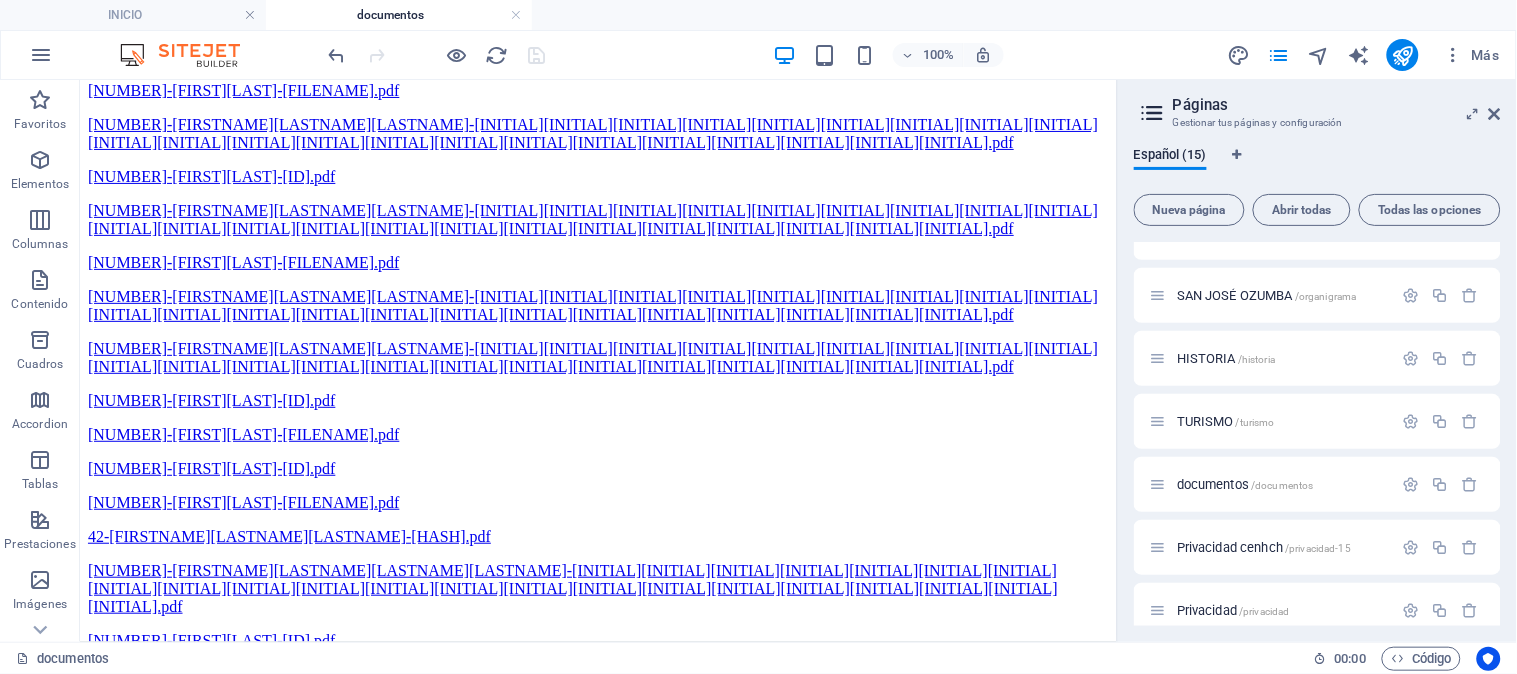 drag, startPoint x: 1109, startPoint y: 111, endPoint x: 1261, endPoint y: 677, distance: 586.0546 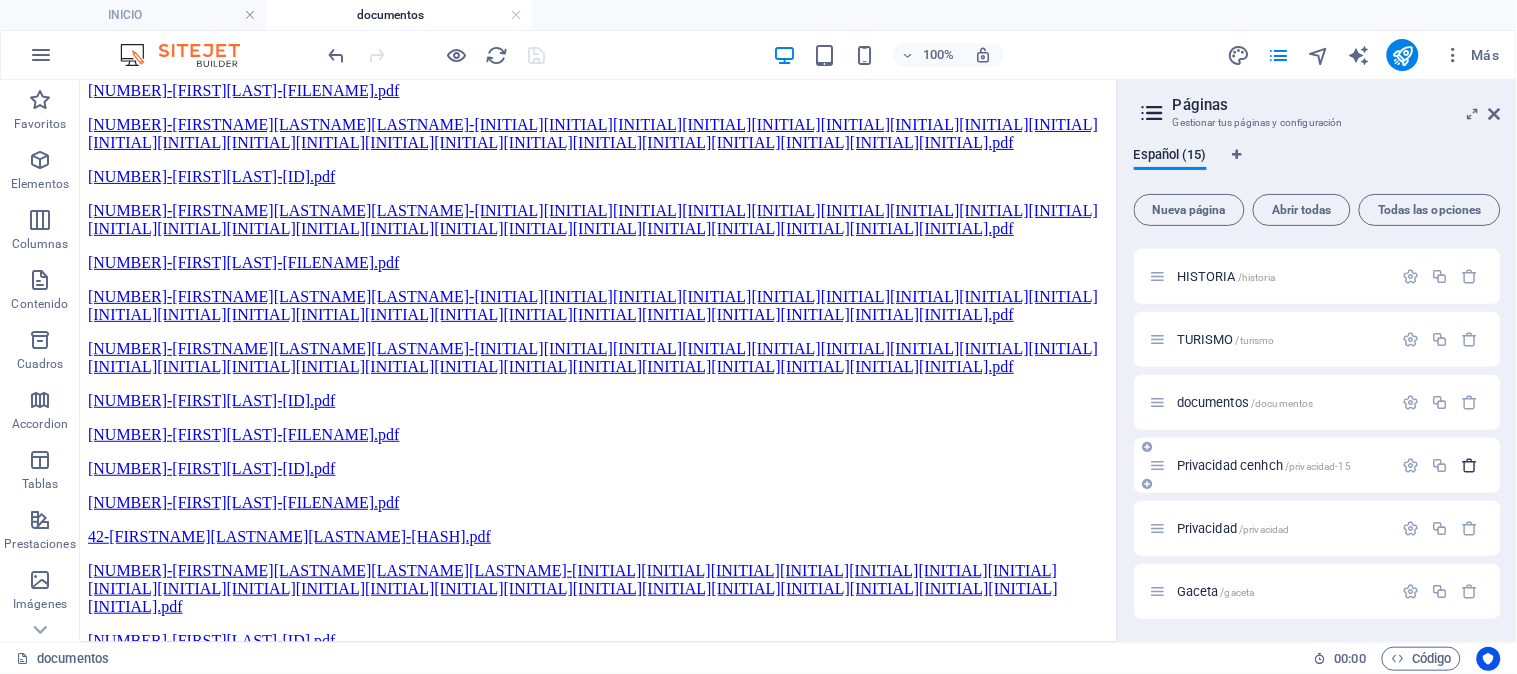 click at bounding box center (1470, 465) 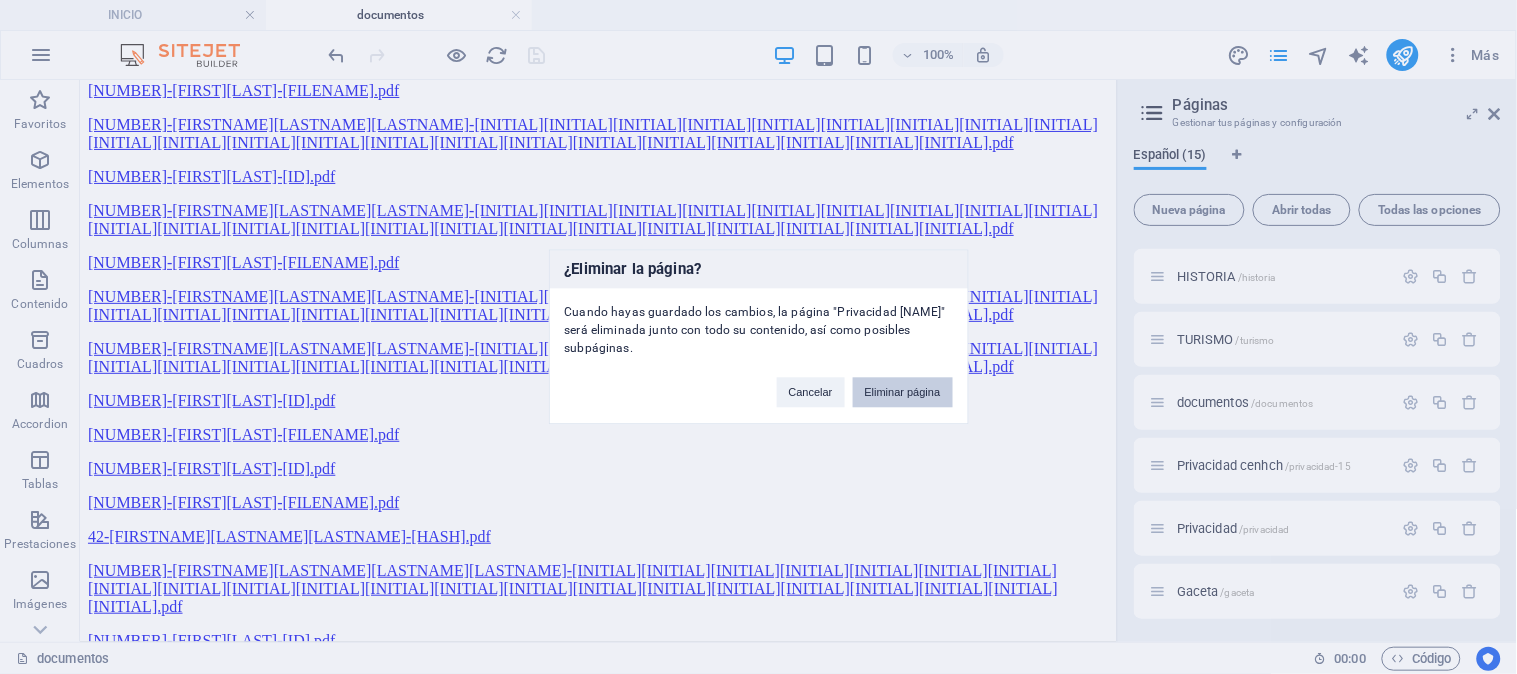click on "Eliminar página" at bounding box center [903, 393] 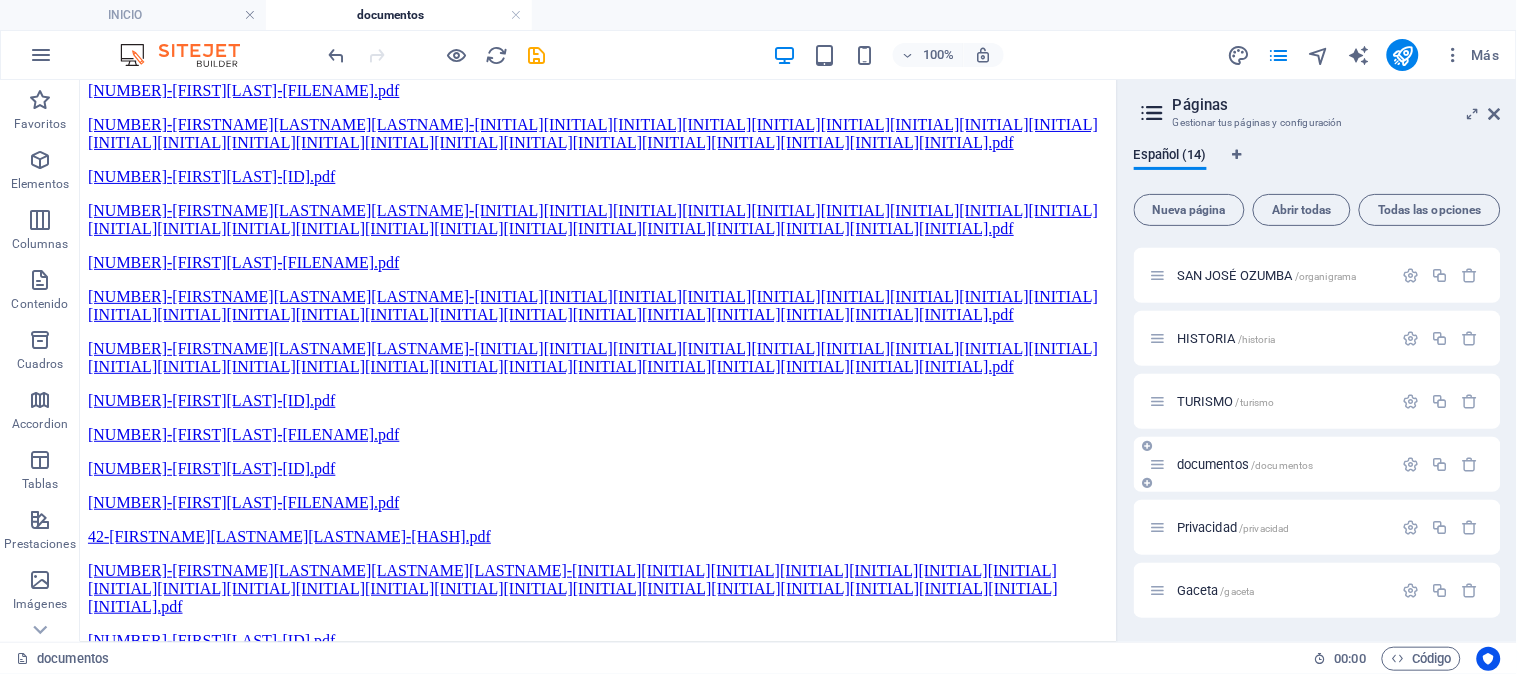 scroll, scrollTop: 496, scrollLeft: 0, axis: vertical 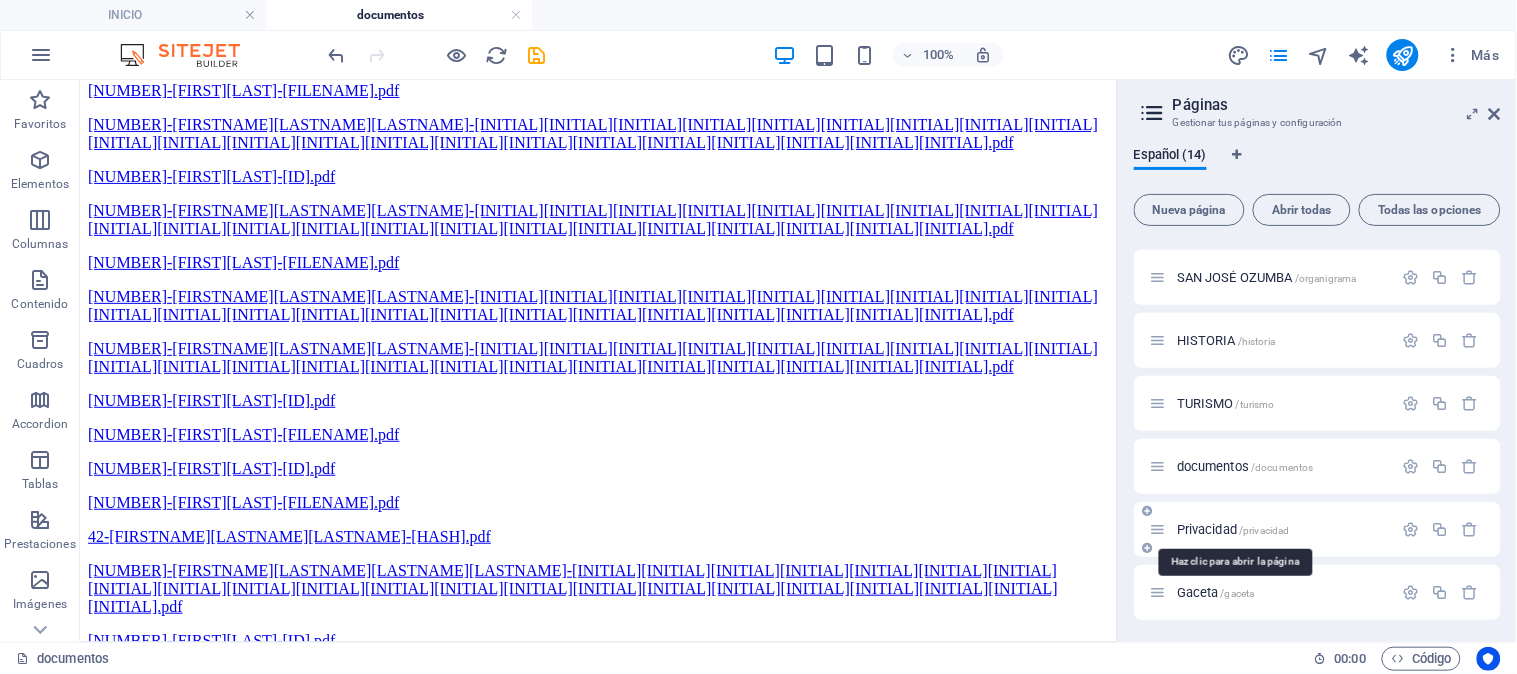 click on "Privacidad /[privacidad]" at bounding box center [1233, 529] 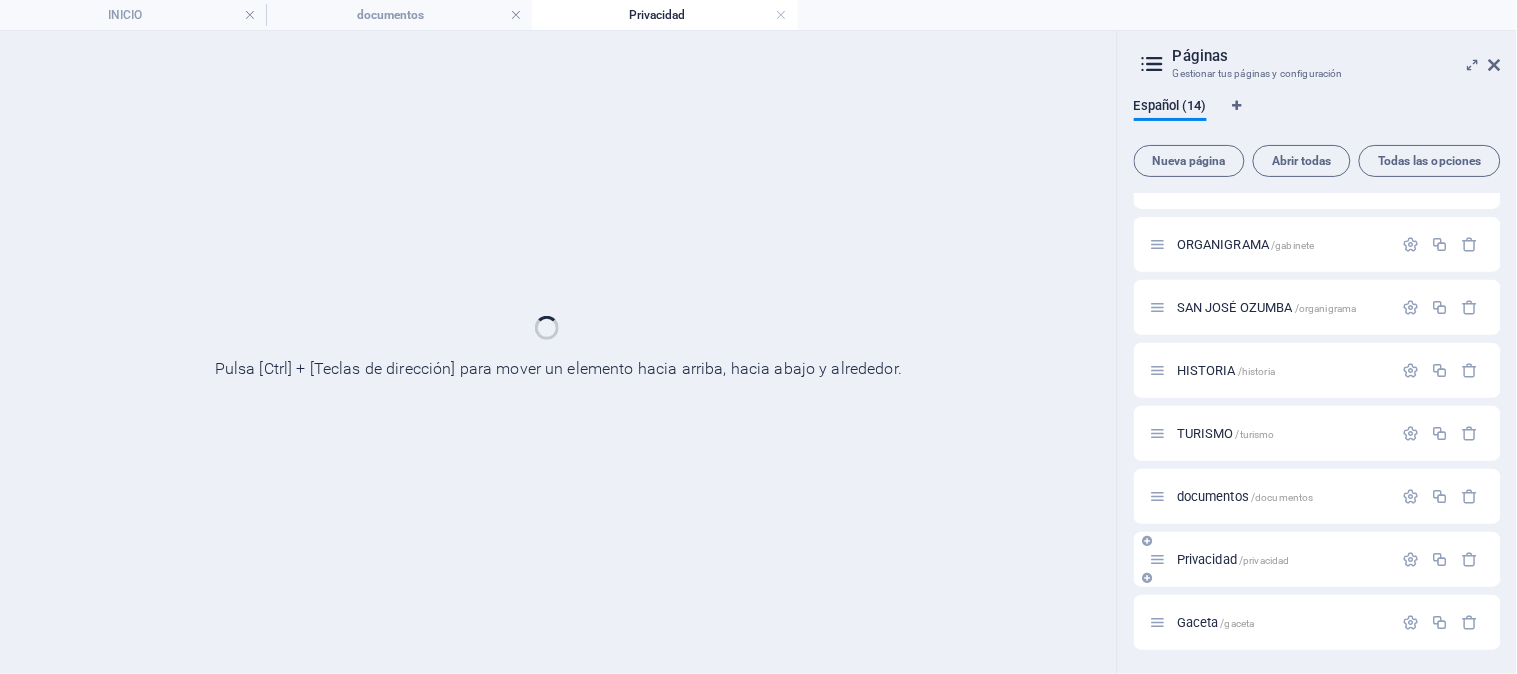 scroll, scrollTop: 415, scrollLeft: 0, axis: vertical 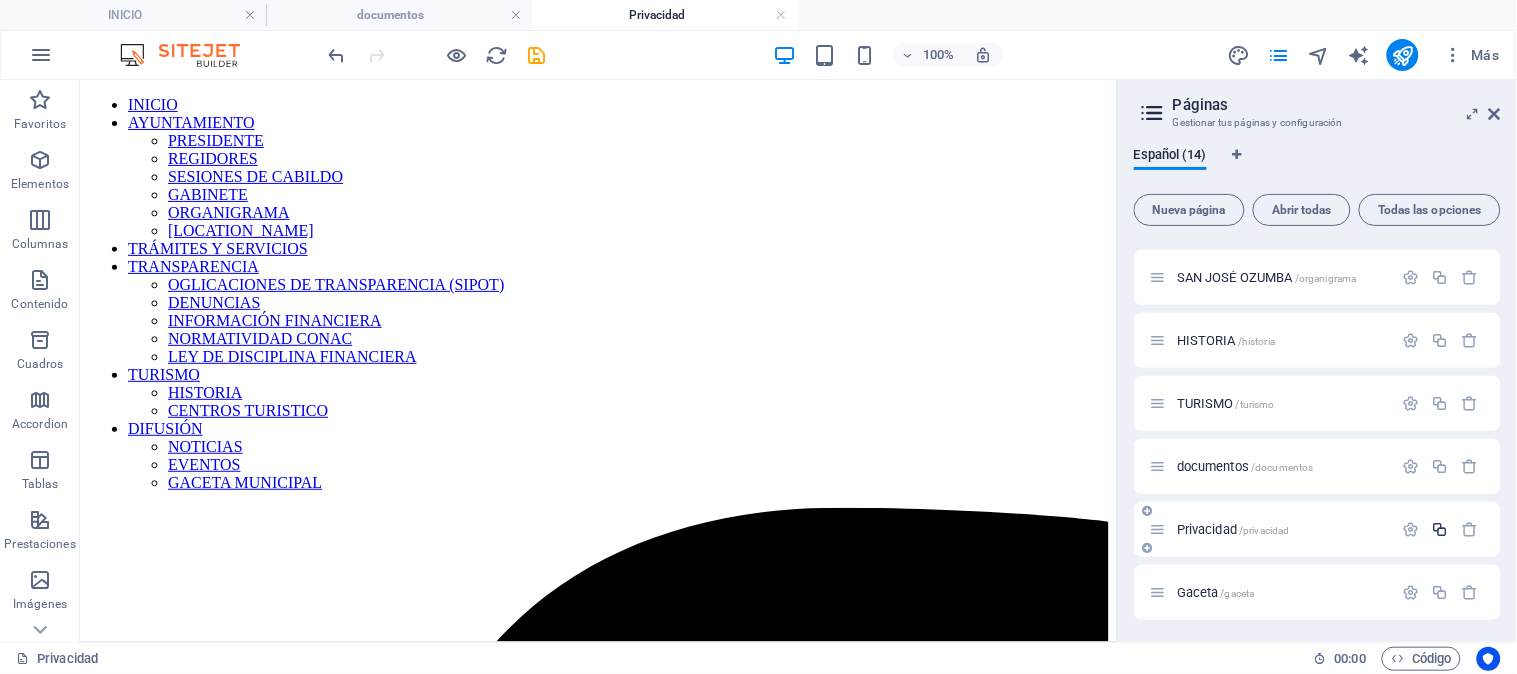 click at bounding box center (1440, 529) 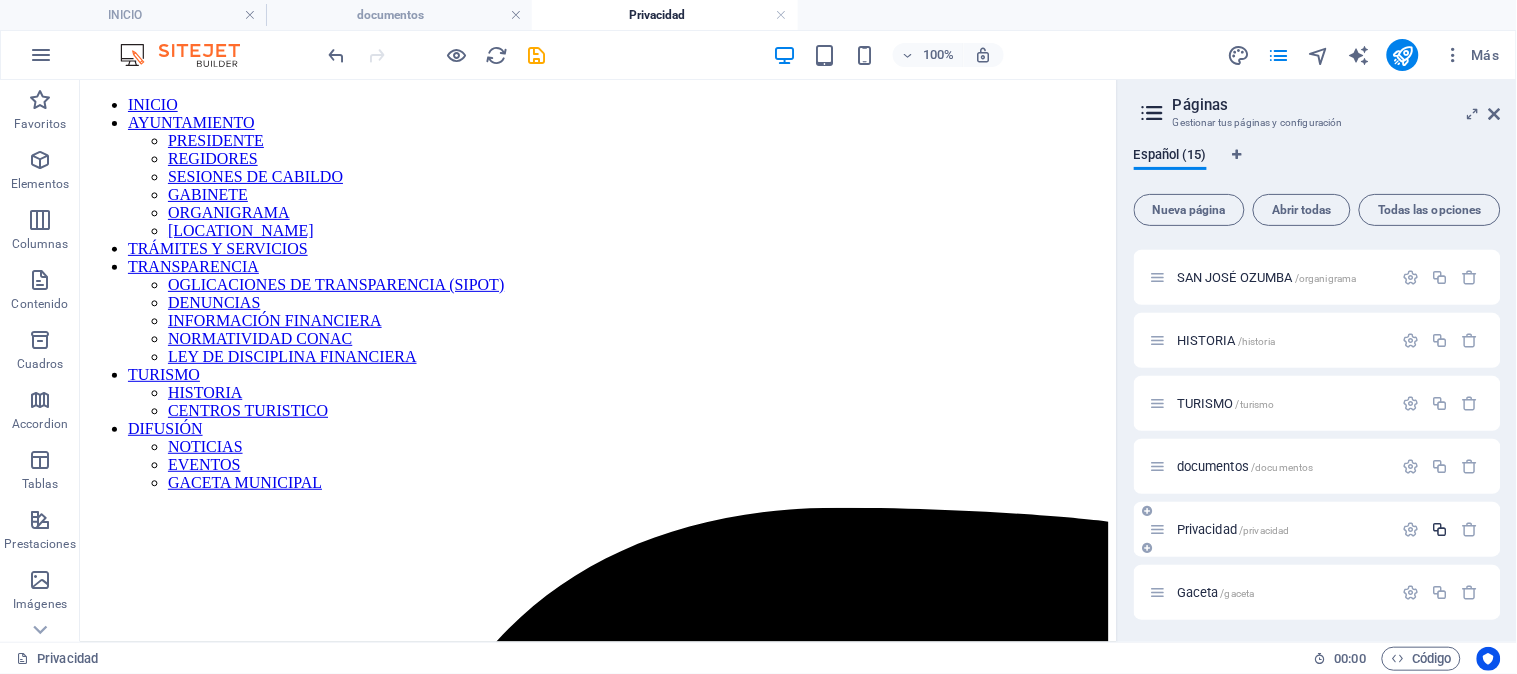scroll, scrollTop: 792, scrollLeft: 0, axis: vertical 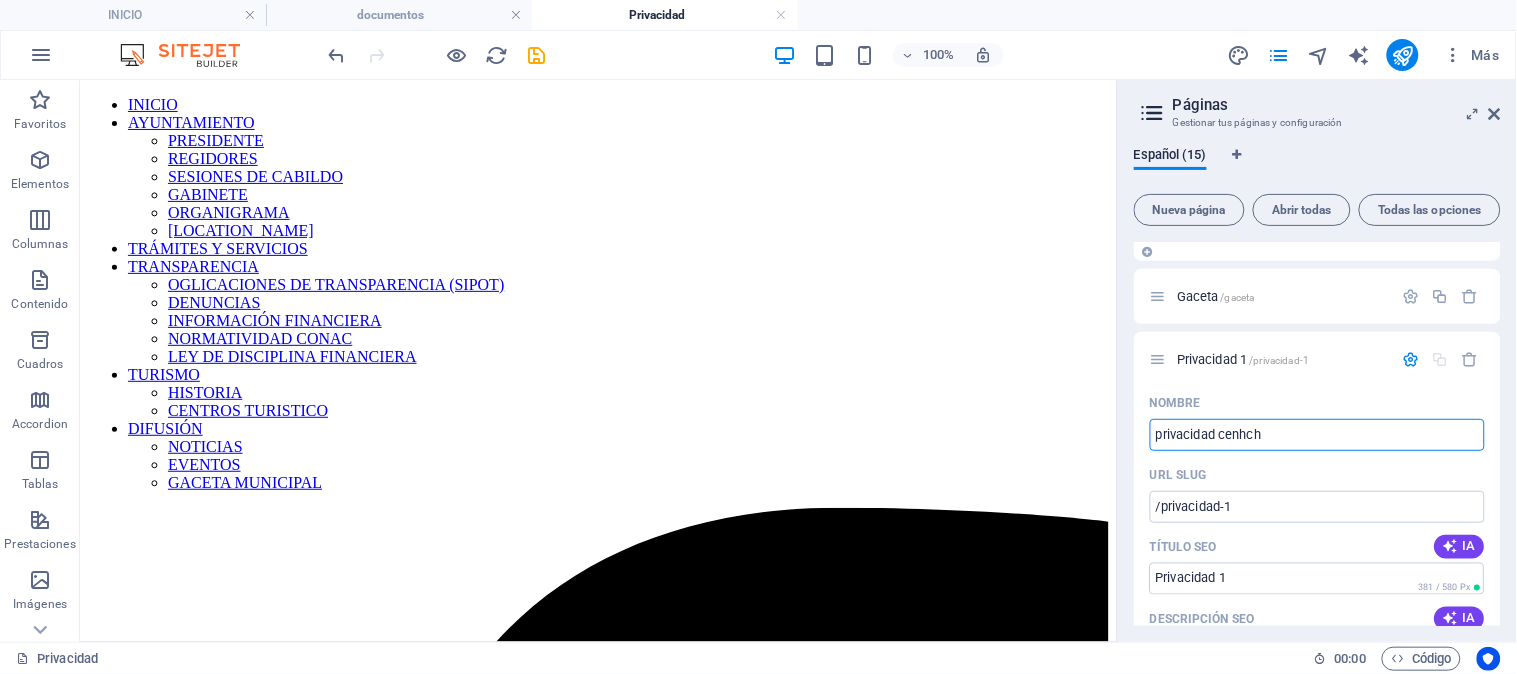 type on "privacidad cenhch" 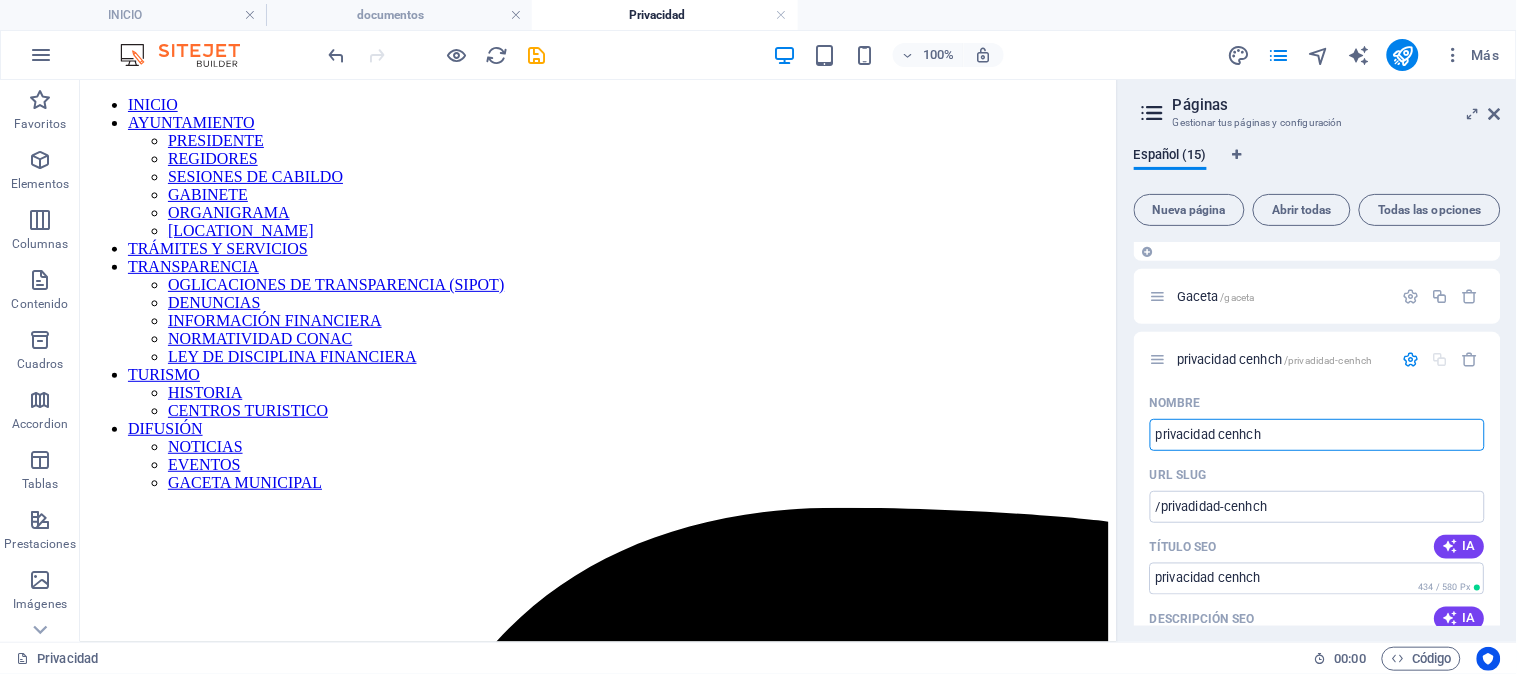type on "privacidad cenhch" 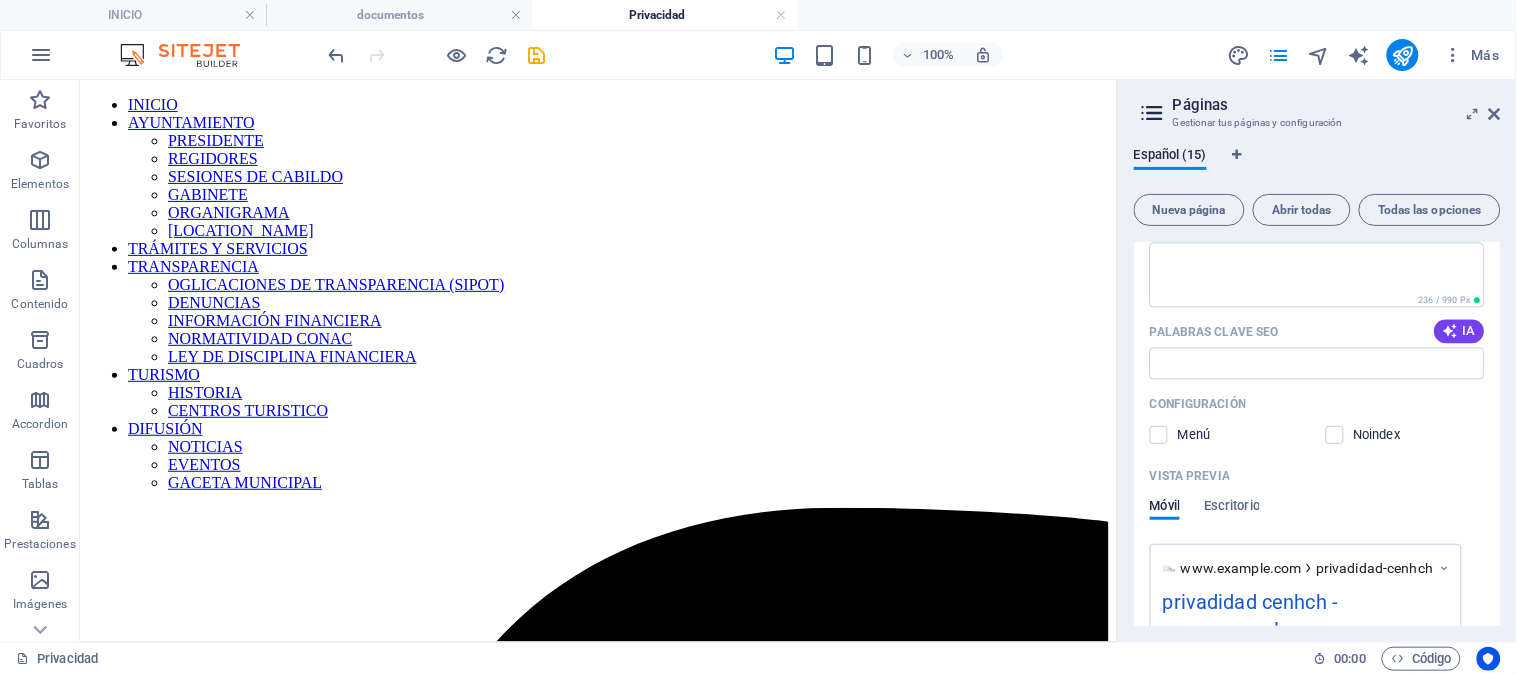 scroll, scrollTop: 1190, scrollLeft: 0, axis: vertical 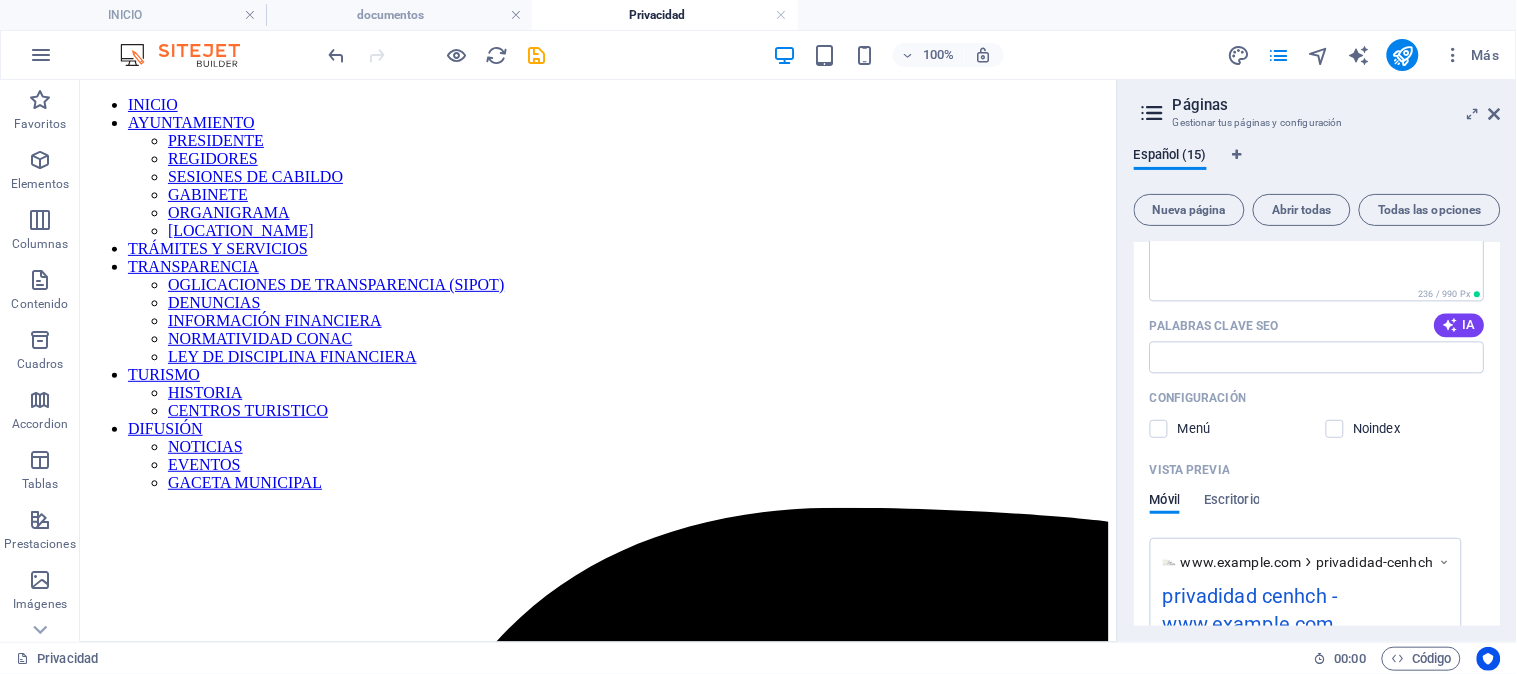 drag, startPoint x: 1503, startPoint y: 554, endPoint x: 1503, endPoint y: 600, distance: 46 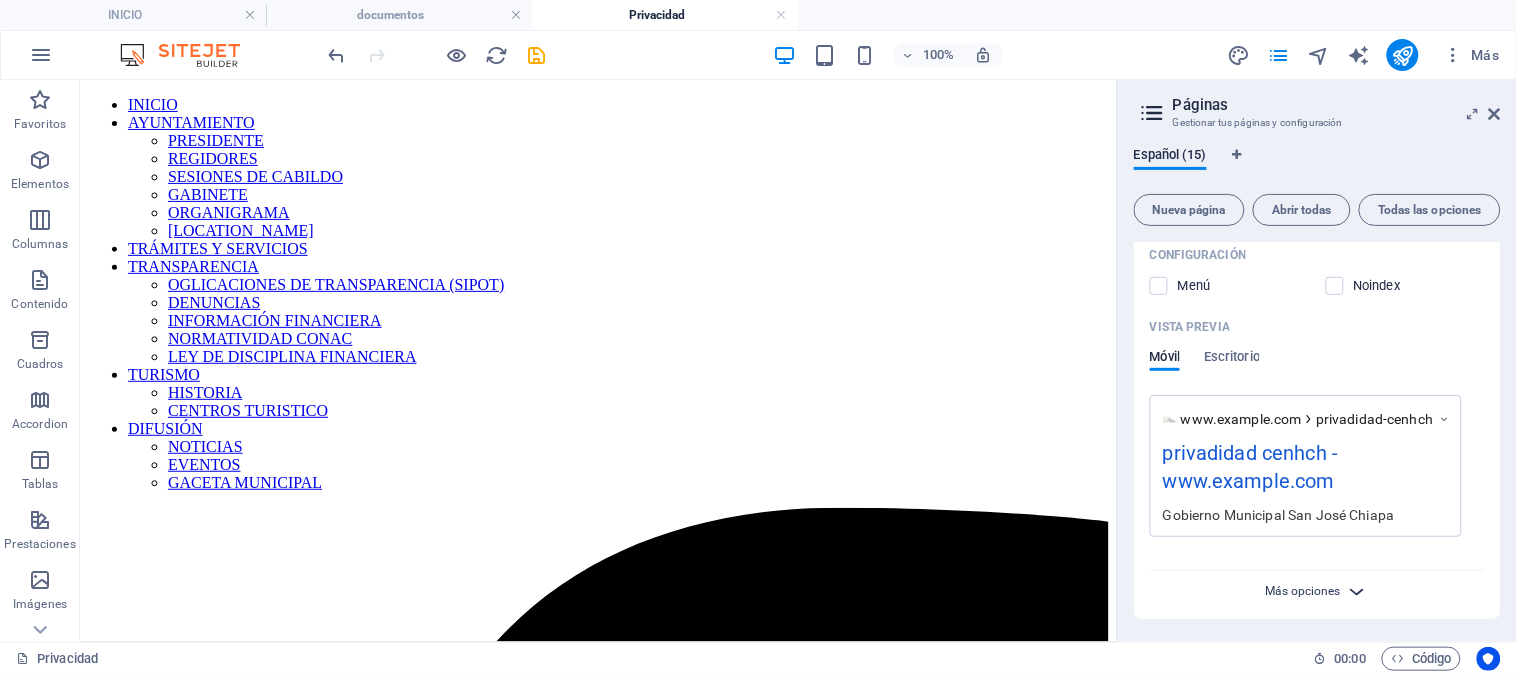 click on "Más opciones" at bounding box center [1303, 591] 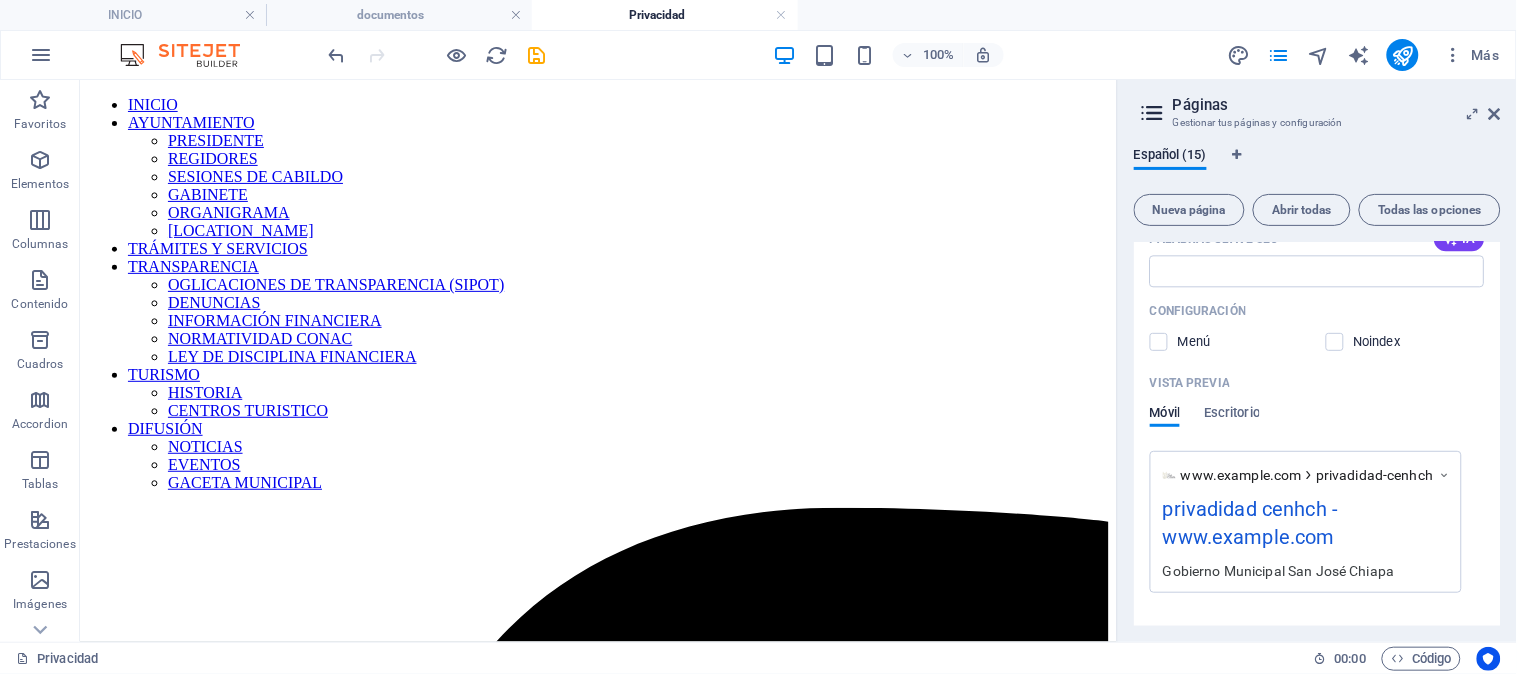 scroll, scrollTop: 1388, scrollLeft: 0, axis: vertical 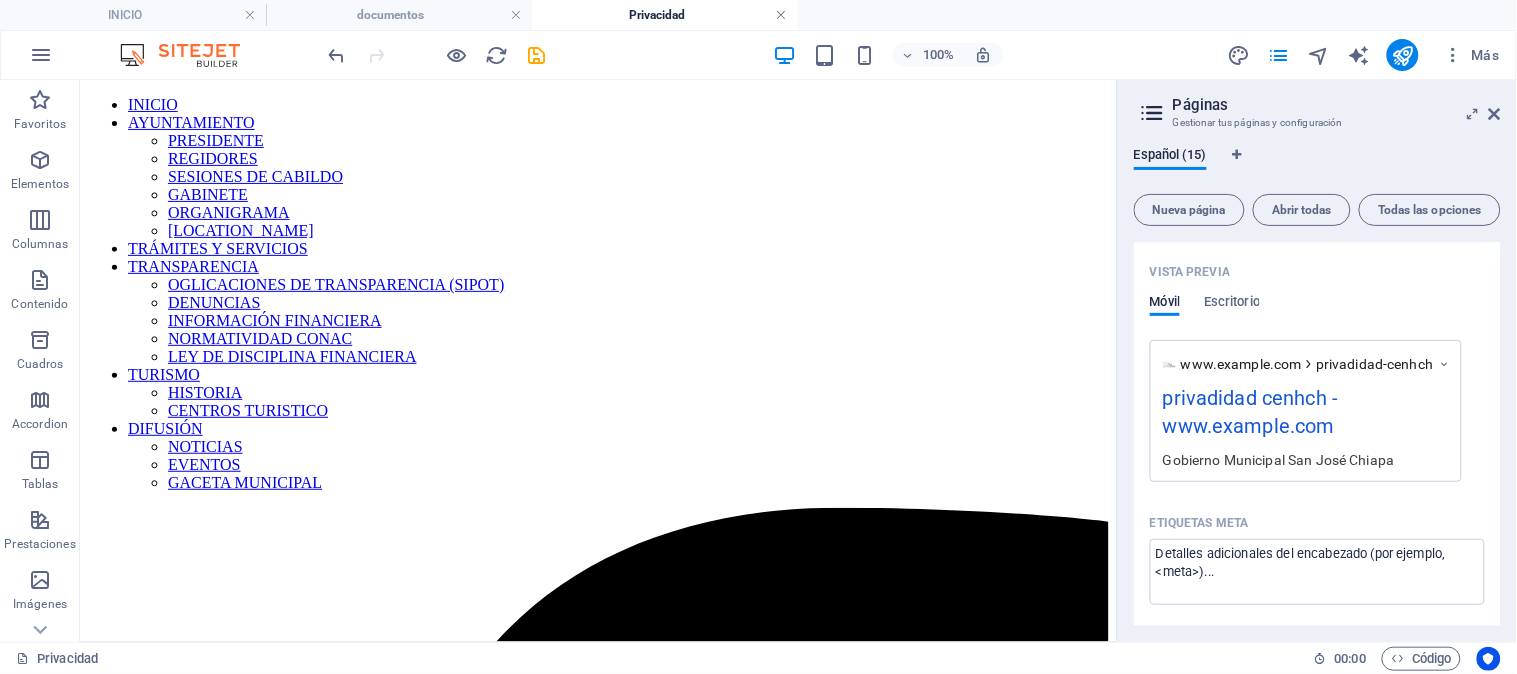 click at bounding box center [782, 15] 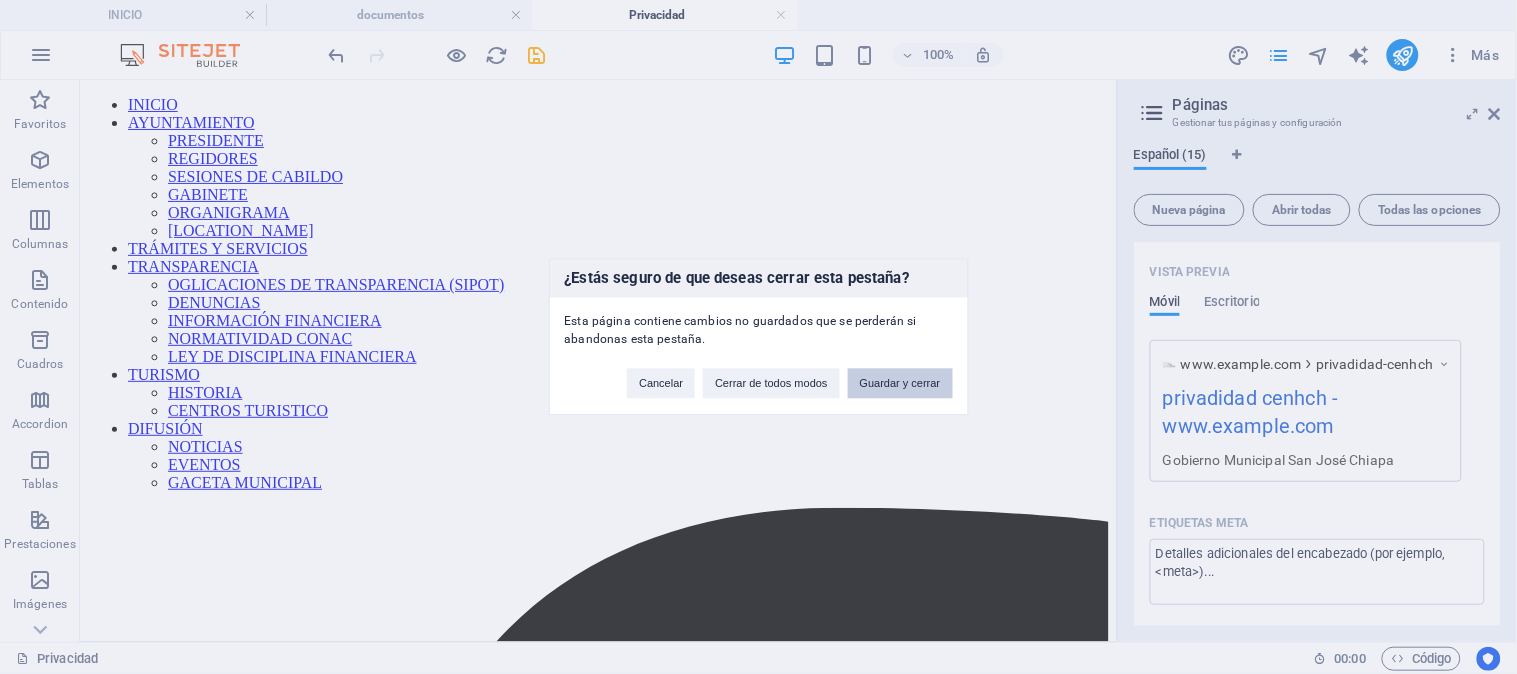 click on "Guardar y cerrar" at bounding box center (900, 384) 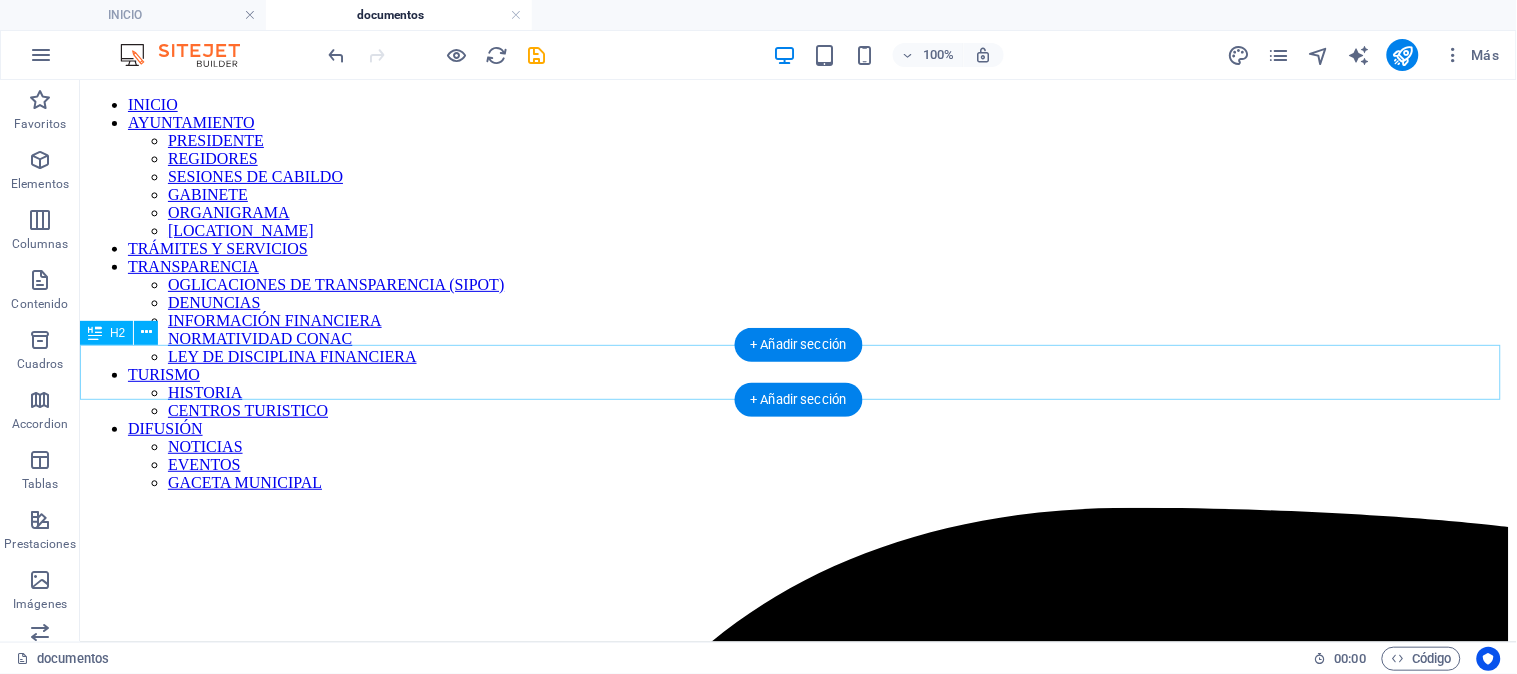 scroll, scrollTop: 11131, scrollLeft: 0, axis: vertical 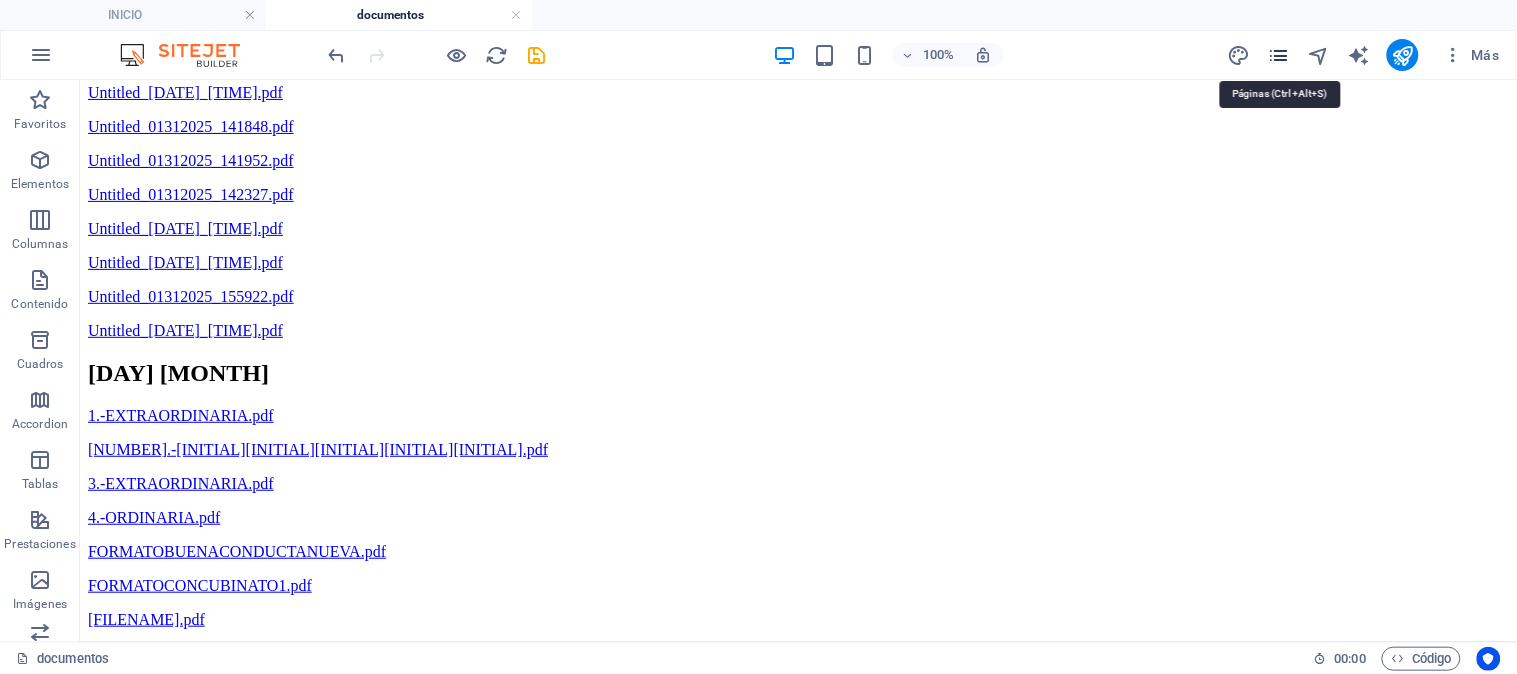 click at bounding box center [1279, 55] 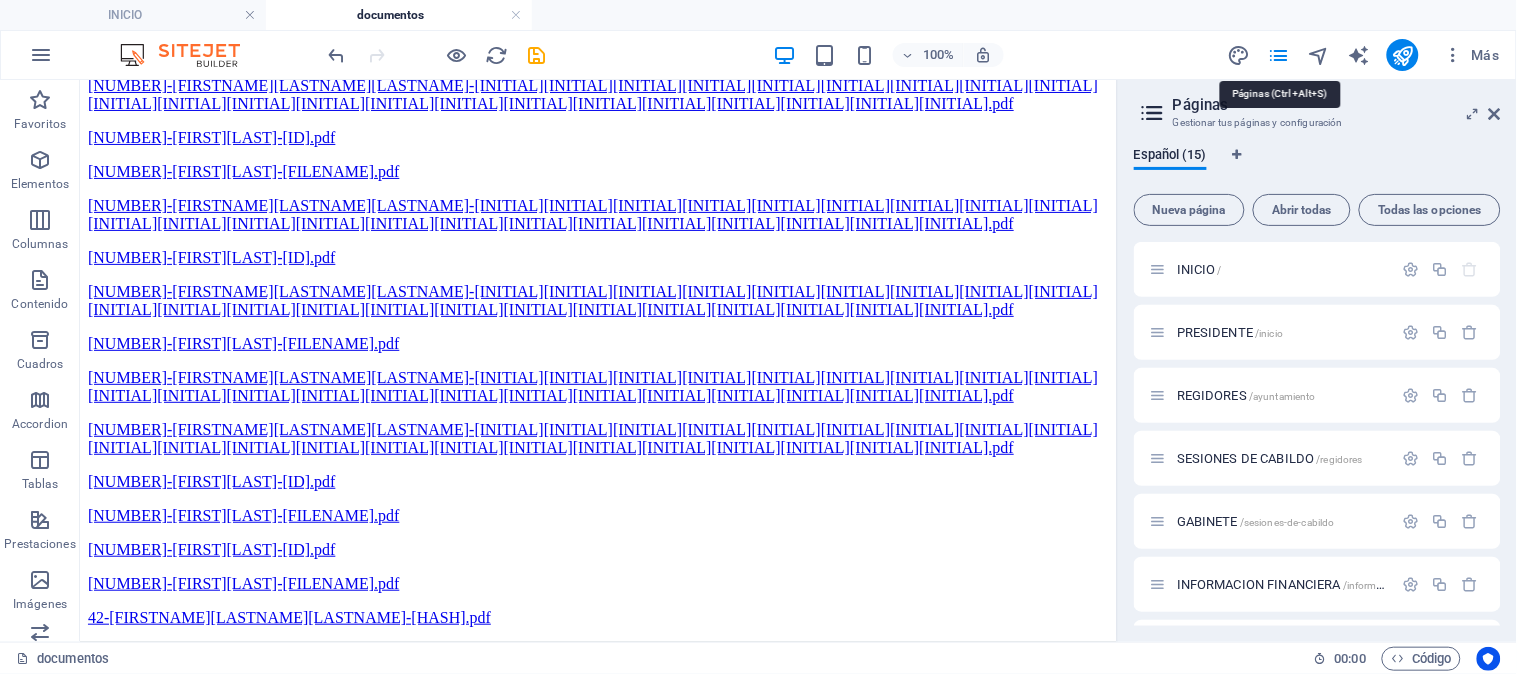 scroll, scrollTop: 11212, scrollLeft: 0, axis: vertical 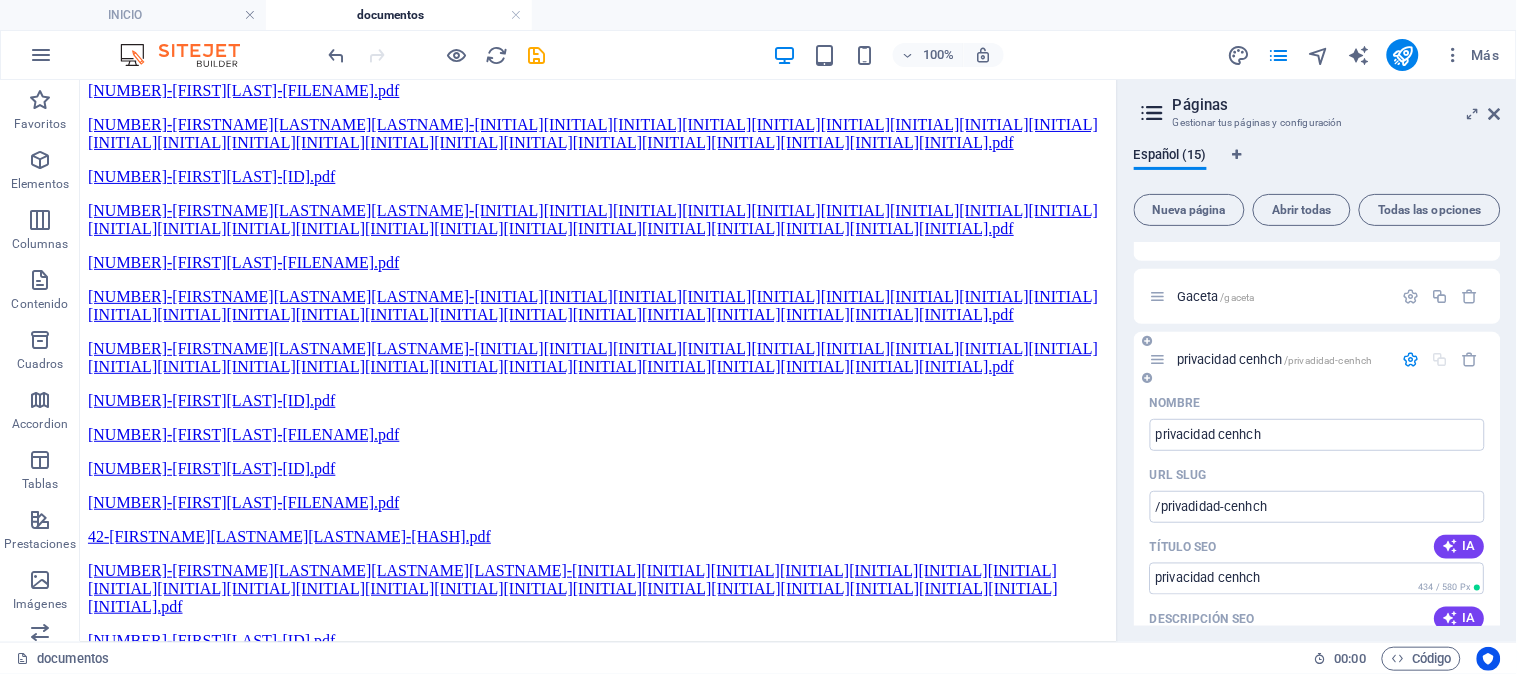click on "privacidad cenhch /privacidad-cenhch" at bounding box center (1275, 359) 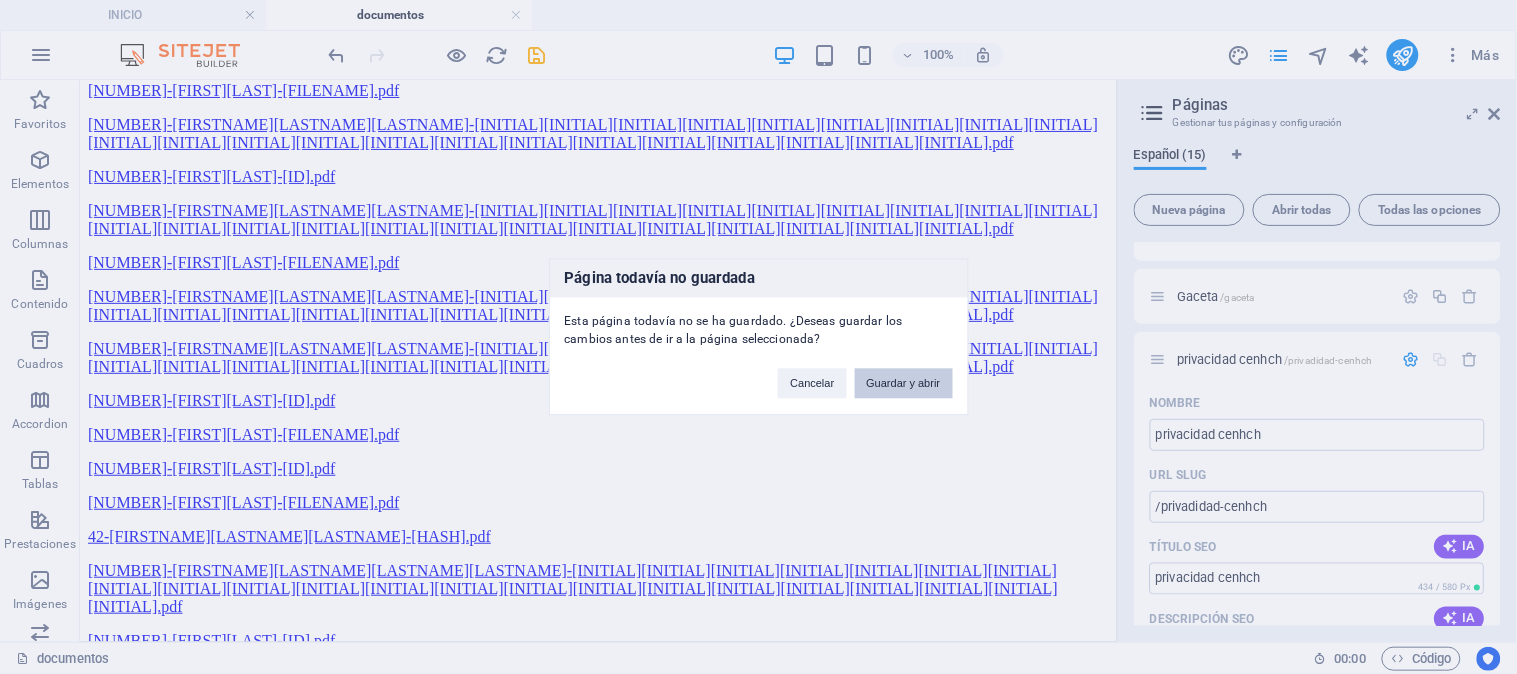 click on "Guardar y abrir" at bounding box center (904, 384) 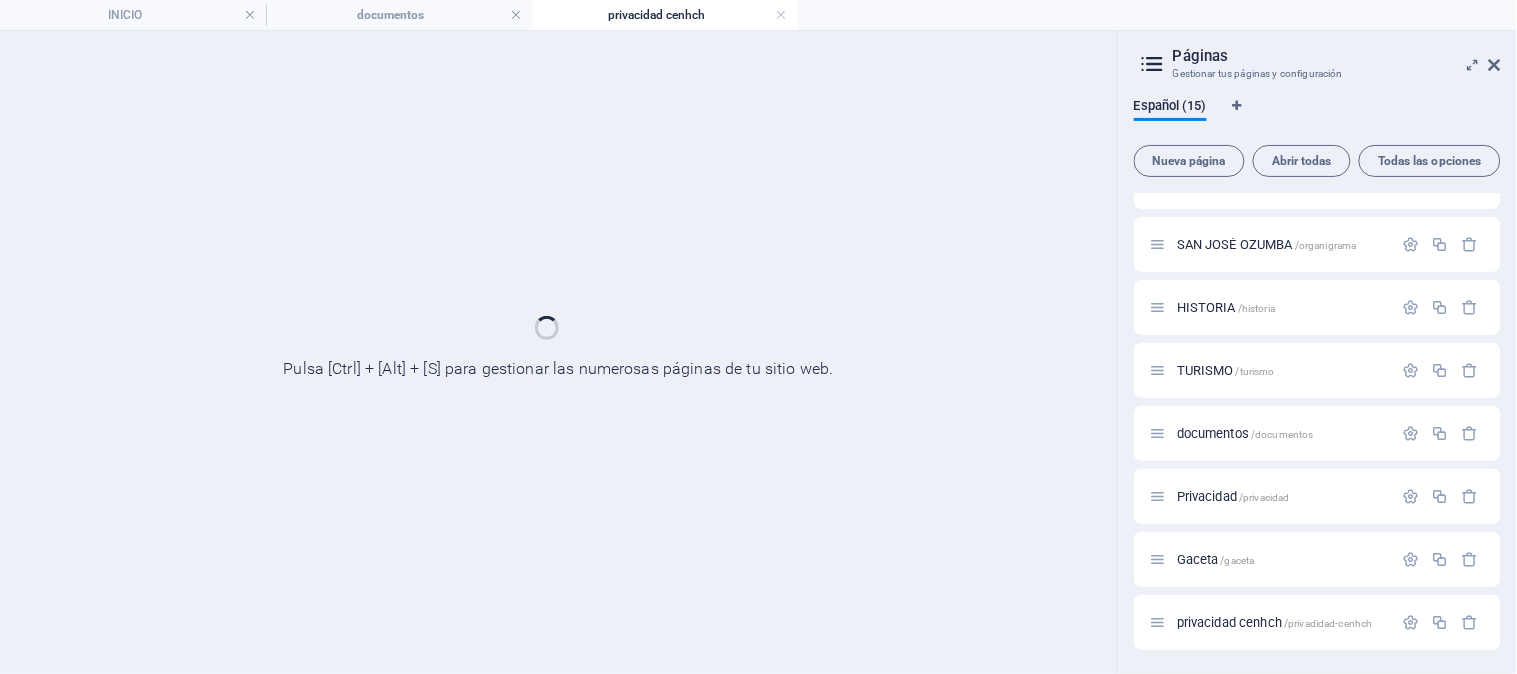 scroll, scrollTop: 478, scrollLeft: 0, axis: vertical 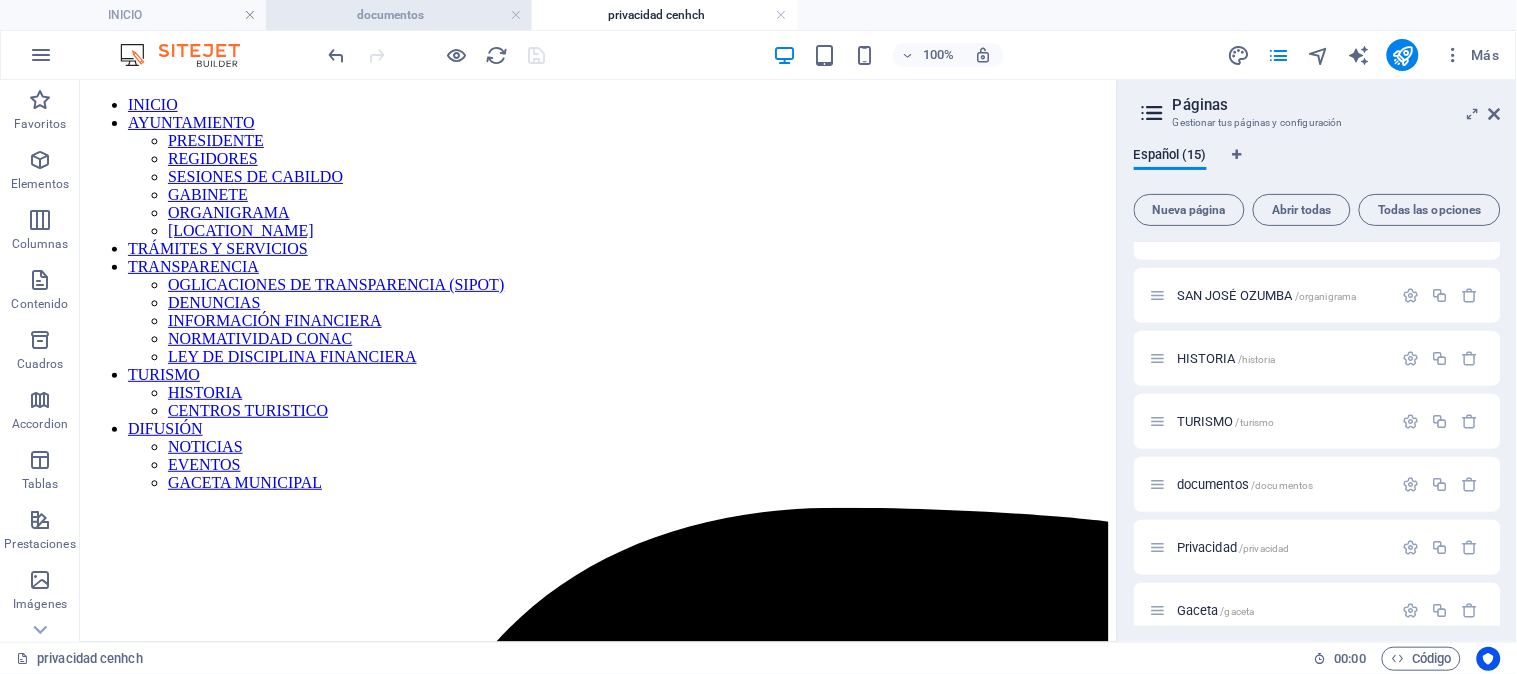 click on "documentos" at bounding box center (399, 15) 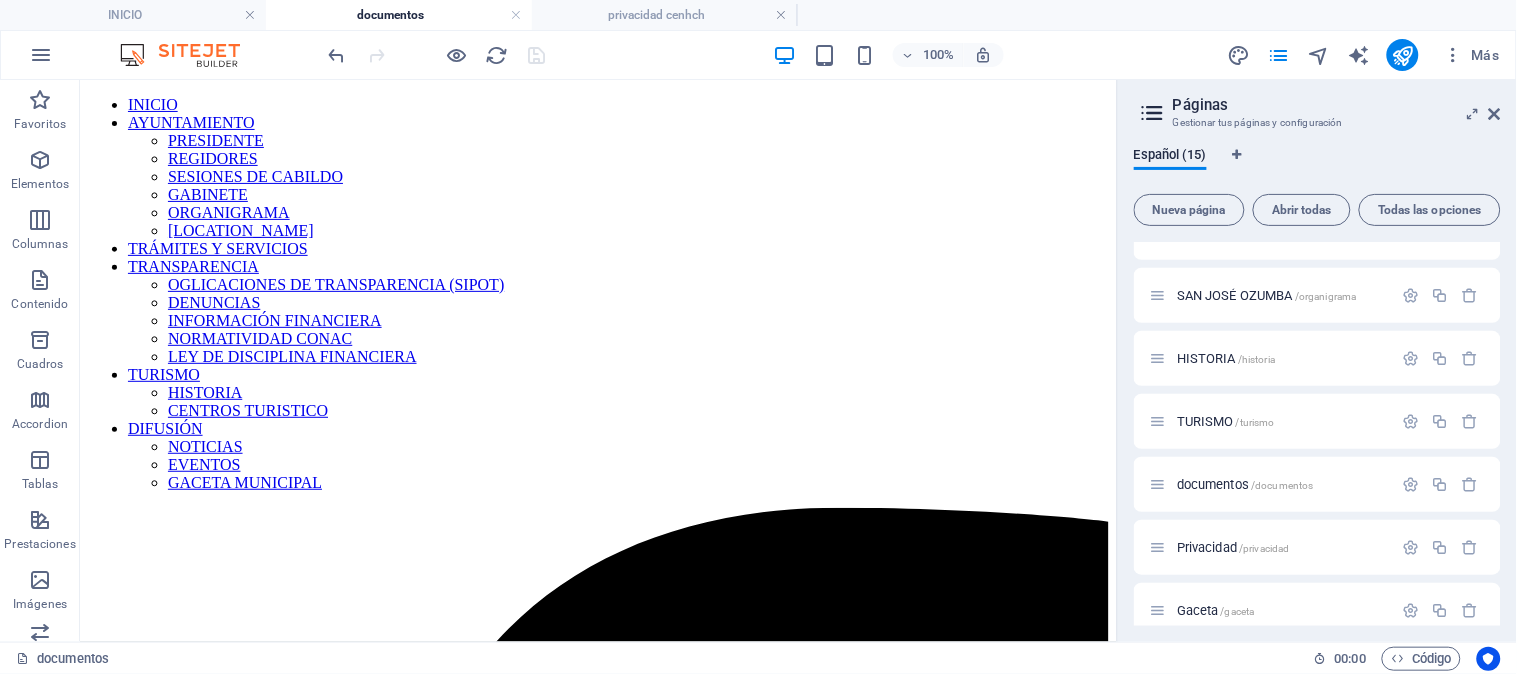 scroll, scrollTop: 11131, scrollLeft: 0, axis: vertical 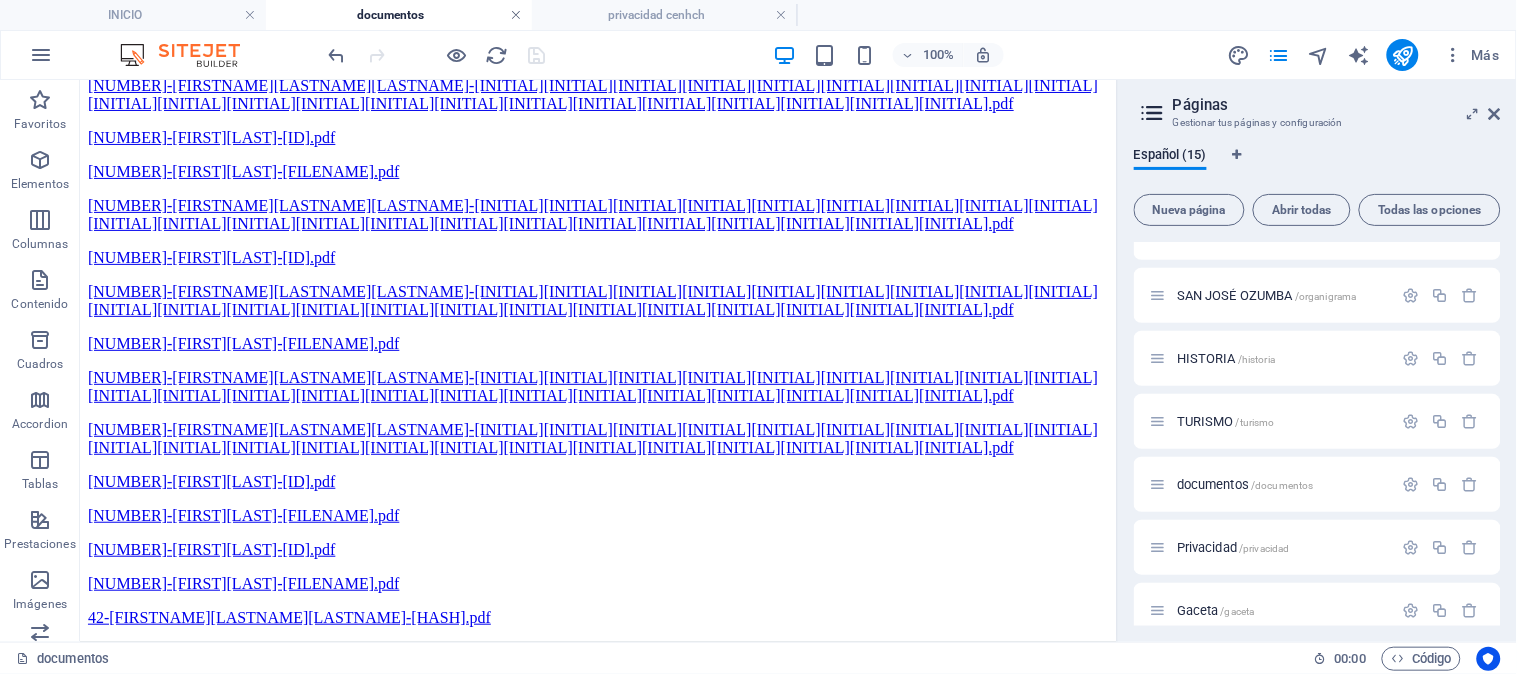 click at bounding box center (516, 15) 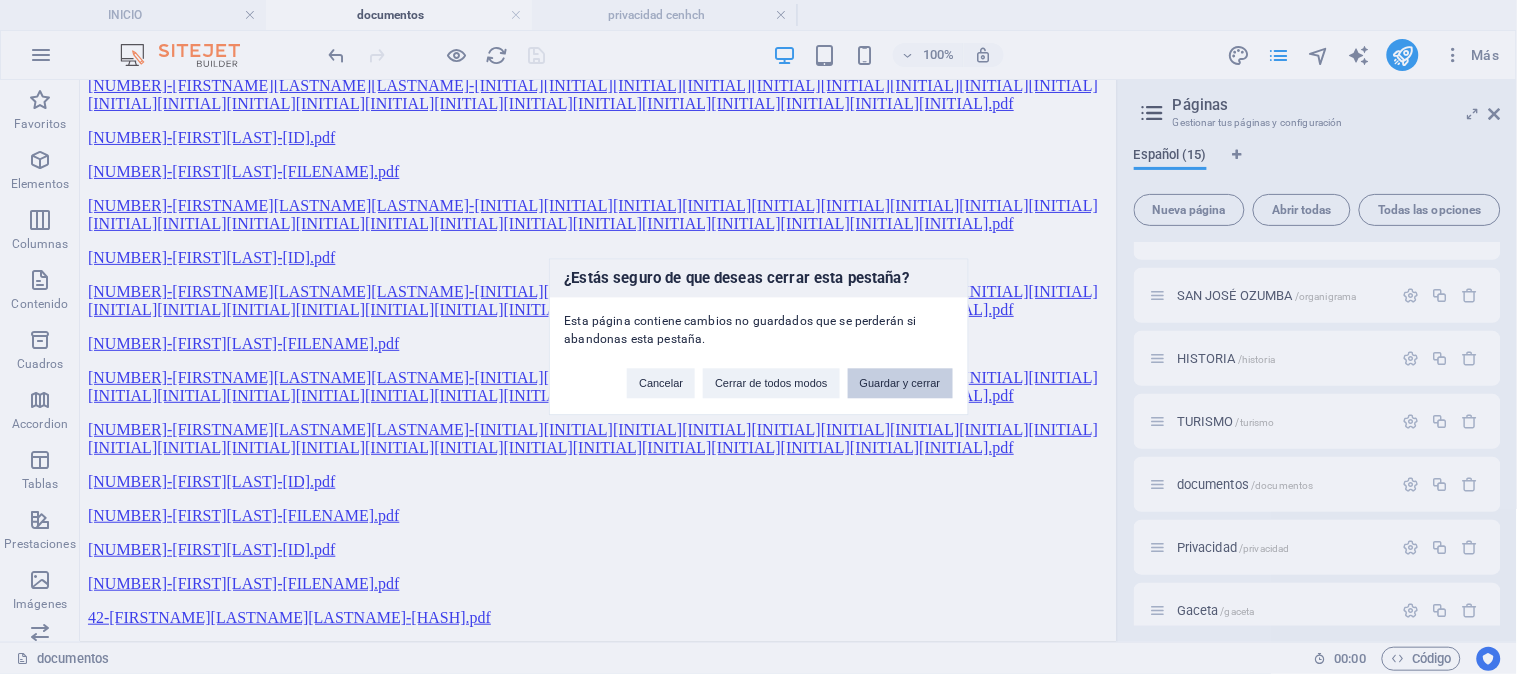 click on "Guardar y cerrar" at bounding box center (900, 384) 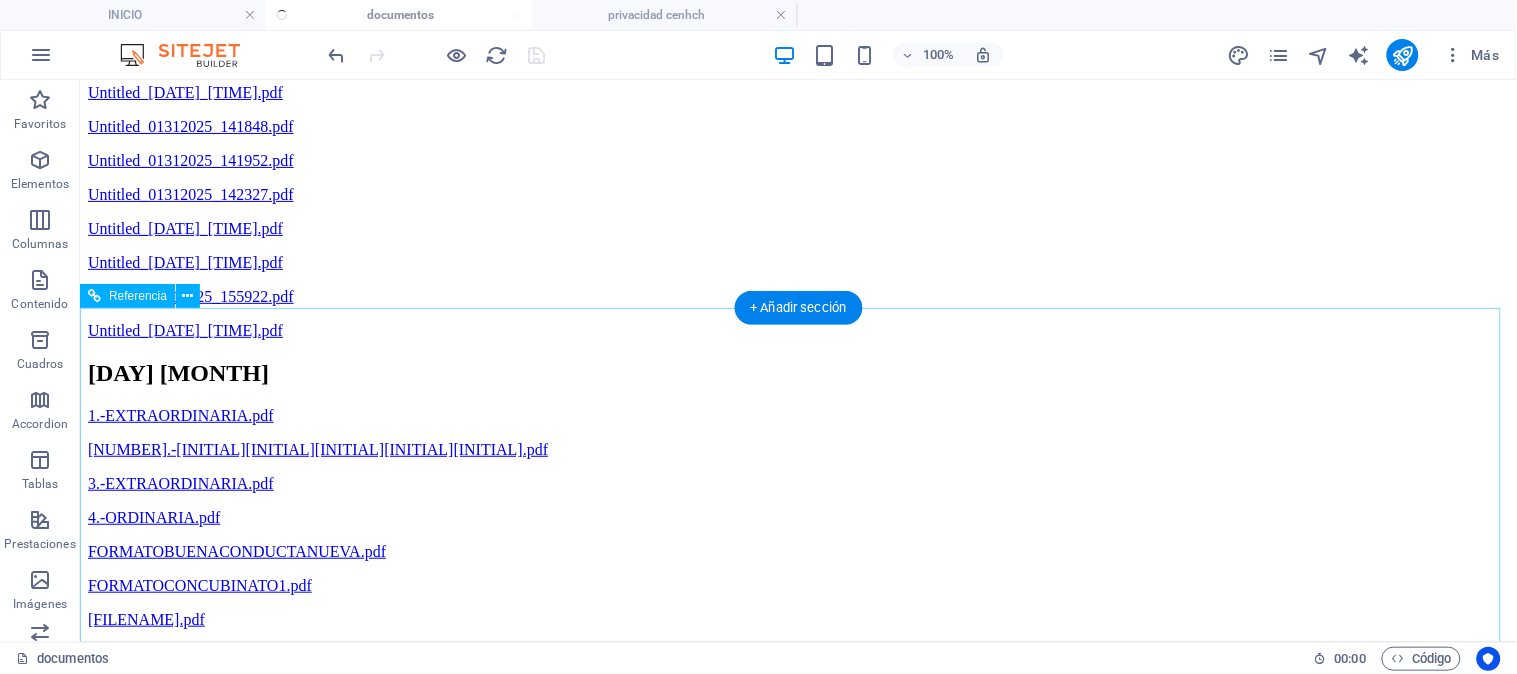 scroll, scrollTop: 11046, scrollLeft: 0, axis: vertical 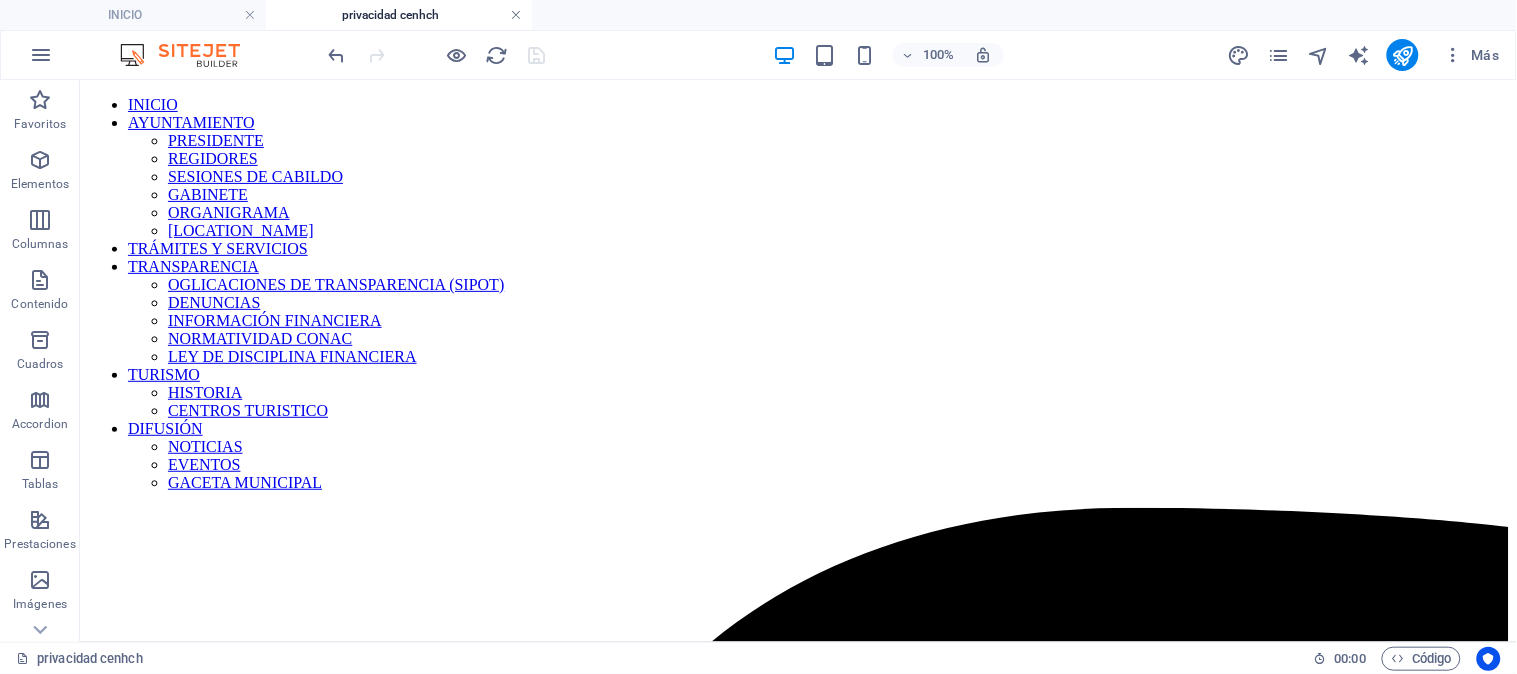 click at bounding box center [516, 15] 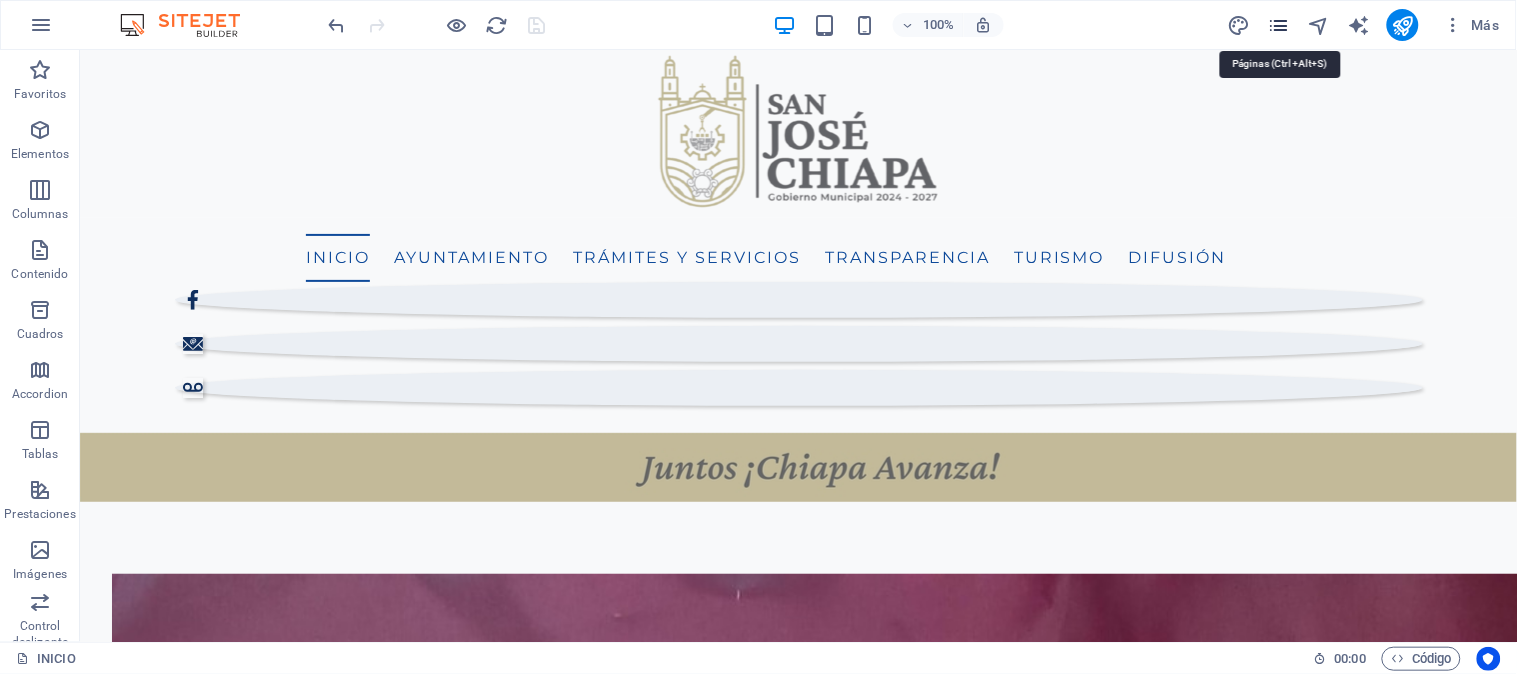 click at bounding box center (1279, 25) 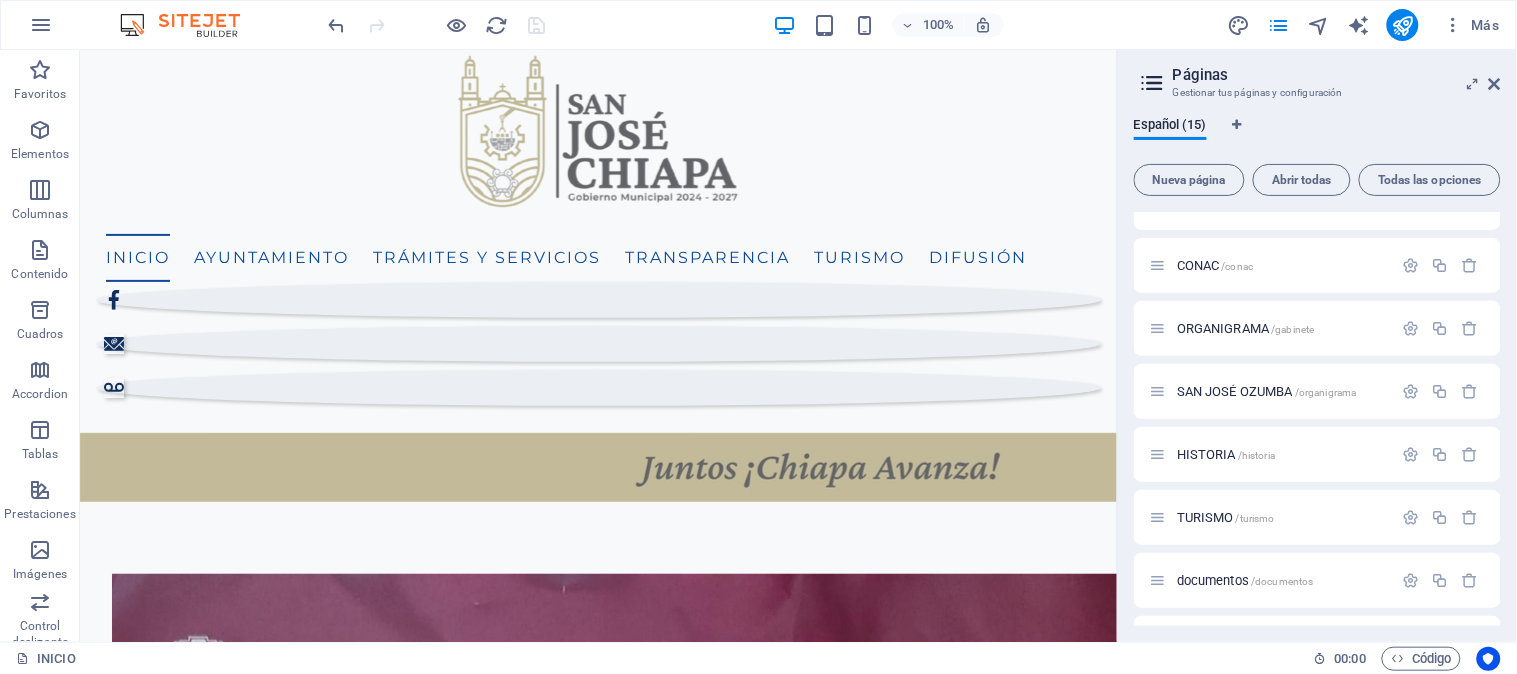 scroll, scrollTop: 530, scrollLeft: 0, axis: vertical 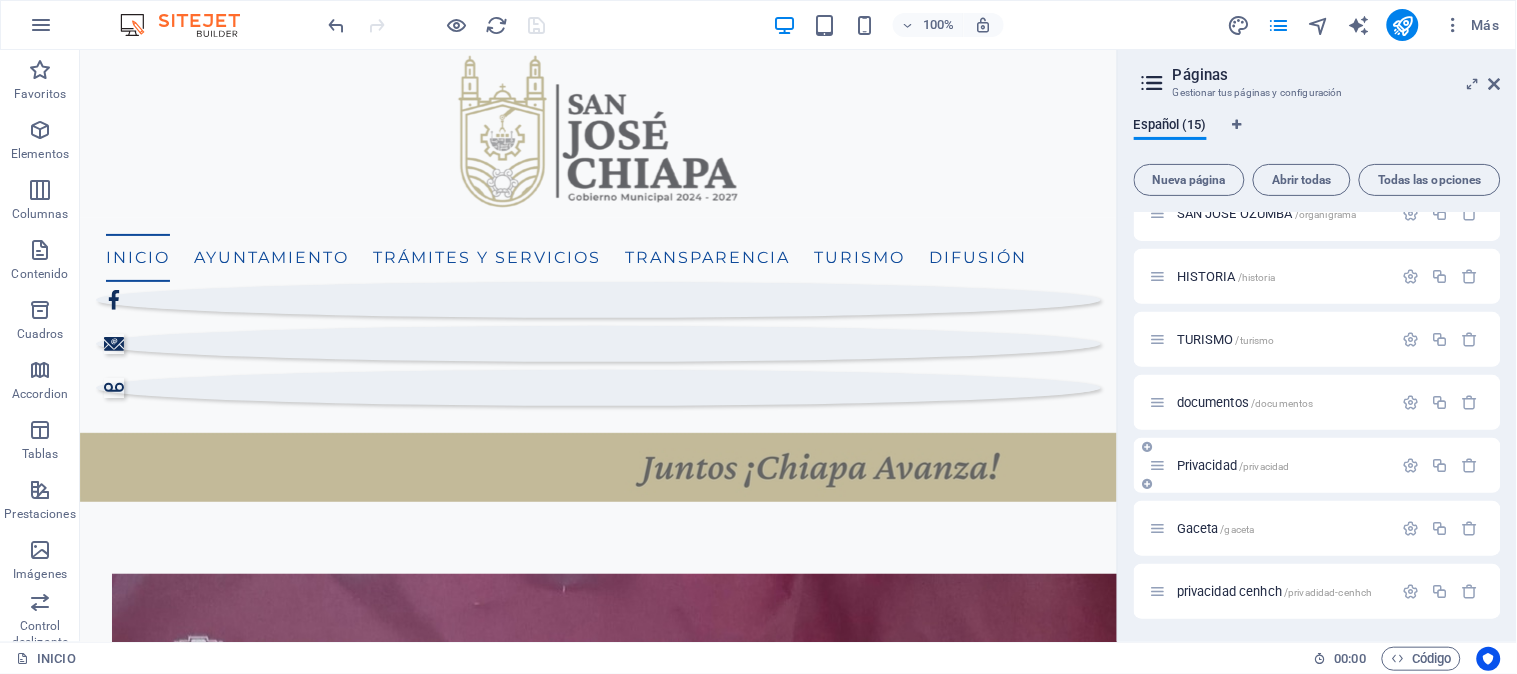 click on "Privacidad /[privacidad]" at bounding box center [1233, 465] 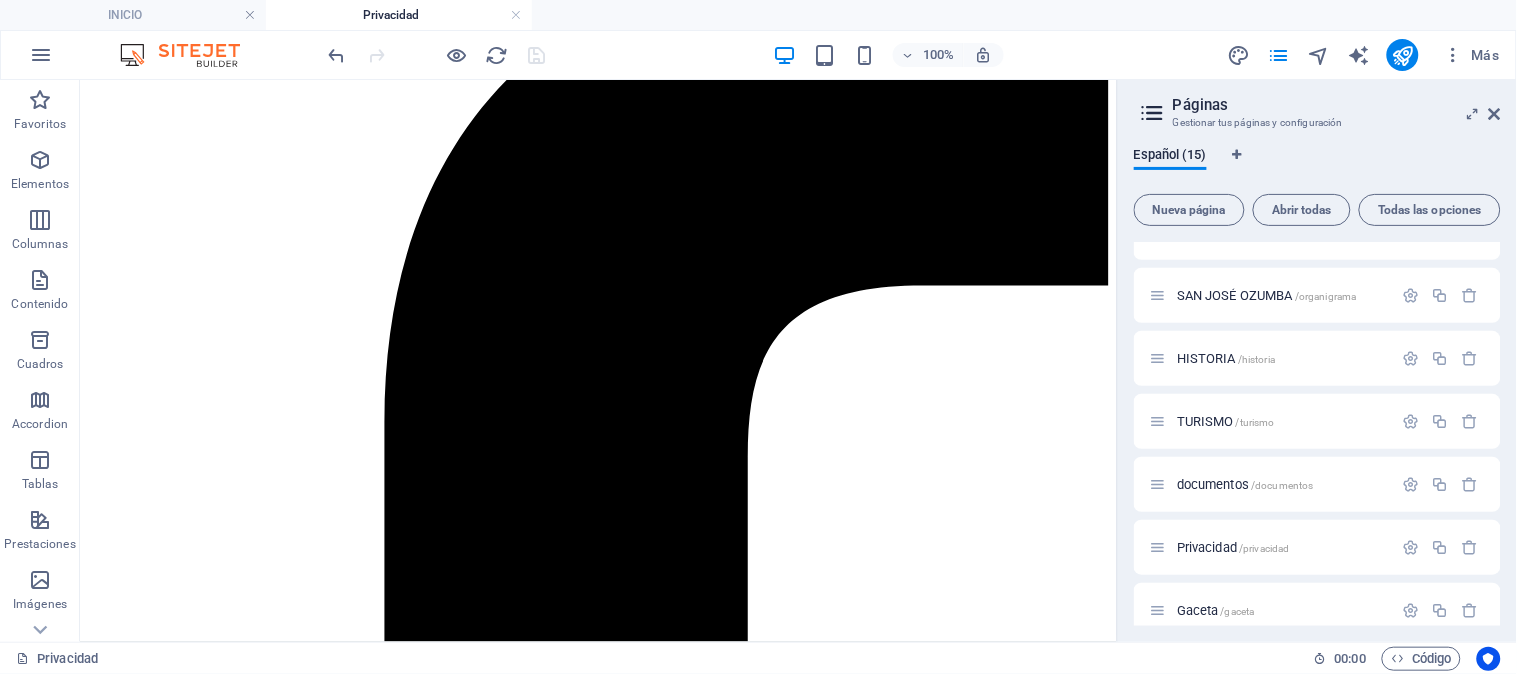 scroll, scrollTop: 563, scrollLeft: 0, axis: vertical 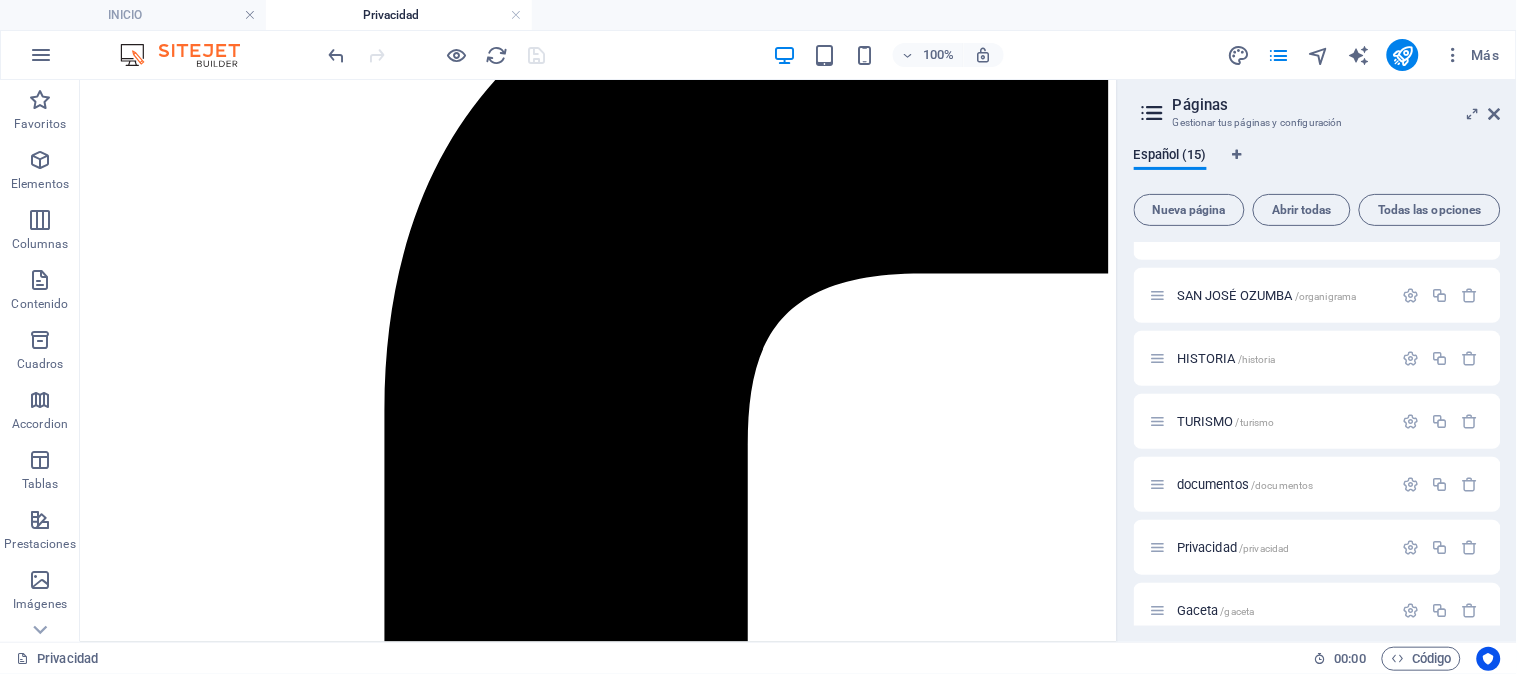 drag, startPoint x: 1107, startPoint y: 127, endPoint x: 1207, endPoint y: 409, distance: 299.20563 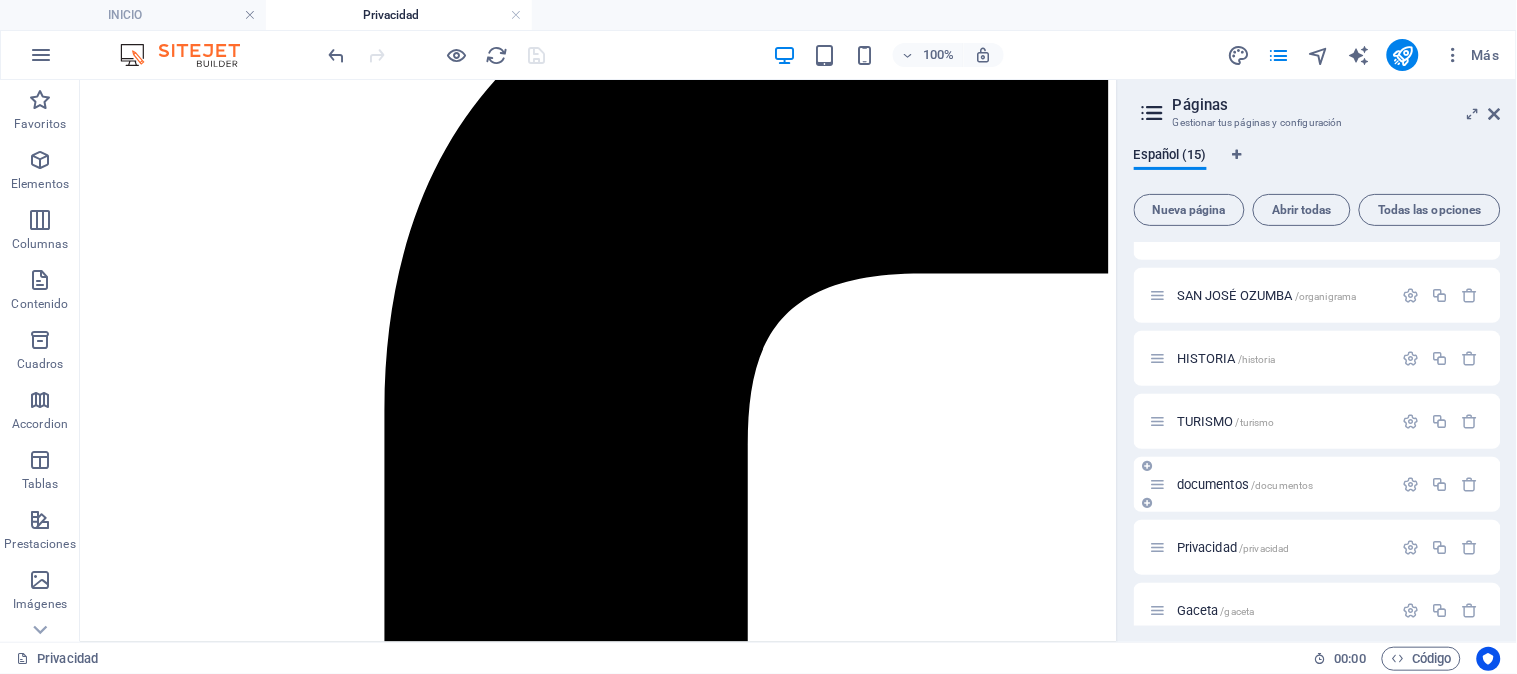click on "documentos /documentos" at bounding box center (1245, 484) 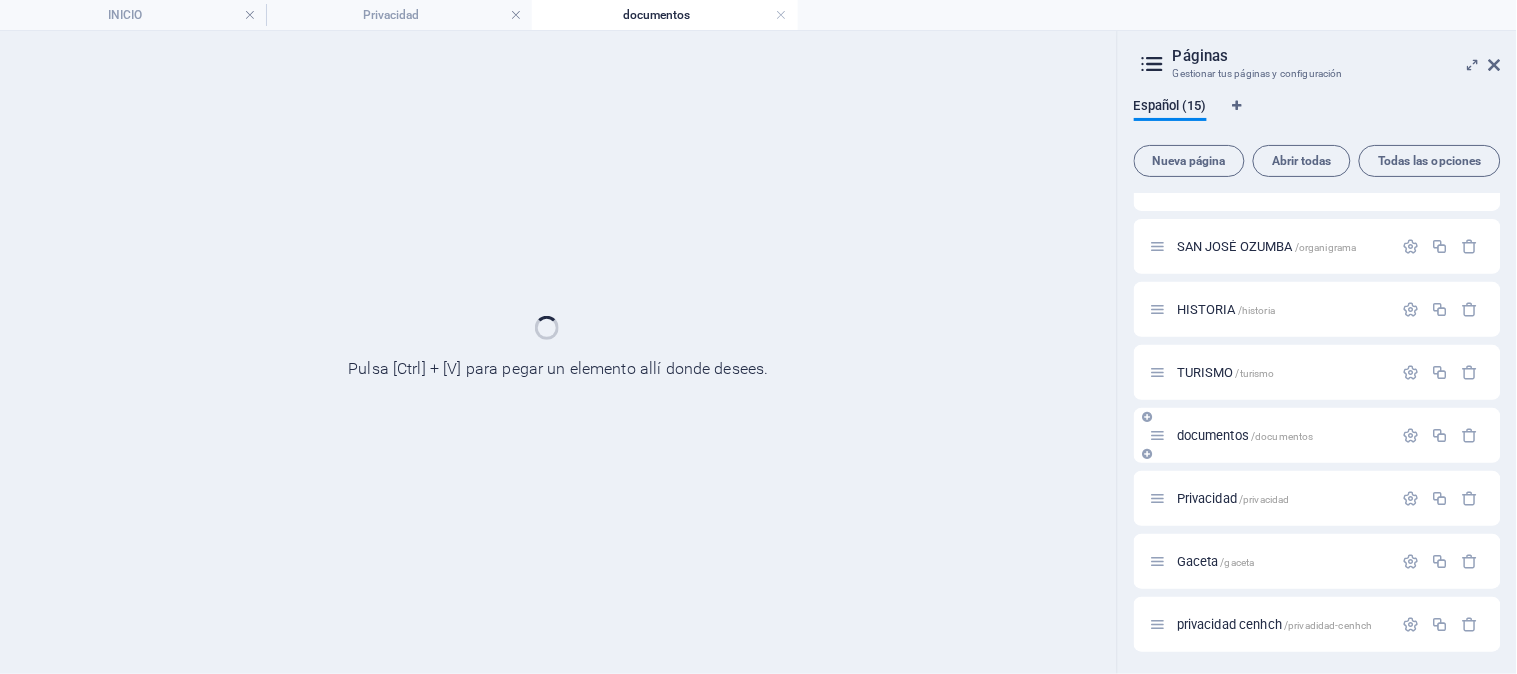 scroll, scrollTop: 0, scrollLeft: 0, axis: both 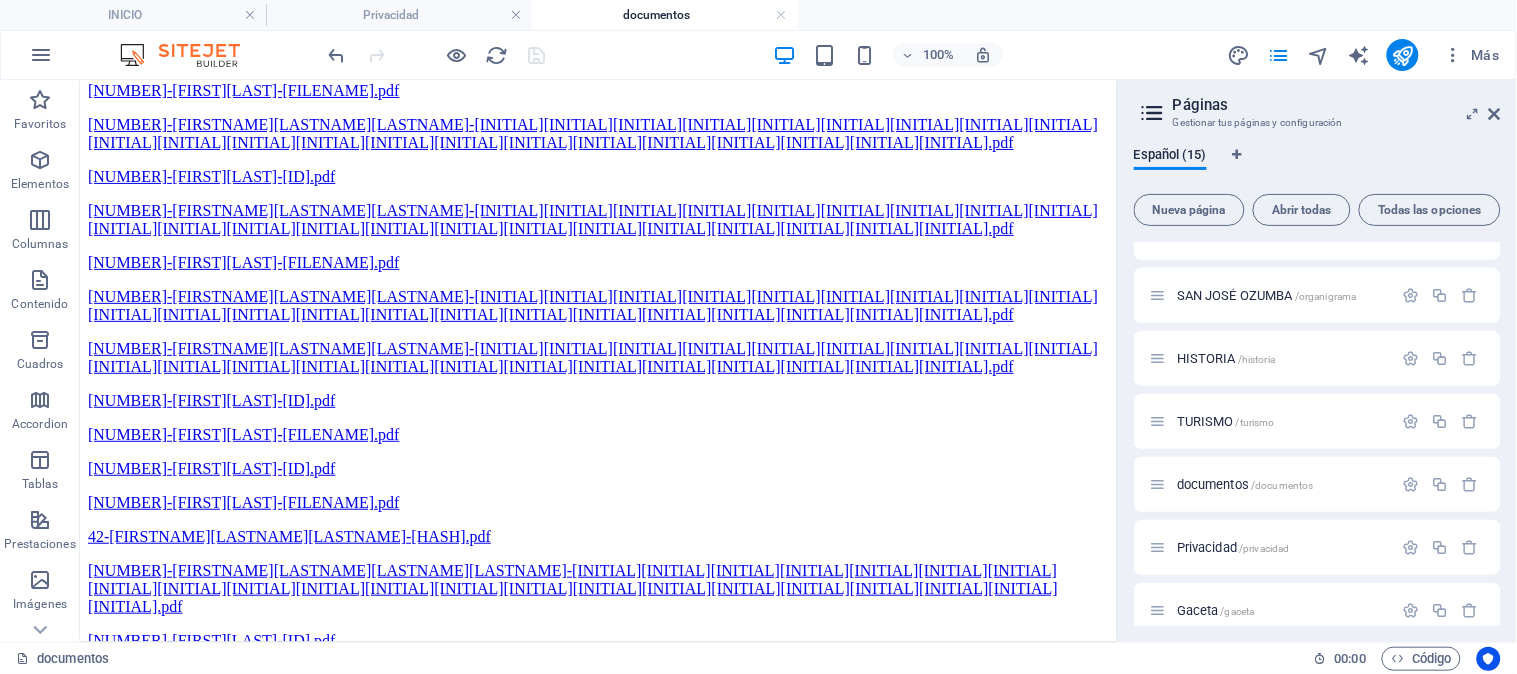 drag, startPoint x: 1106, startPoint y: 107, endPoint x: 1217, endPoint y: 681, distance: 584.6341 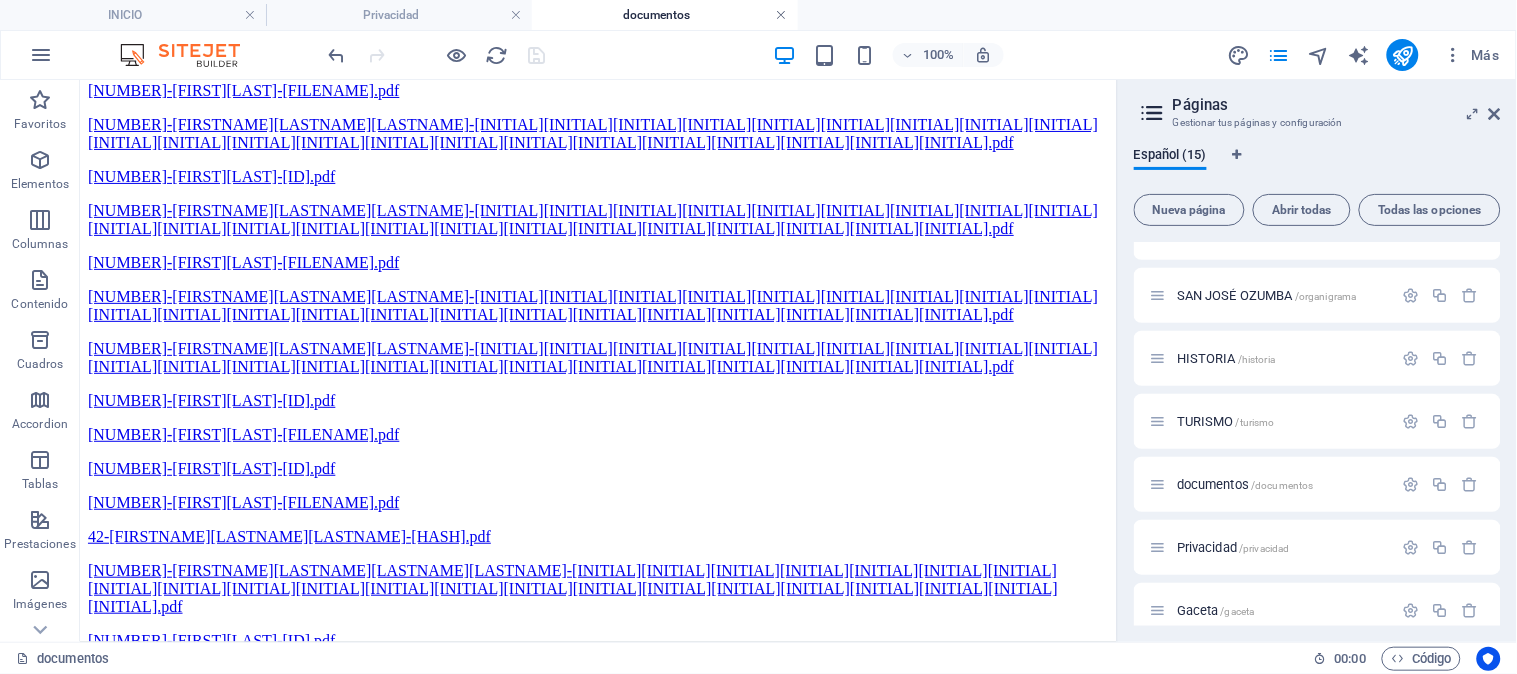 click at bounding box center (782, 15) 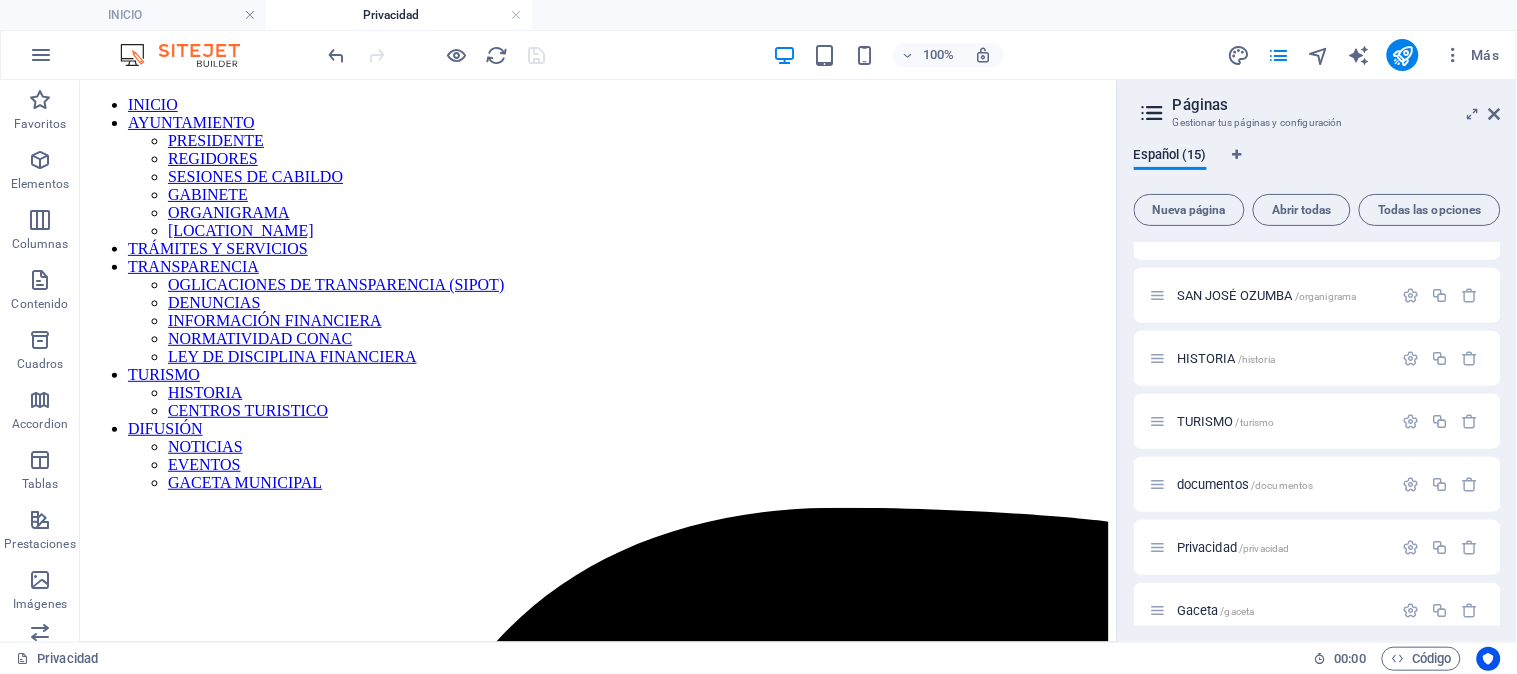 scroll, scrollTop: 563, scrollLeft: 0, axis: vertical 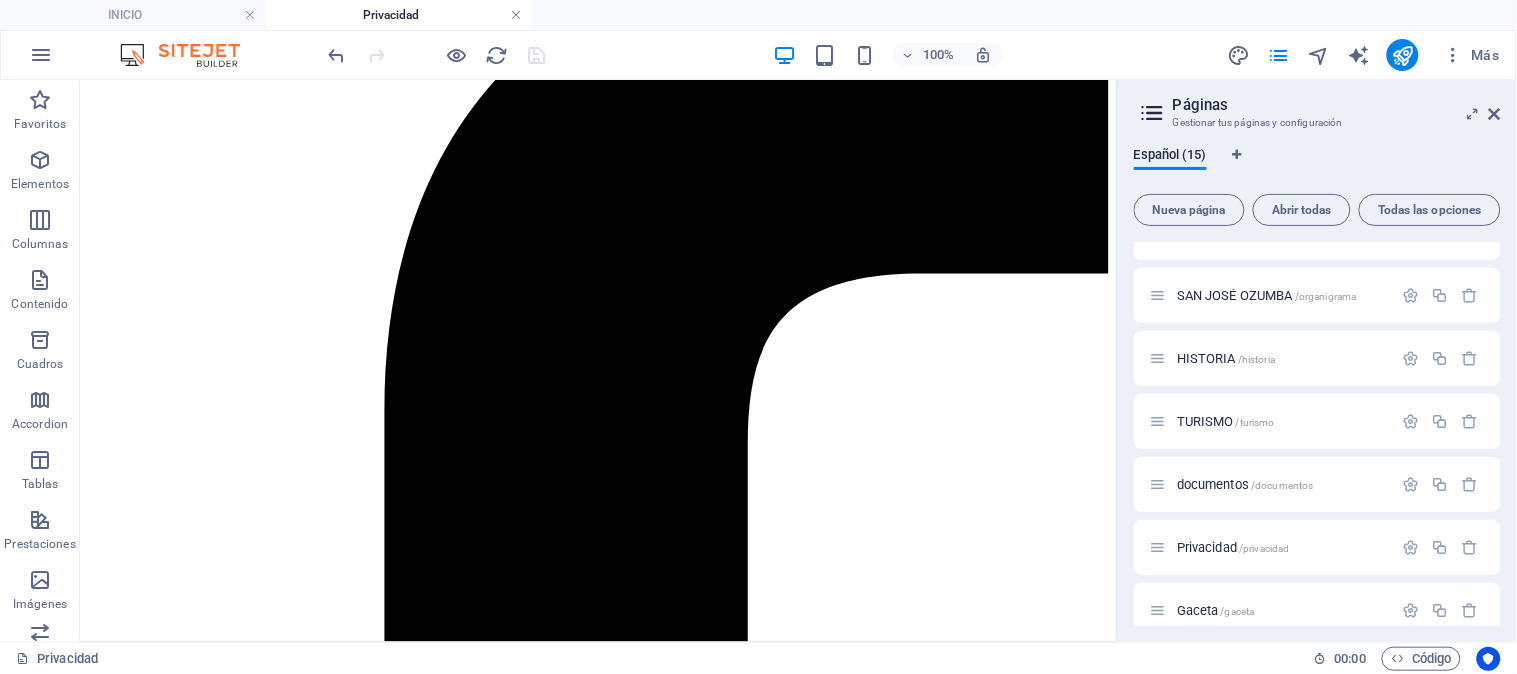 click at bounding box center [516, 15] 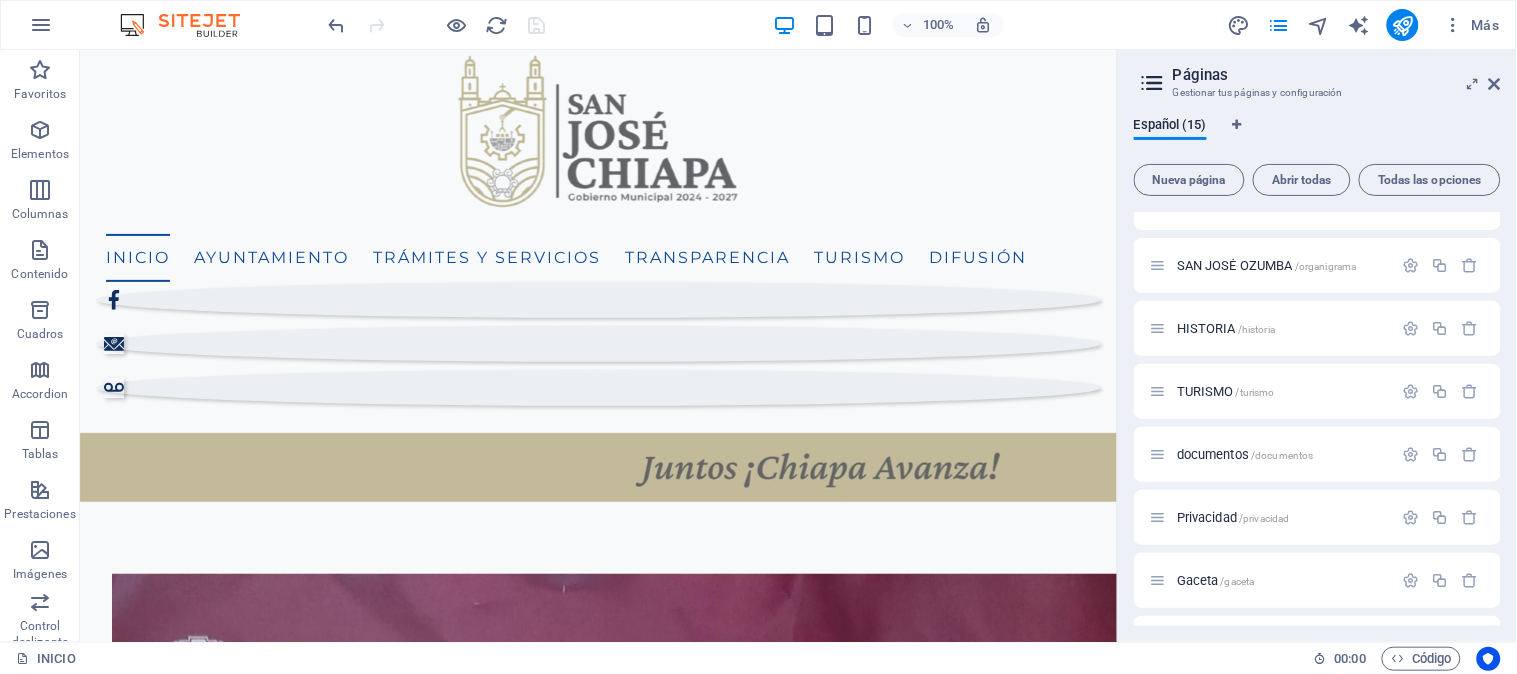 scroll, scrollTop: 530, scrollLeft: 0, axis: vertical 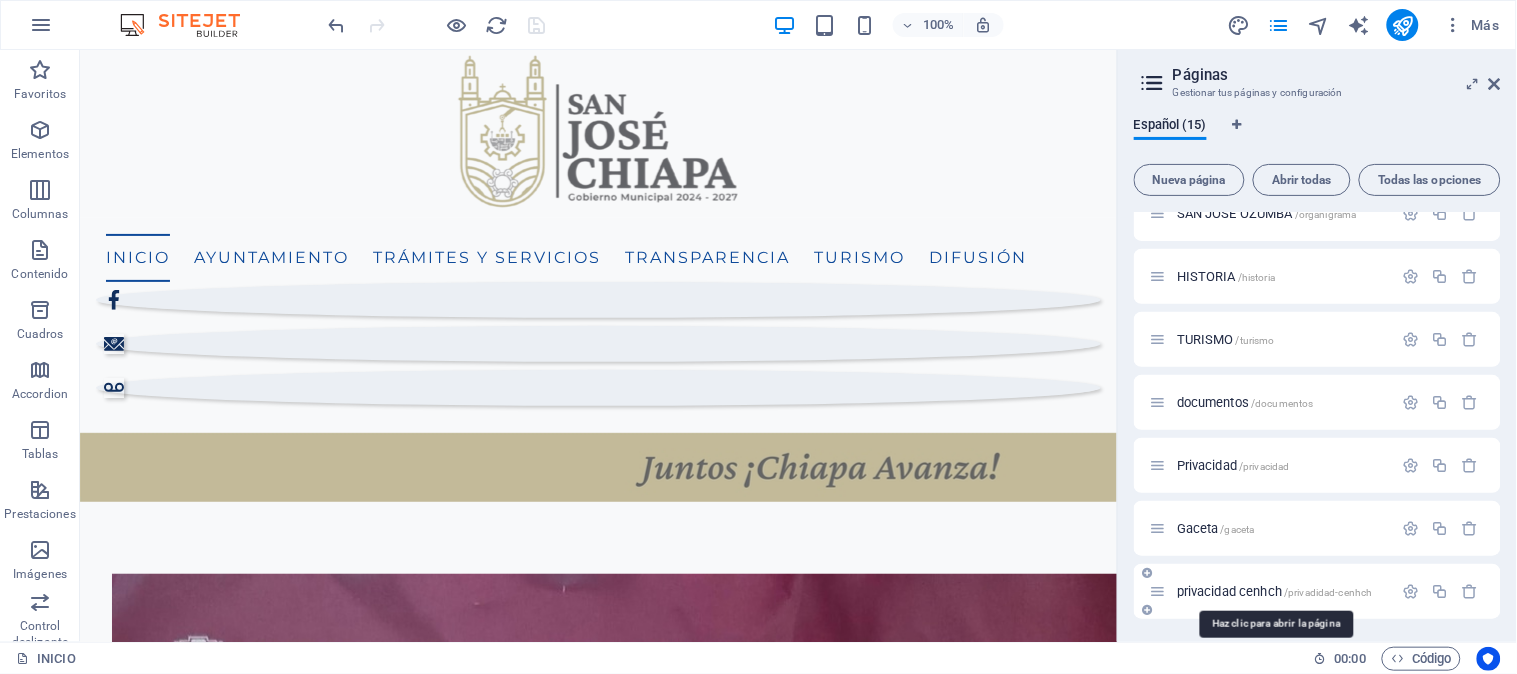click on "privacidad cenhch /privacidad-cenhch" at bounding box center (1275, 591) 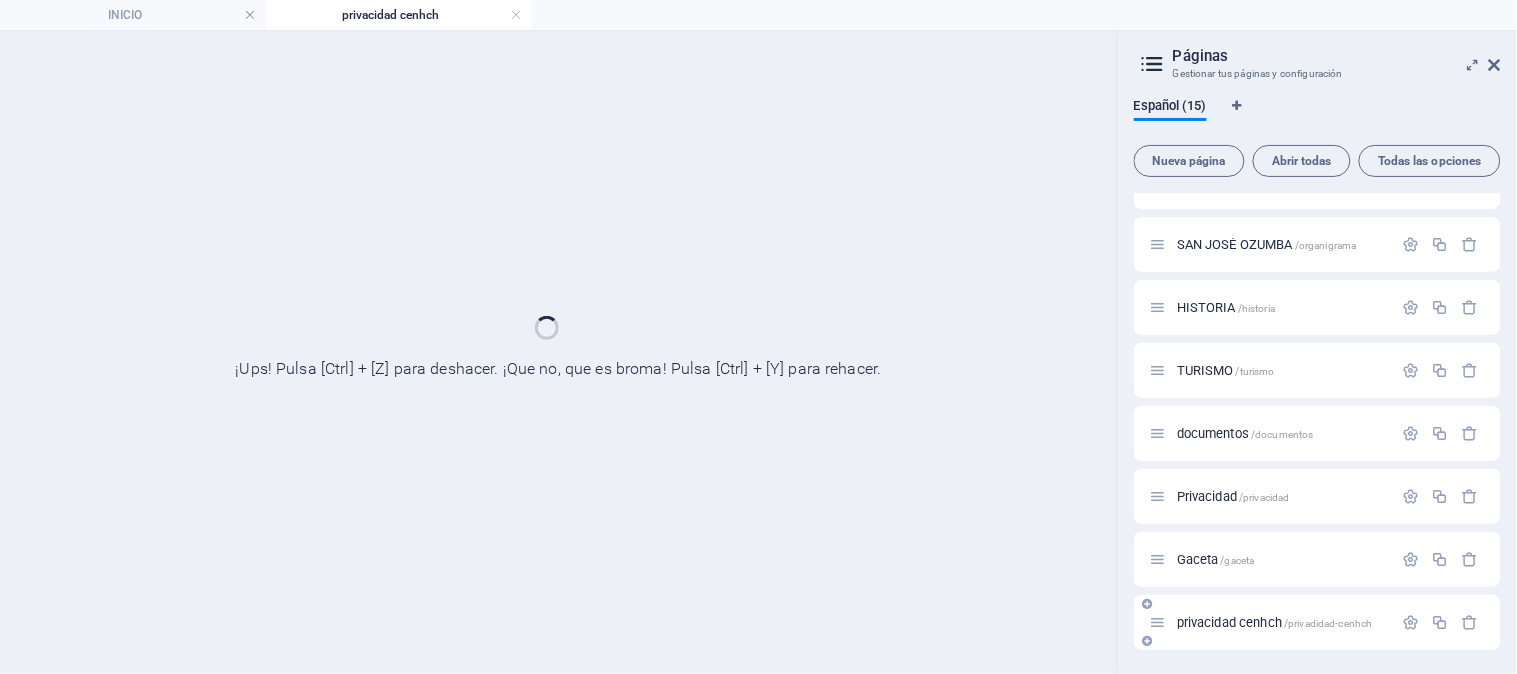 scroll, scrollTop: 478, scrollLeft: 0, axis: vertical 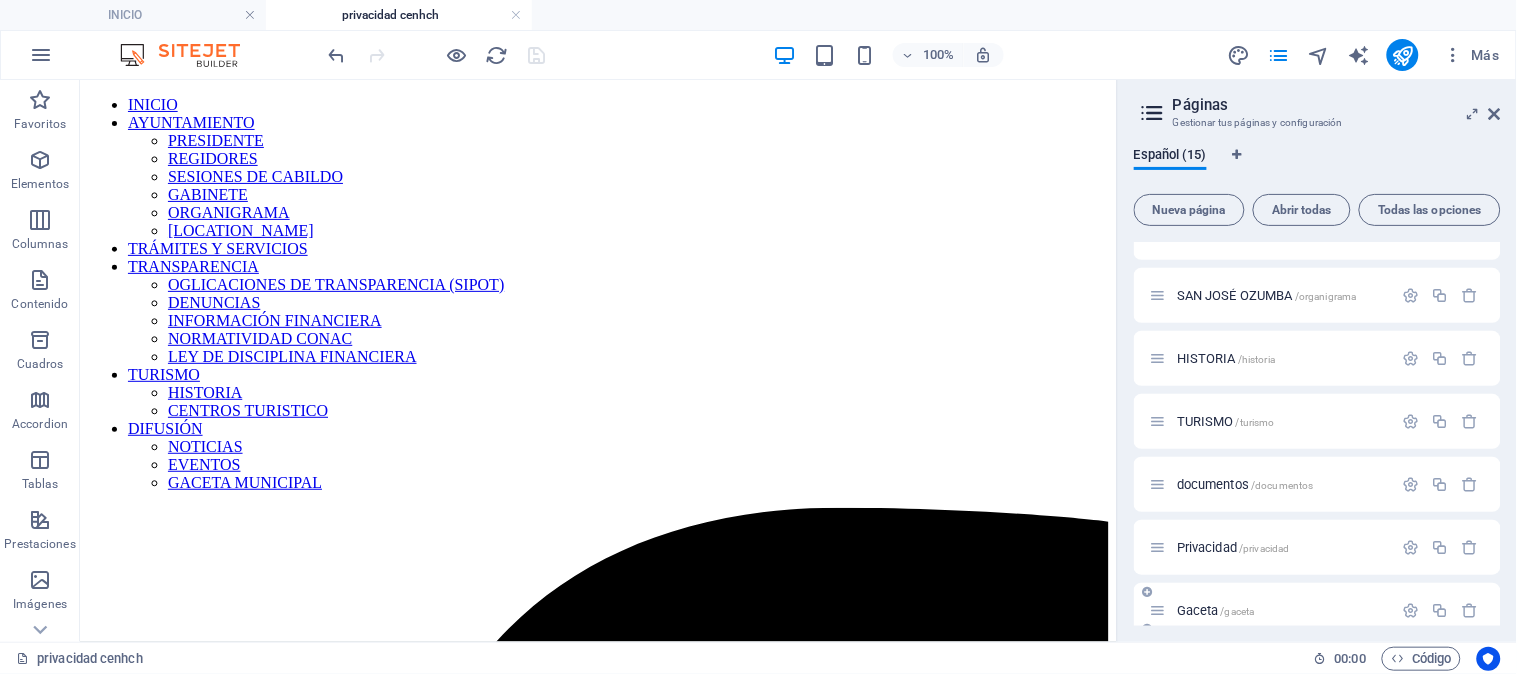 drag, startPoint x: 1502, startPoint y: 537, endPoint x: 1490, endPoint y: 603, distance: 67.08204 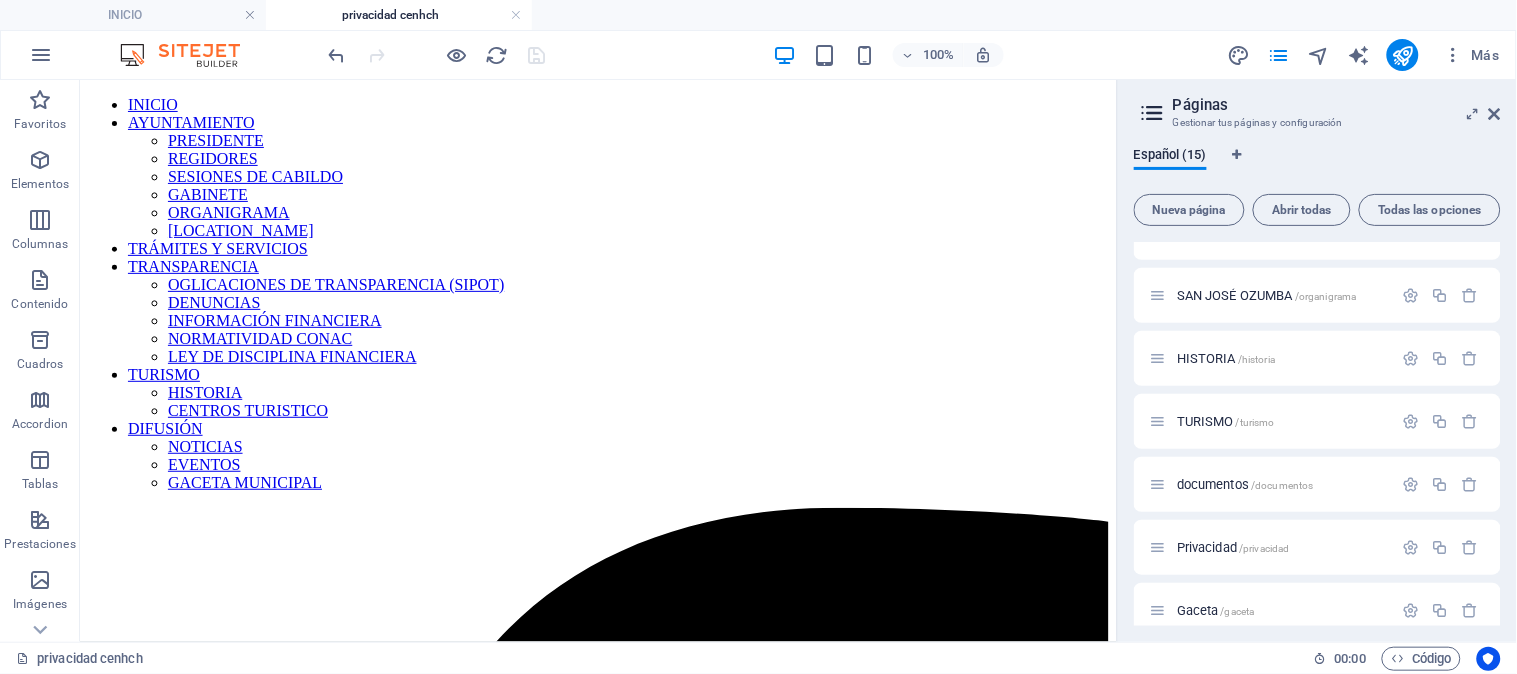 scroll, scrollTop: 560, scrollLeft: 0, axis: vertical 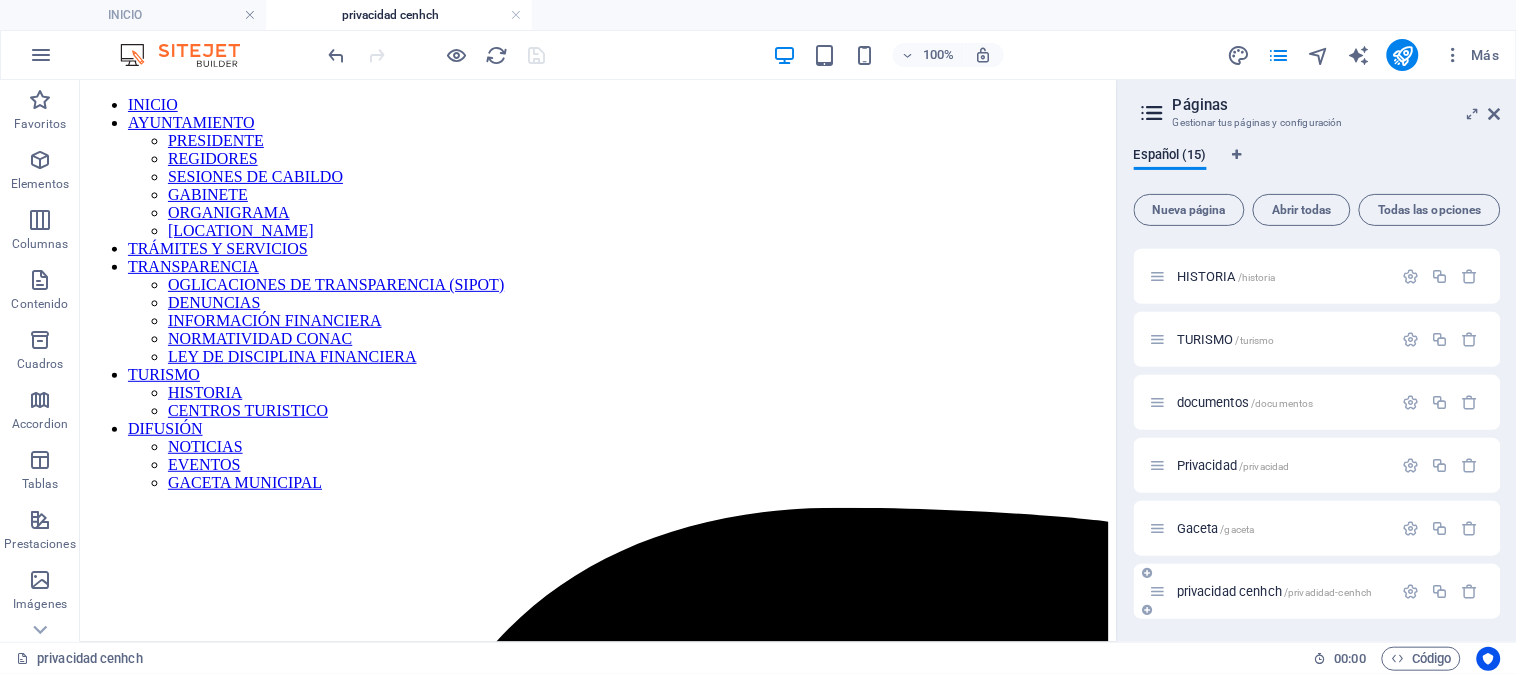 click on "privacidad cenhch /privacidad-cenhch" at bounding box center (1275, 591) 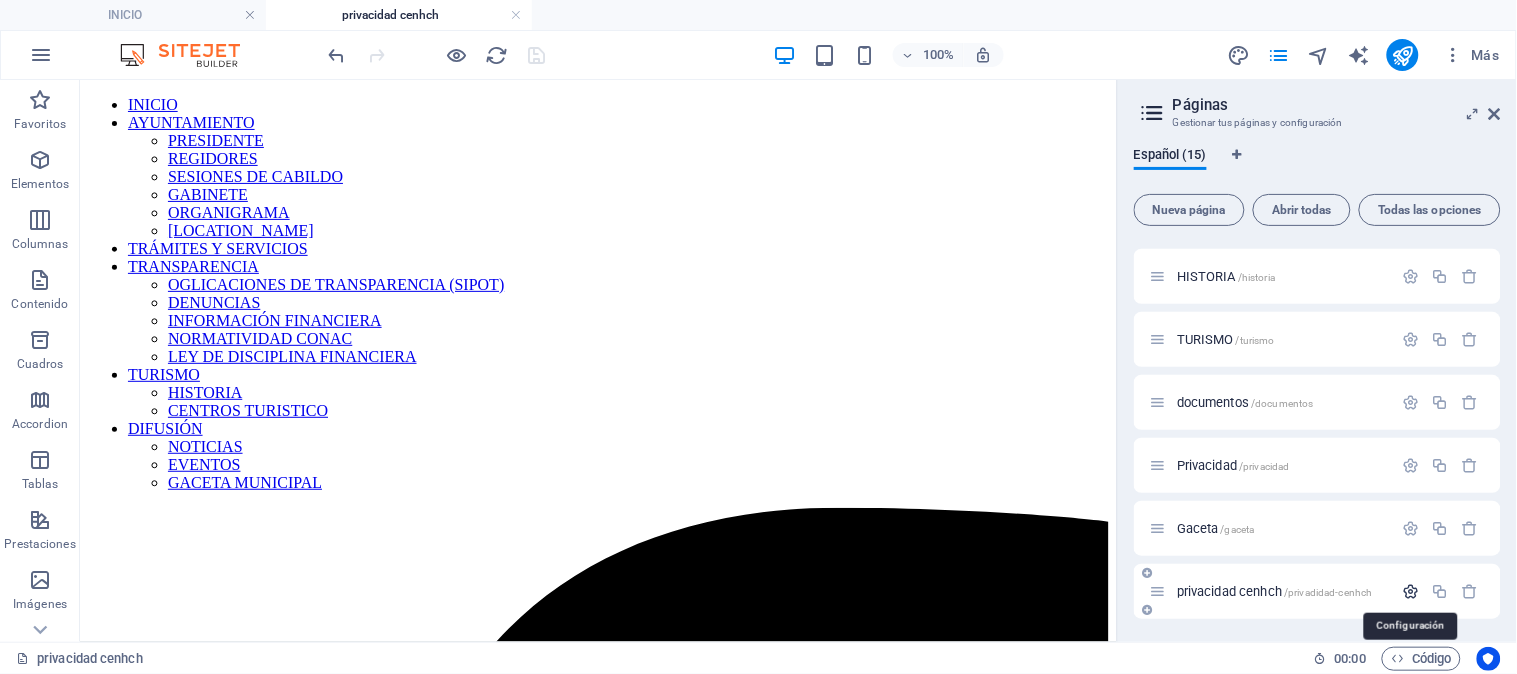 click at bounding box center [1411, 591] 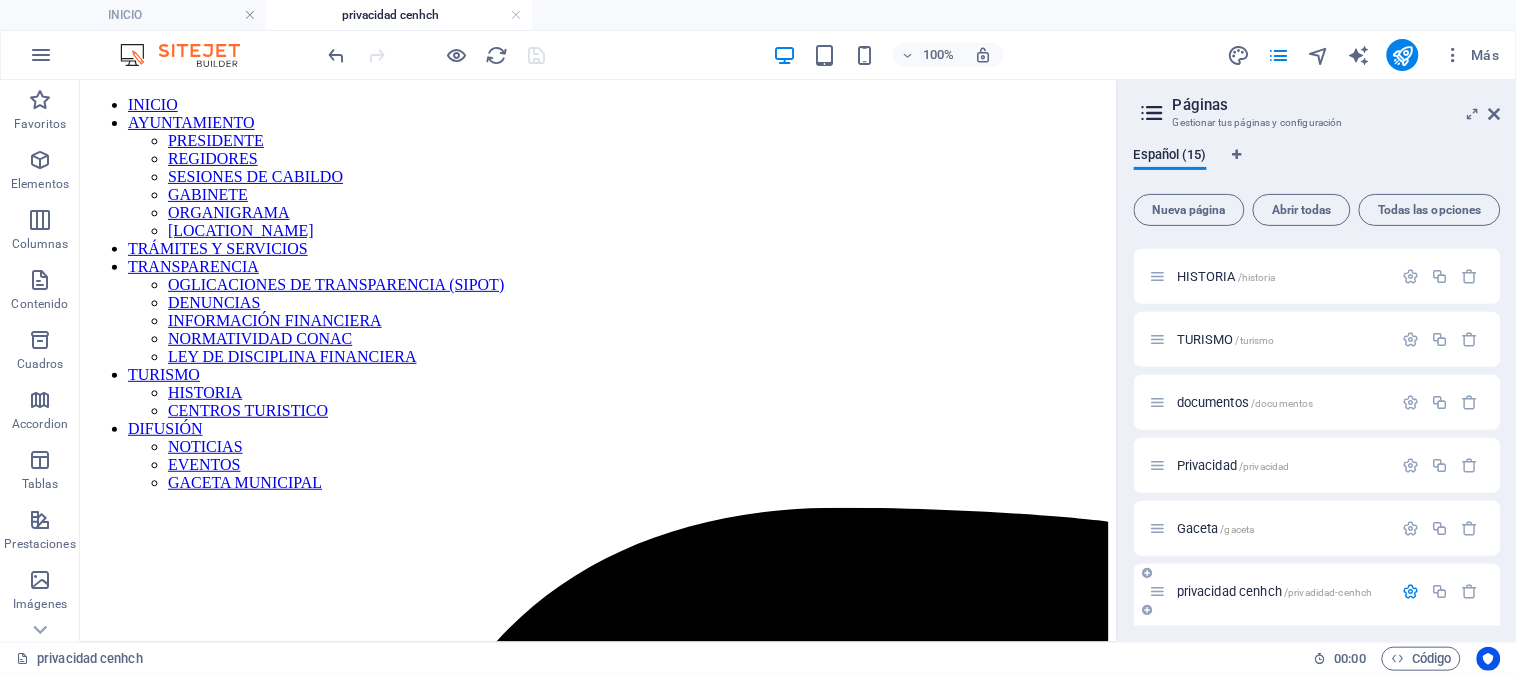scroll, scrollTop: 792, scrollLeft: 0, axis: vertical 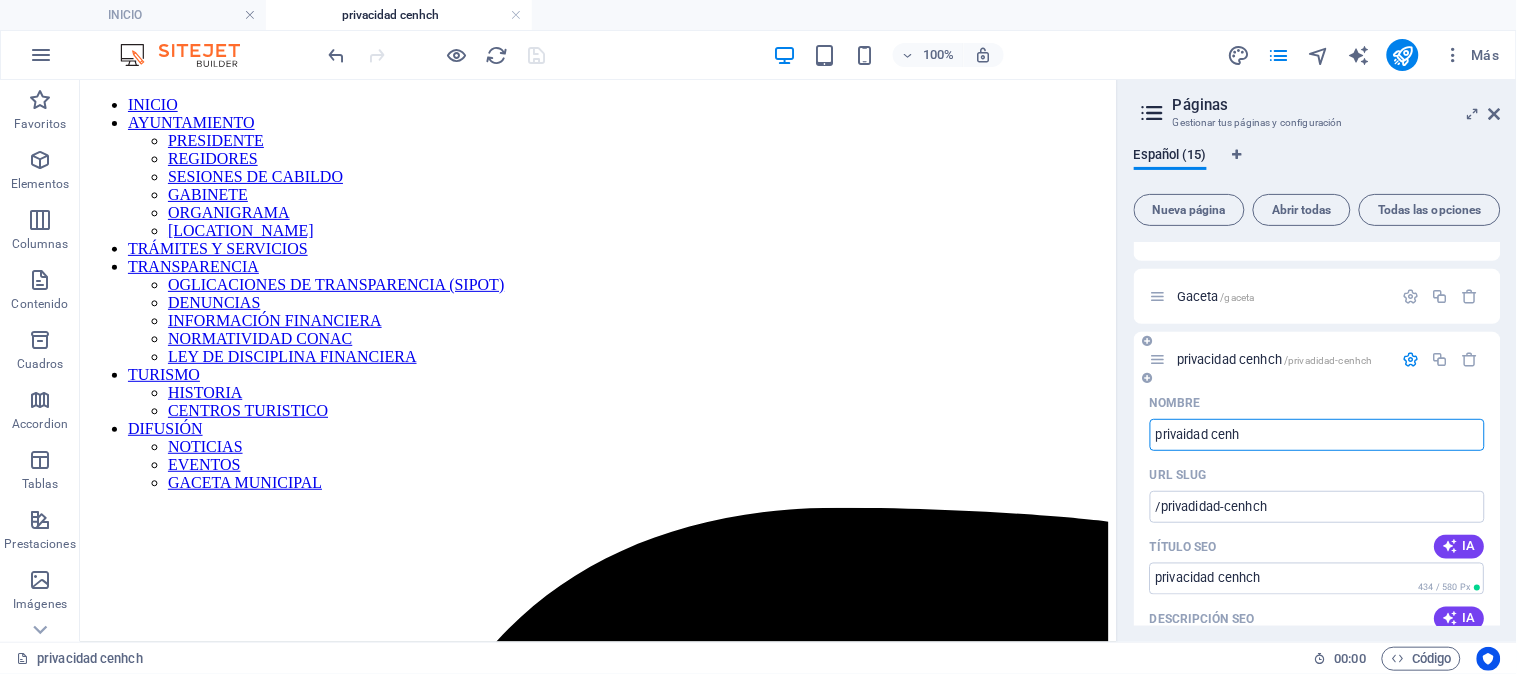 type on "privacidad cenhch" 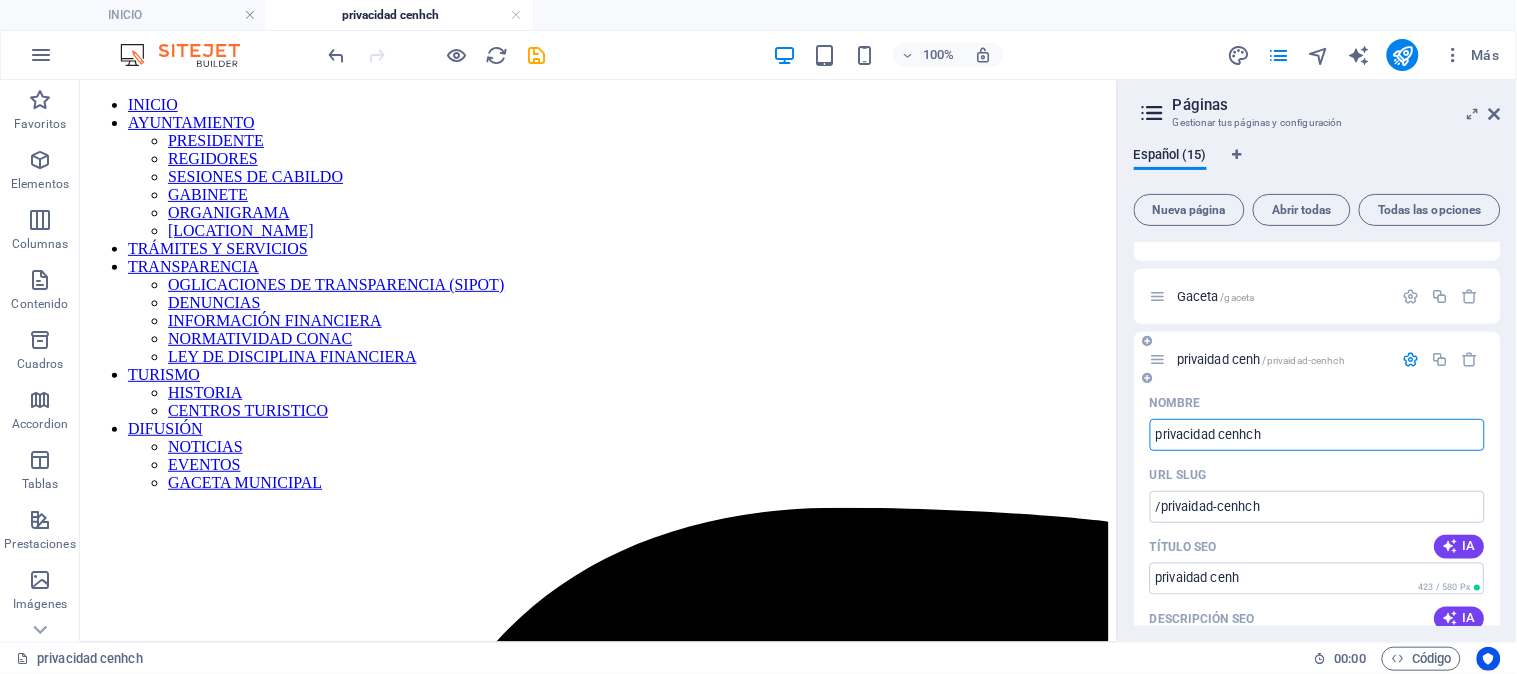 type on "/privaidad-cenhch" 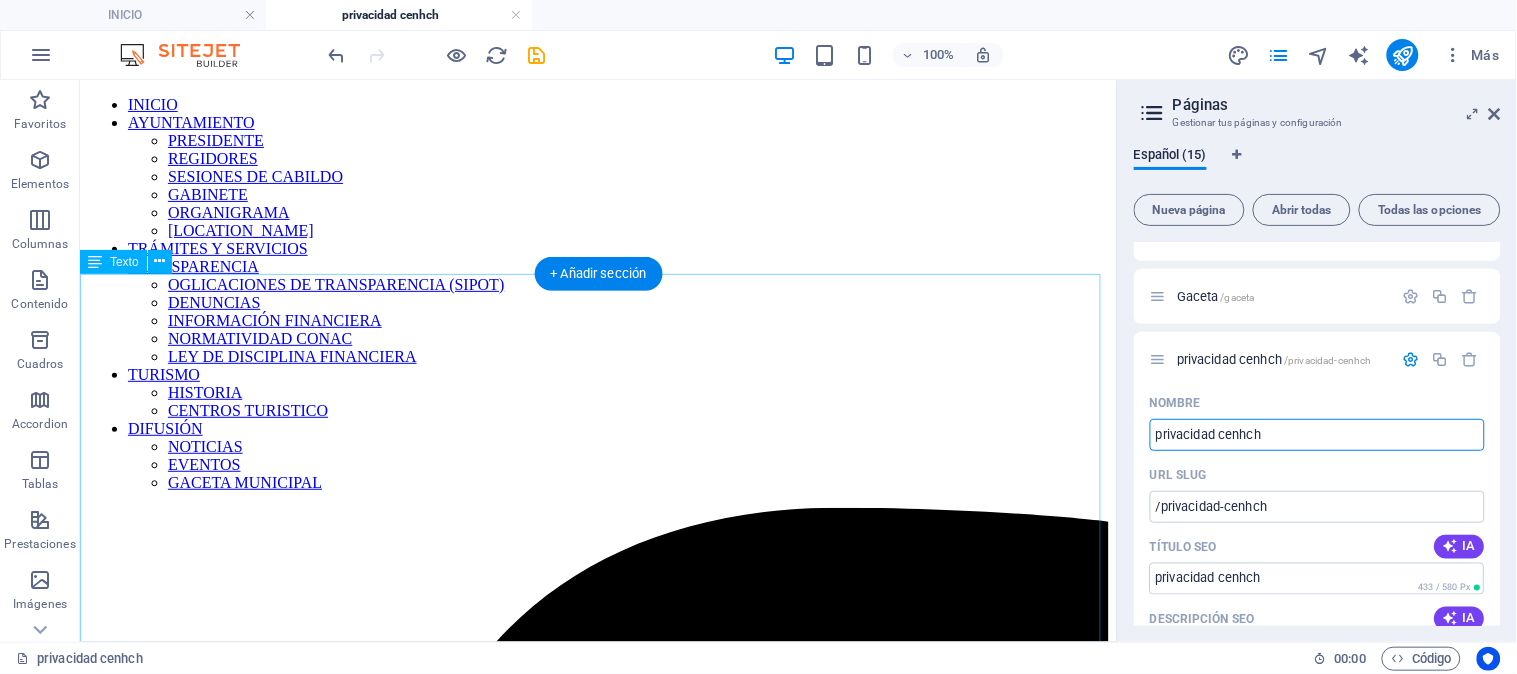 type on "privacidad cenhch" 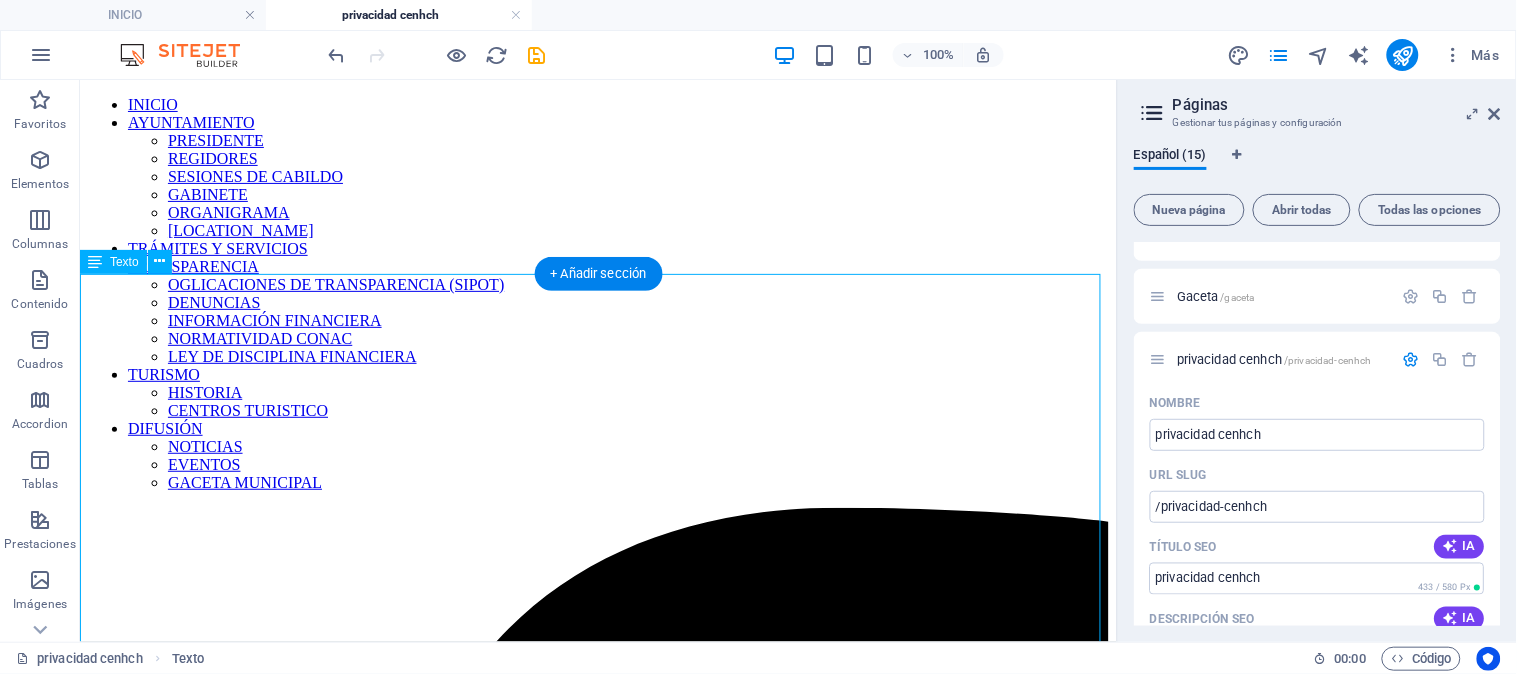 click on "Aplicación móvil “Chiapa Digital” Ayuntamiento de [CITY] , es responsable del tratamiento de los datos personales que nos proporcione, requeridos para el registro de  “Chiapa Digital”,  por medio de  “Aplicación móvil” Finalidad Los datos personales son recabados por parte del personal del Ayuntamiento de [CITY], con la finalidad de: Realizar un pre-registro de solicitudes a Servicios Públicos Realizar Citas y verificar estatus Conocer noticias y programas municipales Proporcionar recorridos del camión de Basura Transferencias de datos personales.  Los datos personales recabados no son objeto de transferencia alguna que requiera el consentimiento del titular de los datos personales, en términos de lo dispuesto por los artículos 37 de la Ley Federal de Protección de Datos Personales en Posesión de Particulares. Ubicación Medios para manifestar su negativa" at bounding box center (597, 6277) 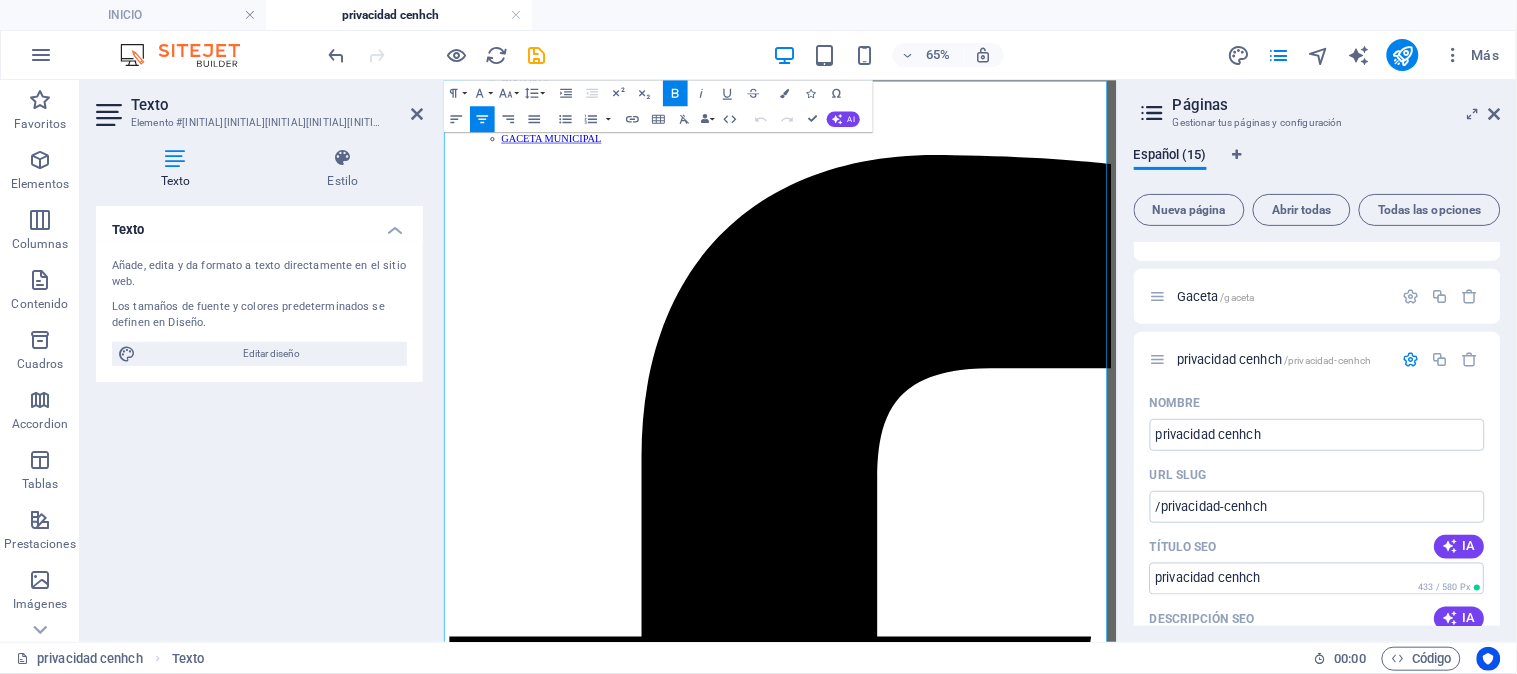scroll, scrollTop: 598, scrollLeft: 0, axis: vertical 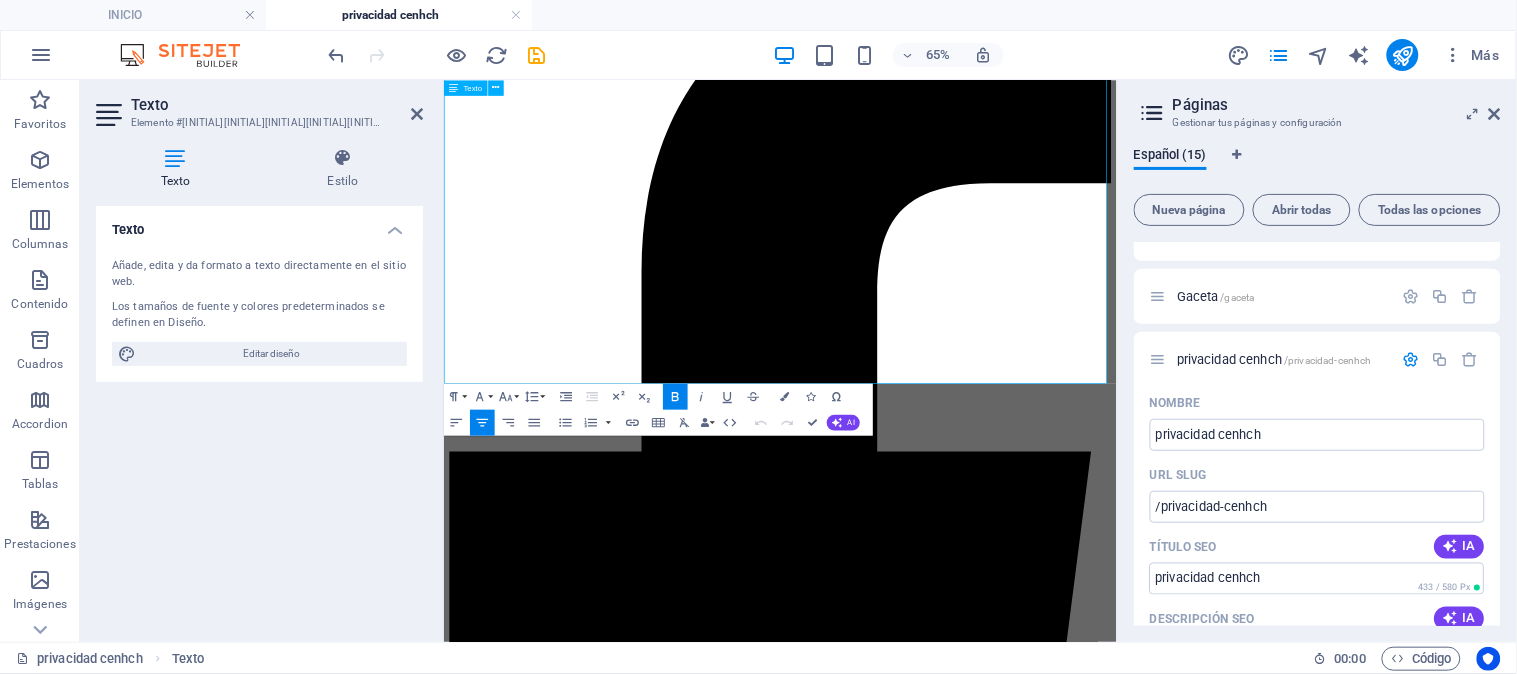 drag, startPoint x: 643, startPoint y: 364, endPoint x: 913, endPoint y: 367, distance: 270.01666 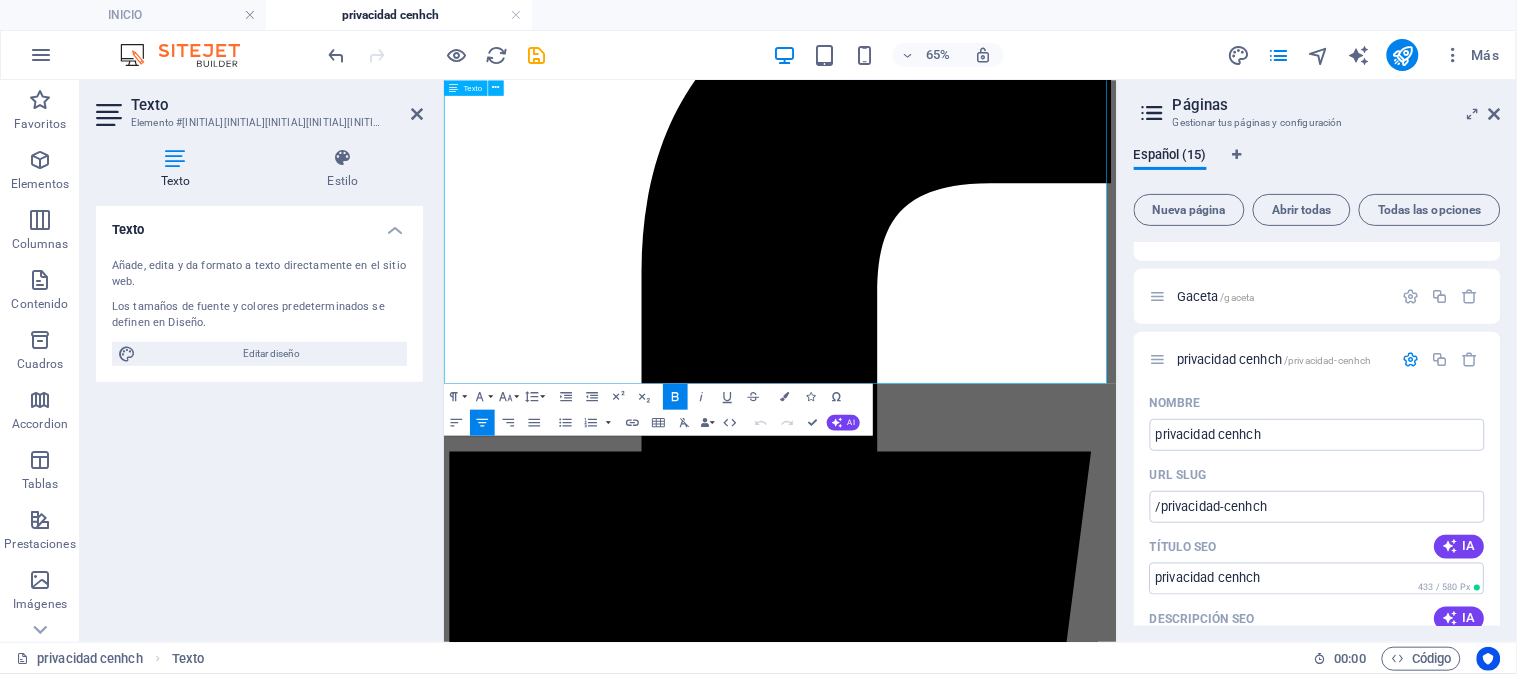 scroll, scrollTop: 0, scrollLeft: 0, axis: both 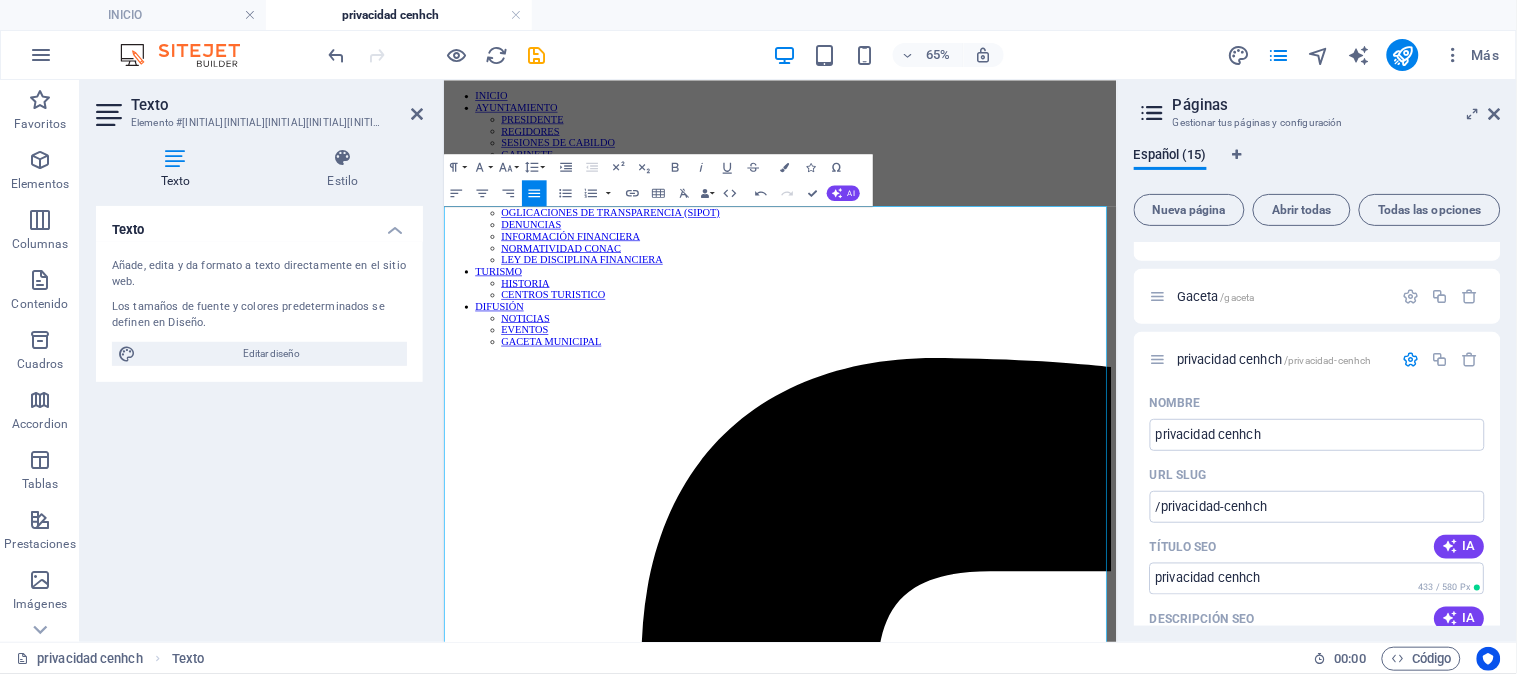 drag, startPoint x: 1259, startPoint y: 824, endPoint x: 541, endPoint y: 750, distance: 721.8033 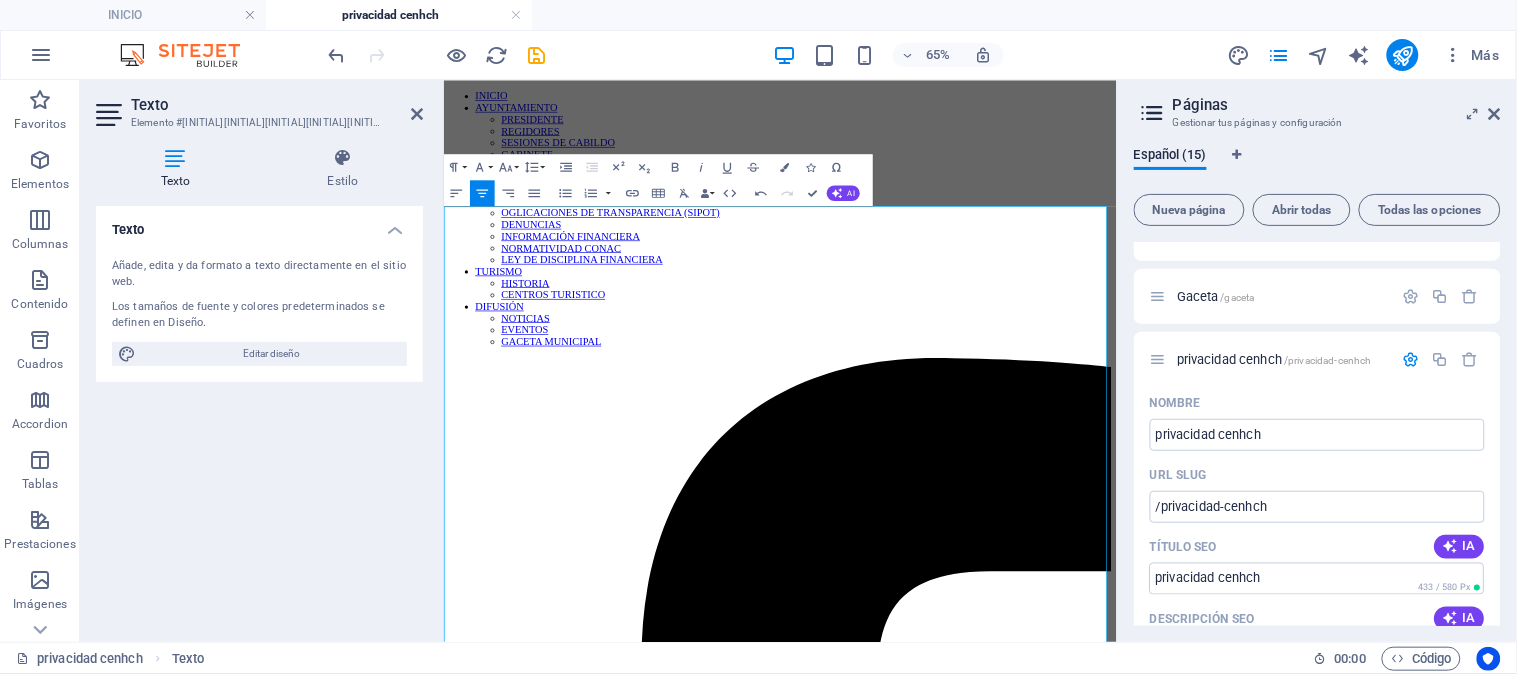 click on "Realizar un pre-registro de Padres de Familia" at bounding box center (984, 5902) 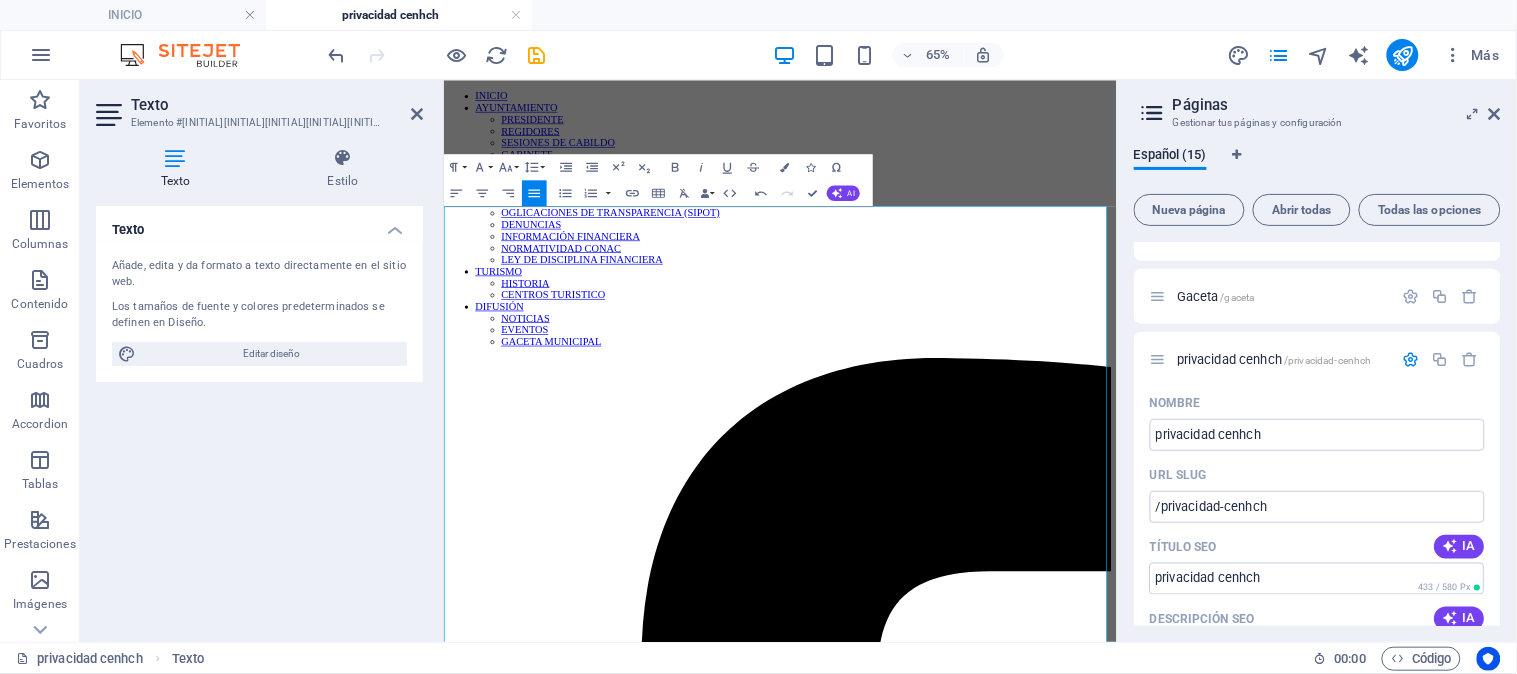drag, startPoint x: 1082, startPoint y: 331, endPoint x: 833, endPoint y: 296, distance: 251.44781 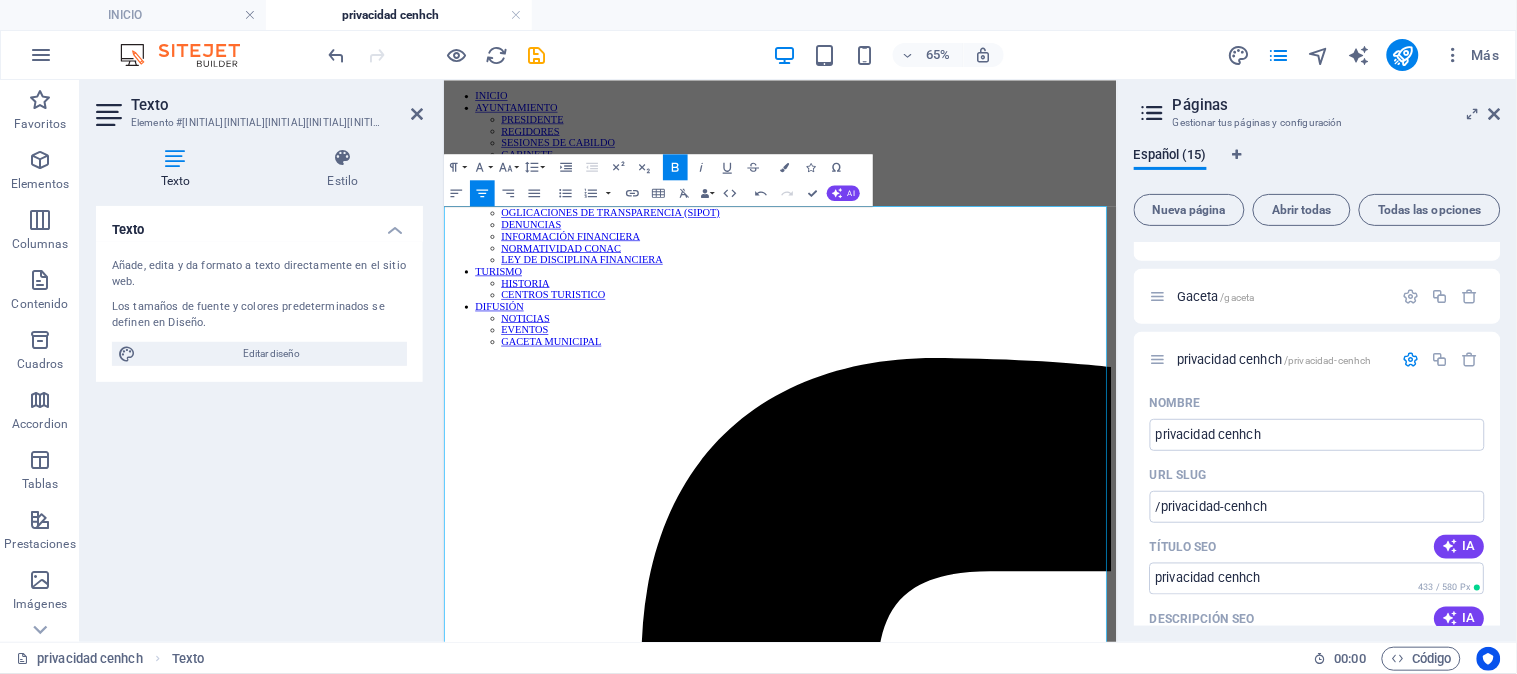drag, startPoint x: 547, startPoint y: 916, endPoint x: 445, endPoint y: 278, distance: 646.1022 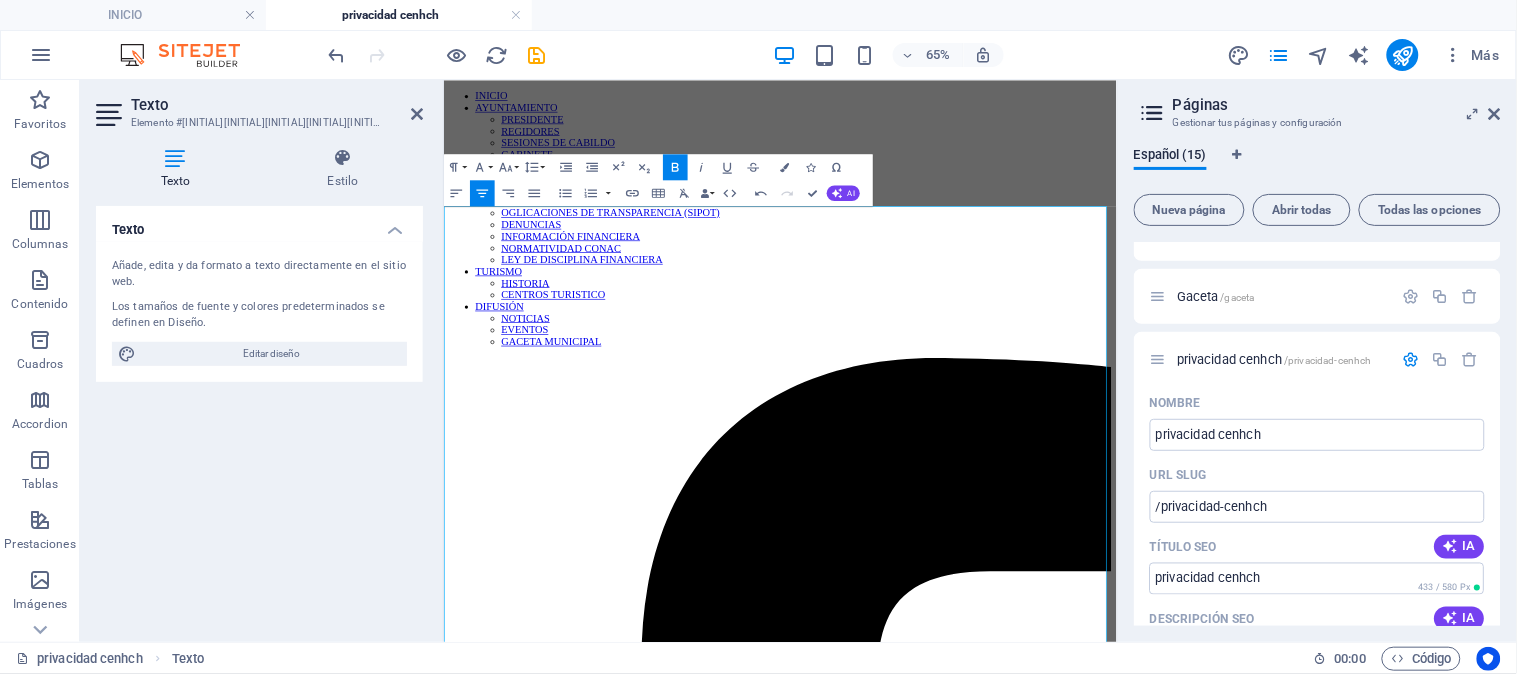 click on "Los datos personales son recabados, con la finalidad de:" at bounding box center (960, 5824) 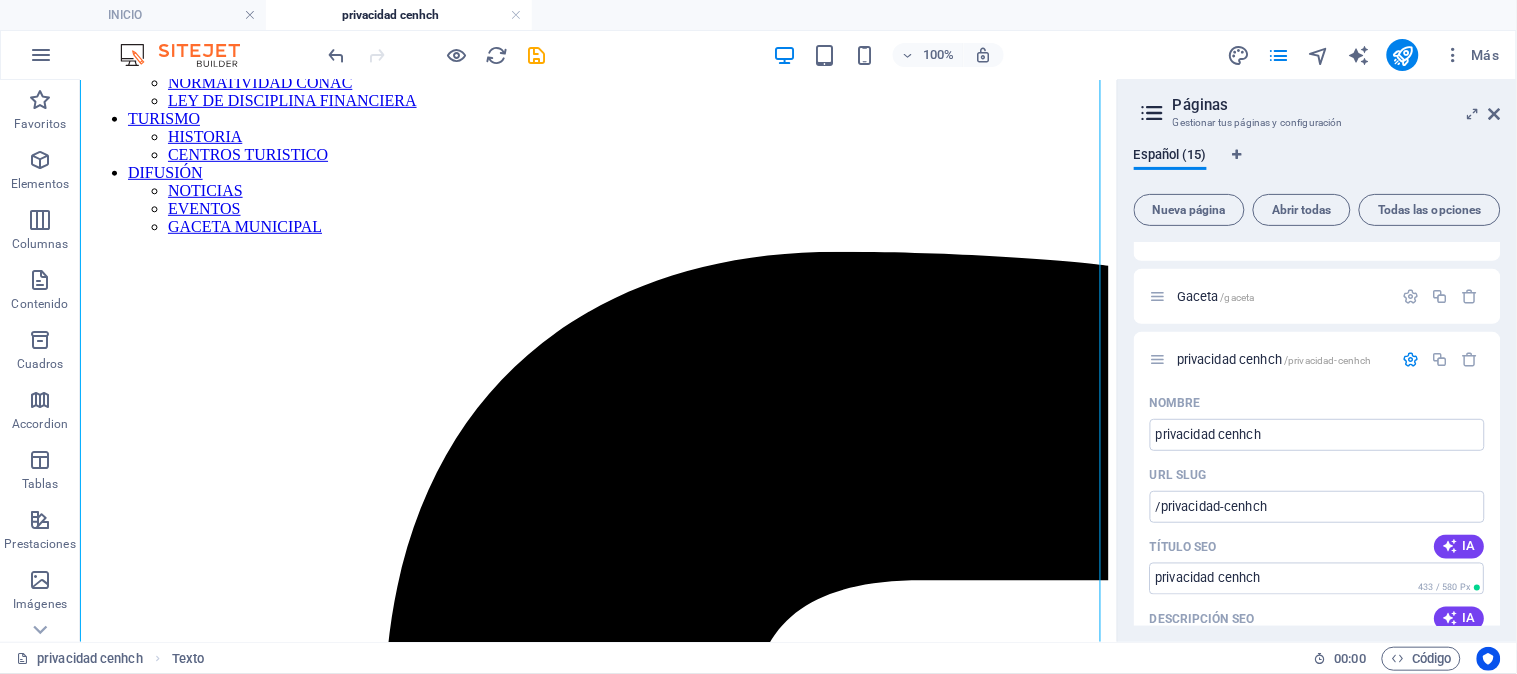scroll, scrollTop: 0, scrollLeft: 0, axis: both 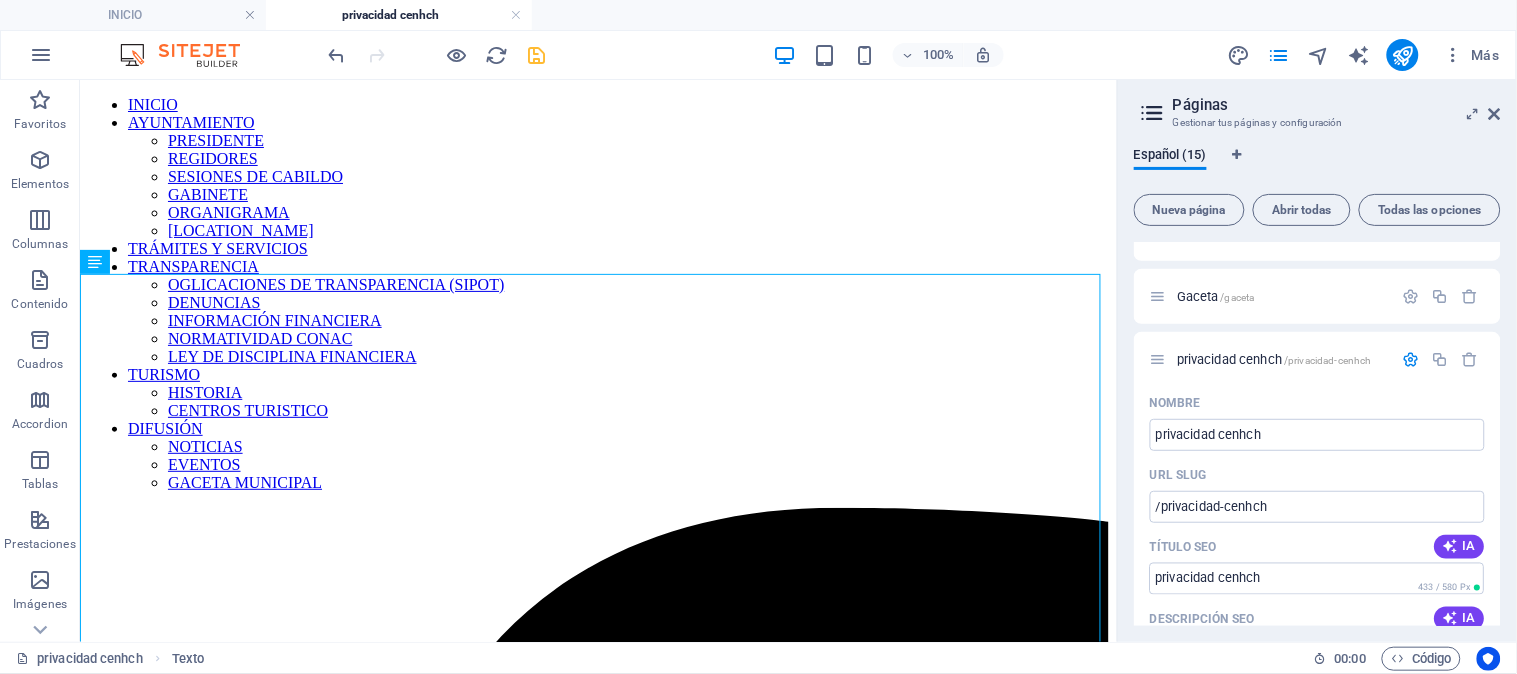 click at bounding box center [537, 55] 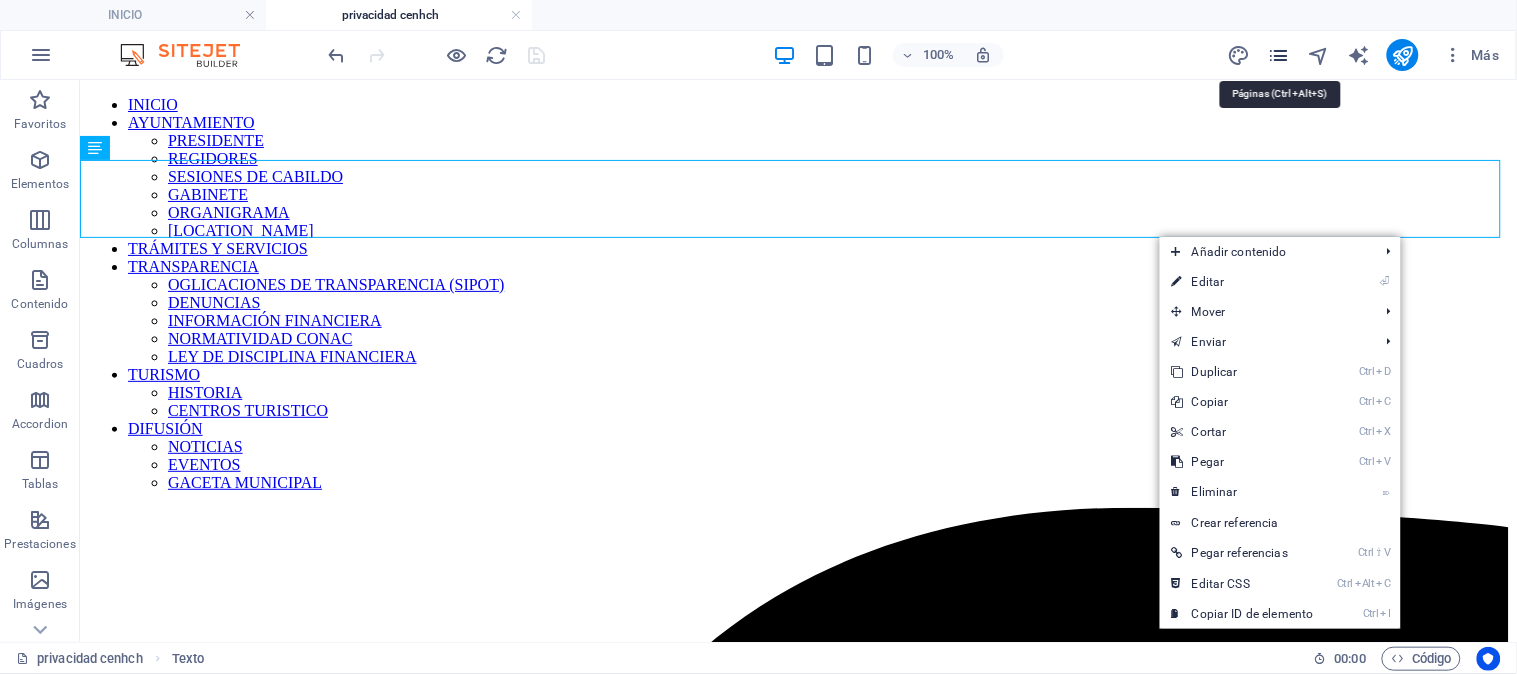 click at bounding box center [1279, 55] 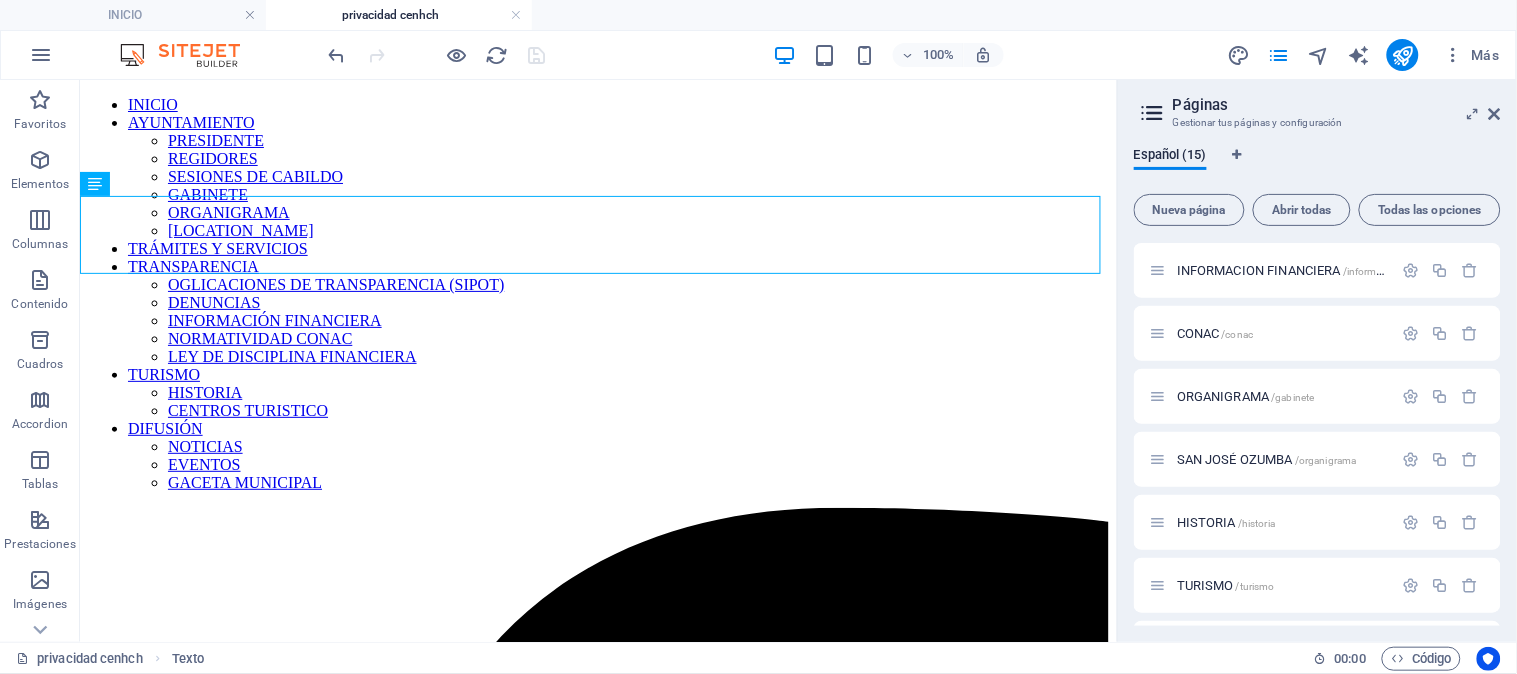 scroll, scrollTop: 560, scrollLeft: 0, axis: vertical 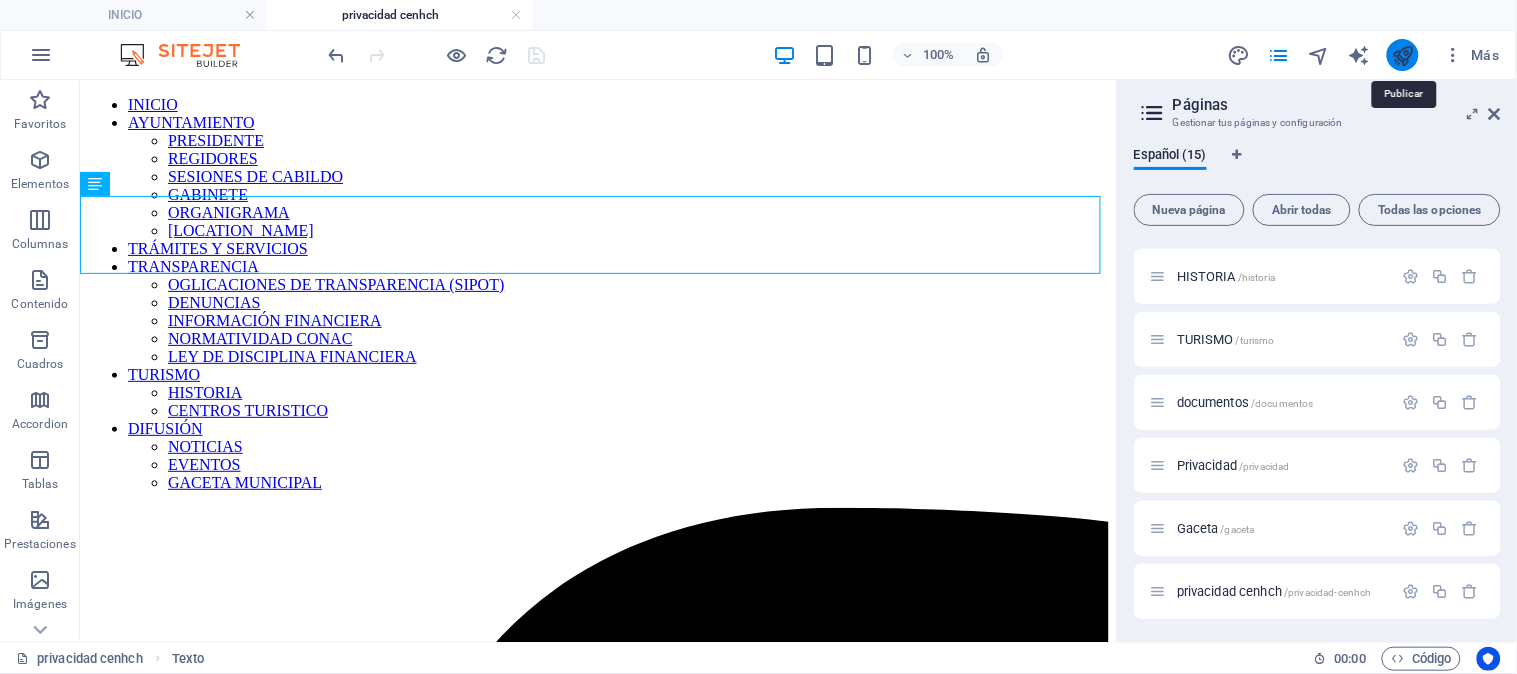 click at bounding box center (1403, 55) 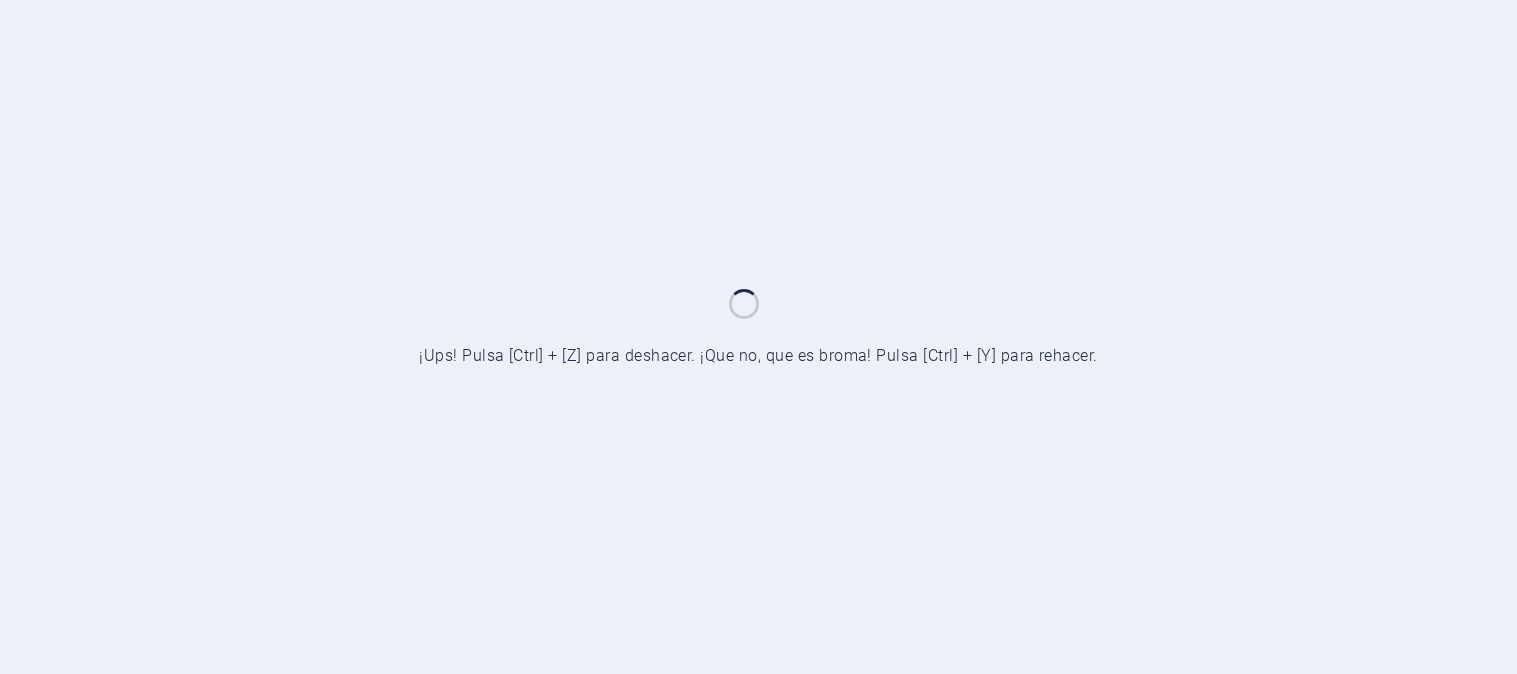 scroll, scrollTop: 0, scrollLeft: 0, axis: both 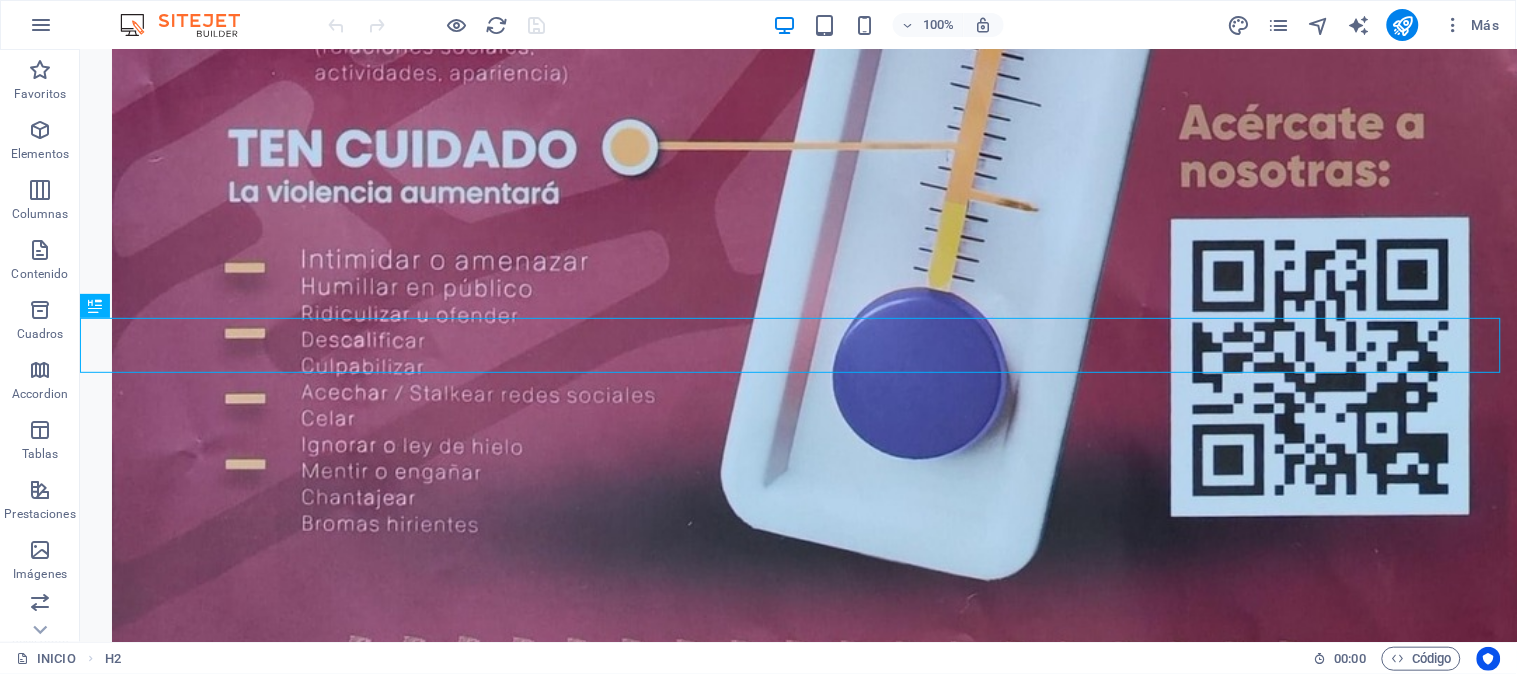 click on "Más" at bounding box center (1367, 25) 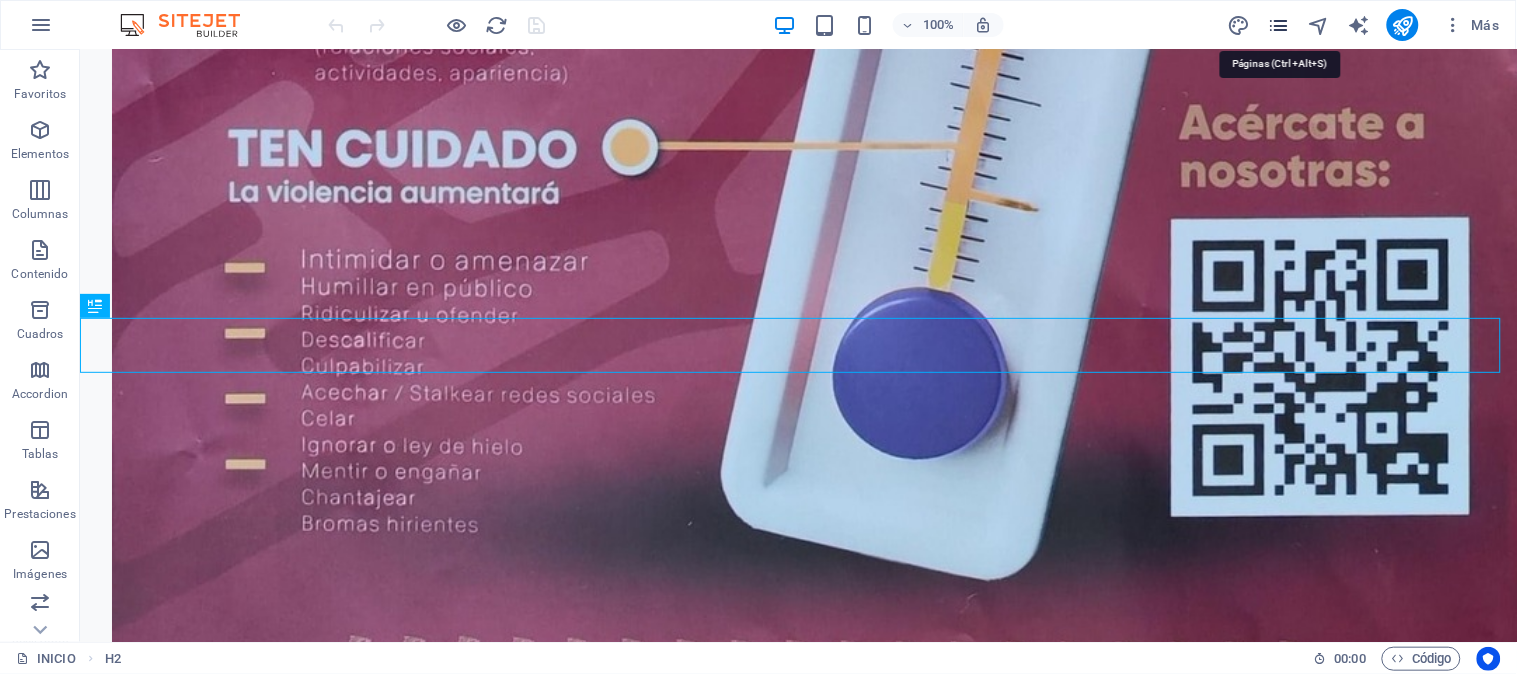 click at bounding box center [1279, 25] 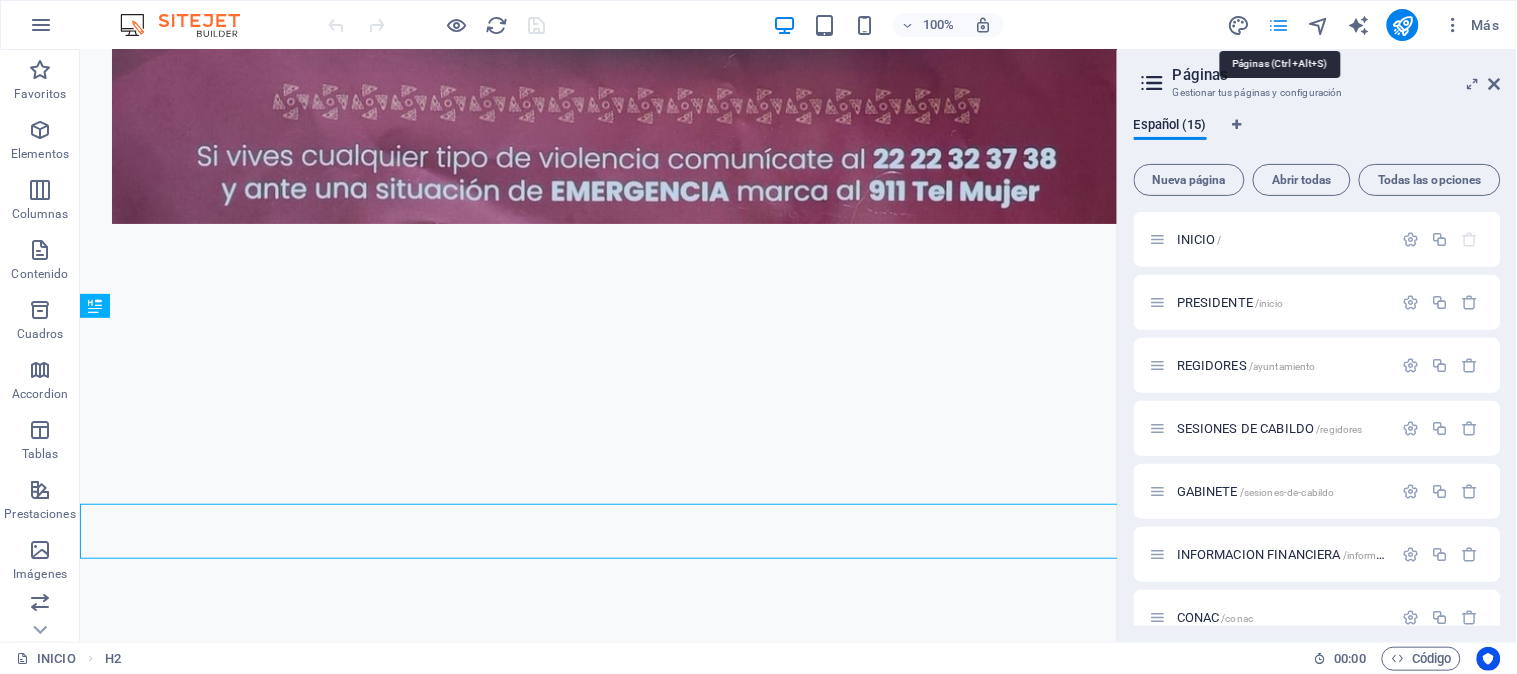 scroll, scrollTop: 1734, scrollLeft: 0, axis: vertical 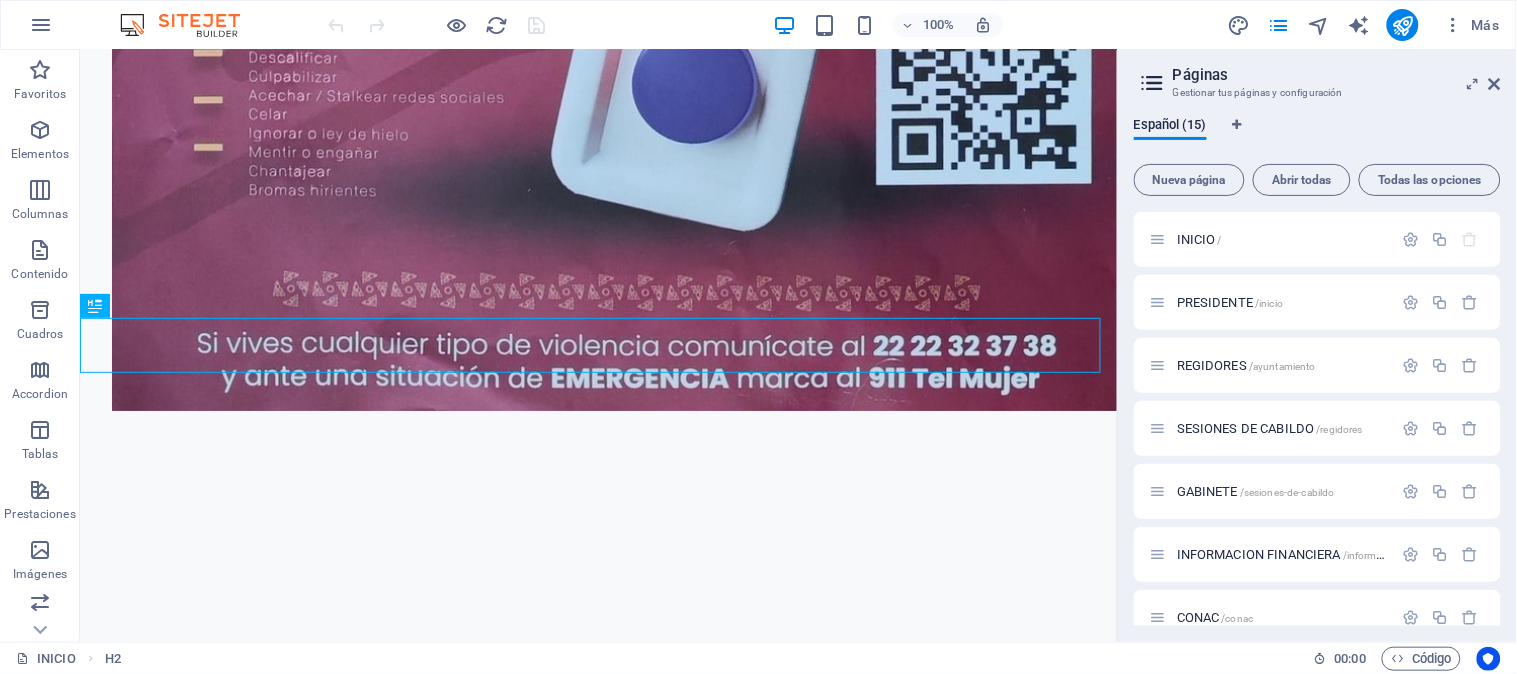 drag, startPoint x: 1503, startPoint y: 253, endPoint x: 1516, endPoint y: 408, distance: 155.5442 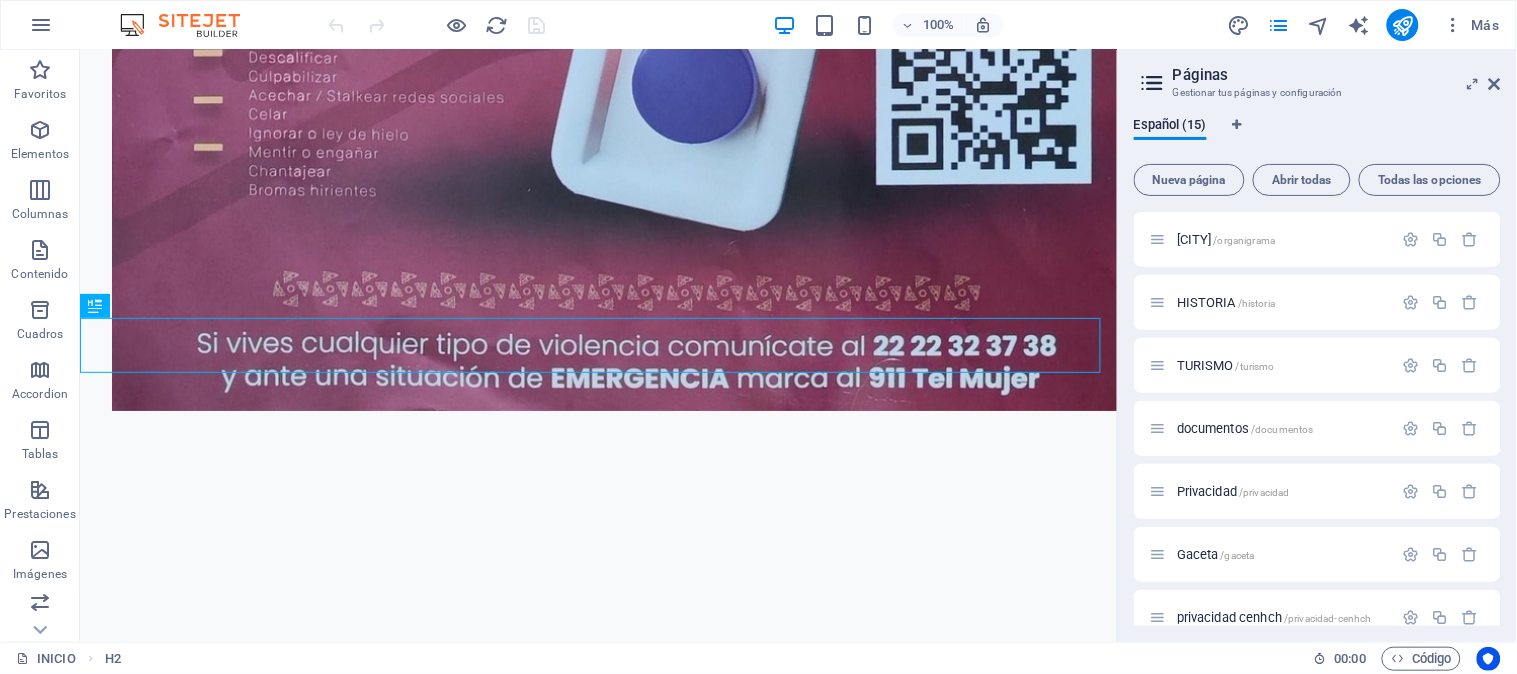 scroll, scrollTop: 530, scrollLeft: 0, axis: vertical 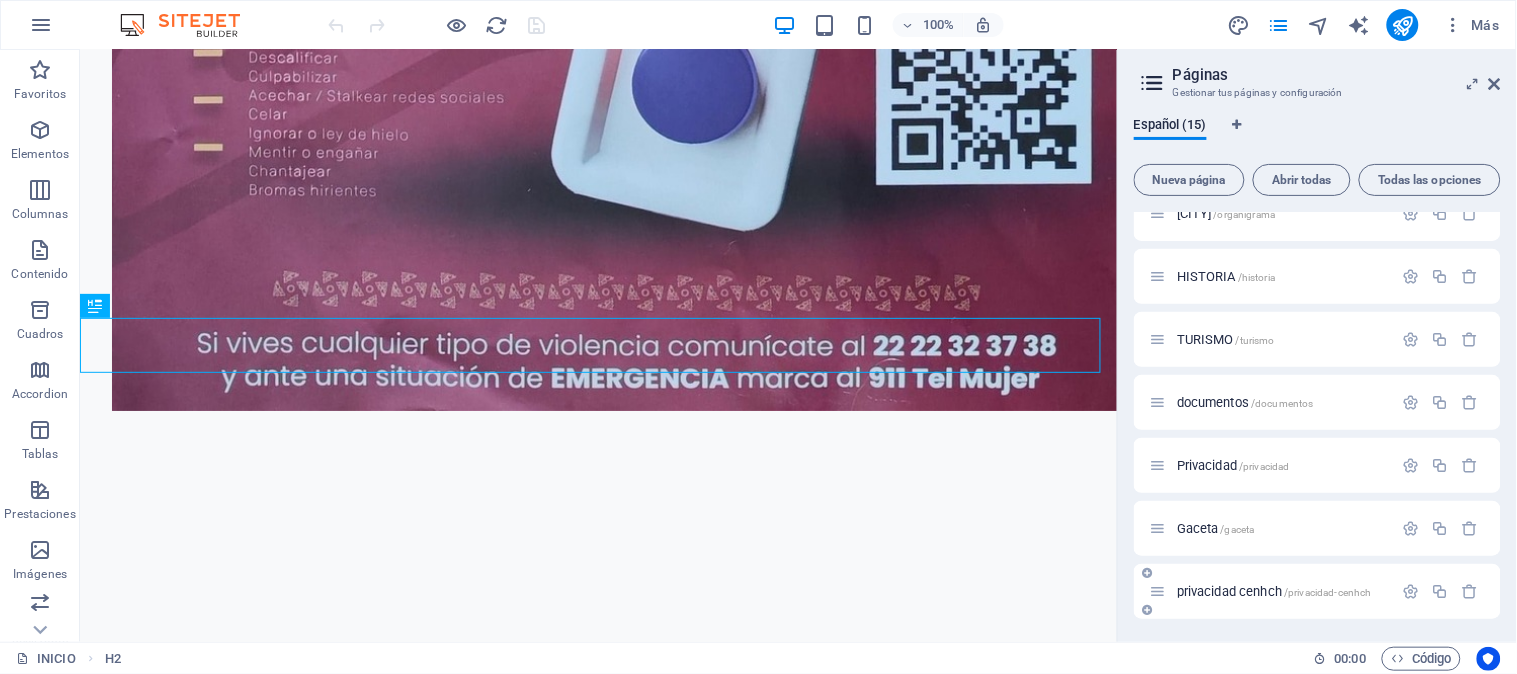 click on "privacidad cenhch /privacidad-cenhch" at bounding box center [1274, 591] 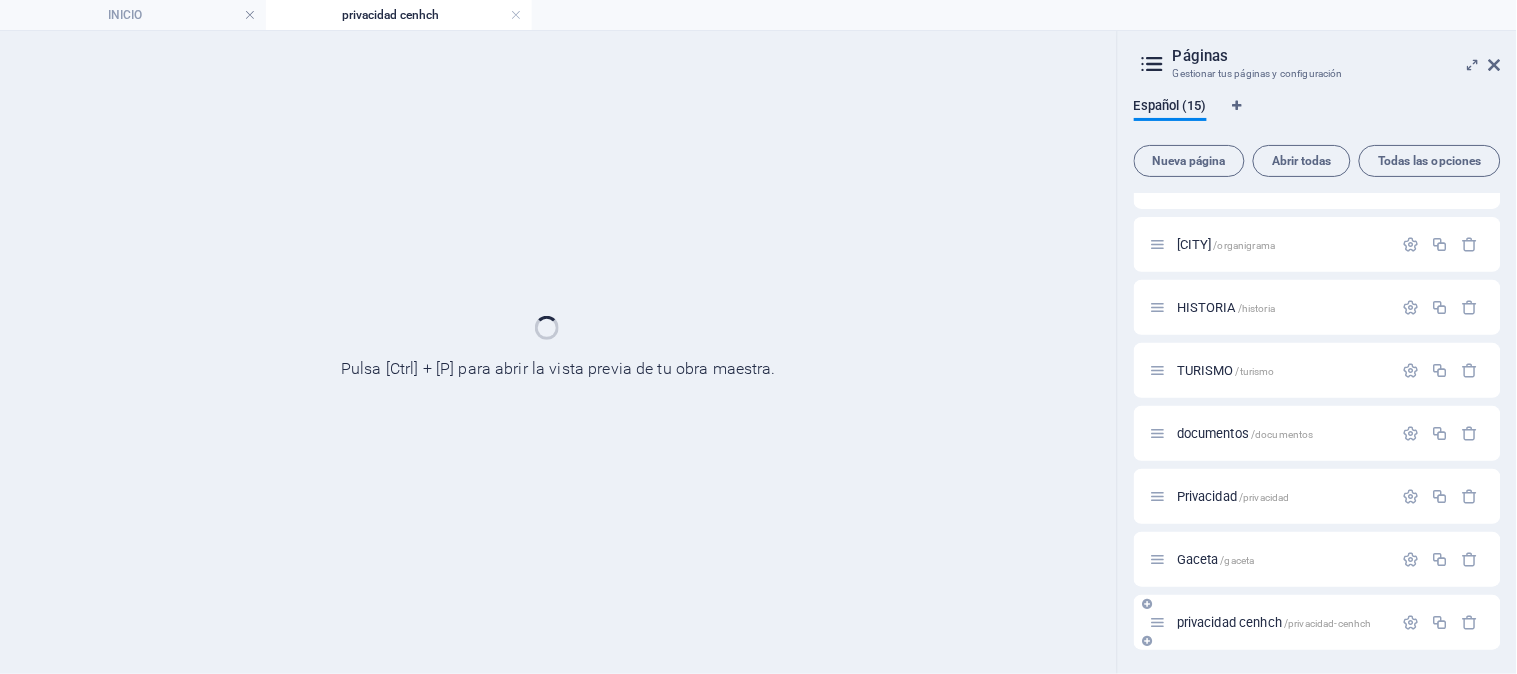 scroll, scrollTop: 0, scrollLeft: 0, axis: both 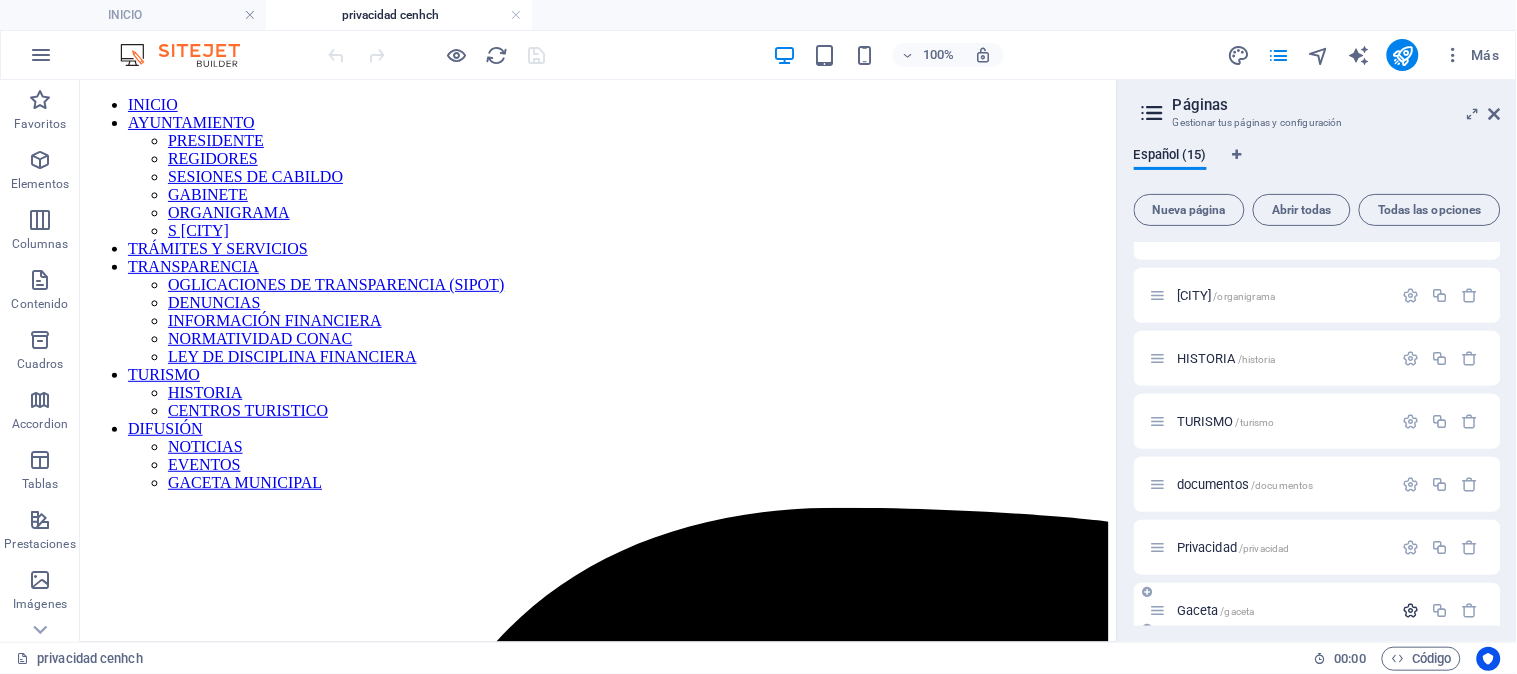 click at bounding box center [1411, 610] 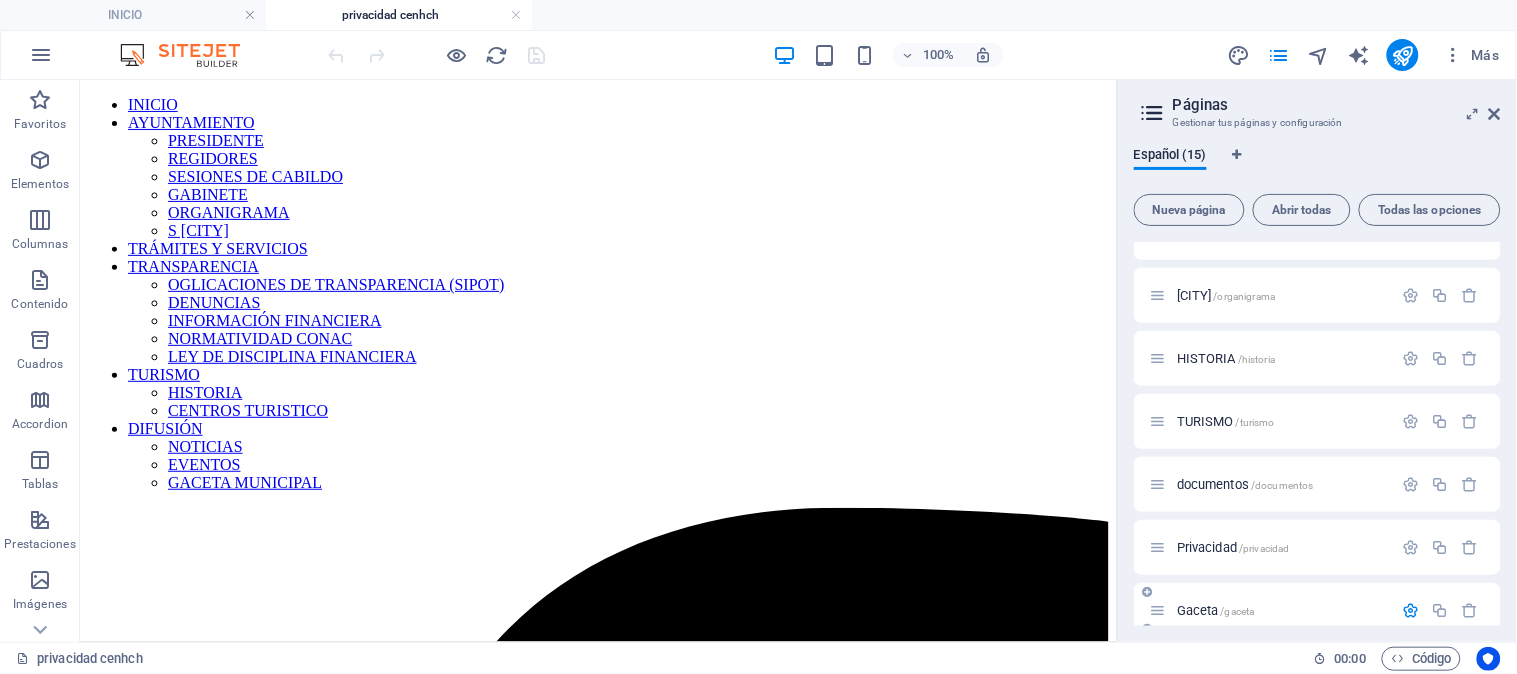 scroll, scrollTop: 728, scrollLeft: 0, axis: vertical 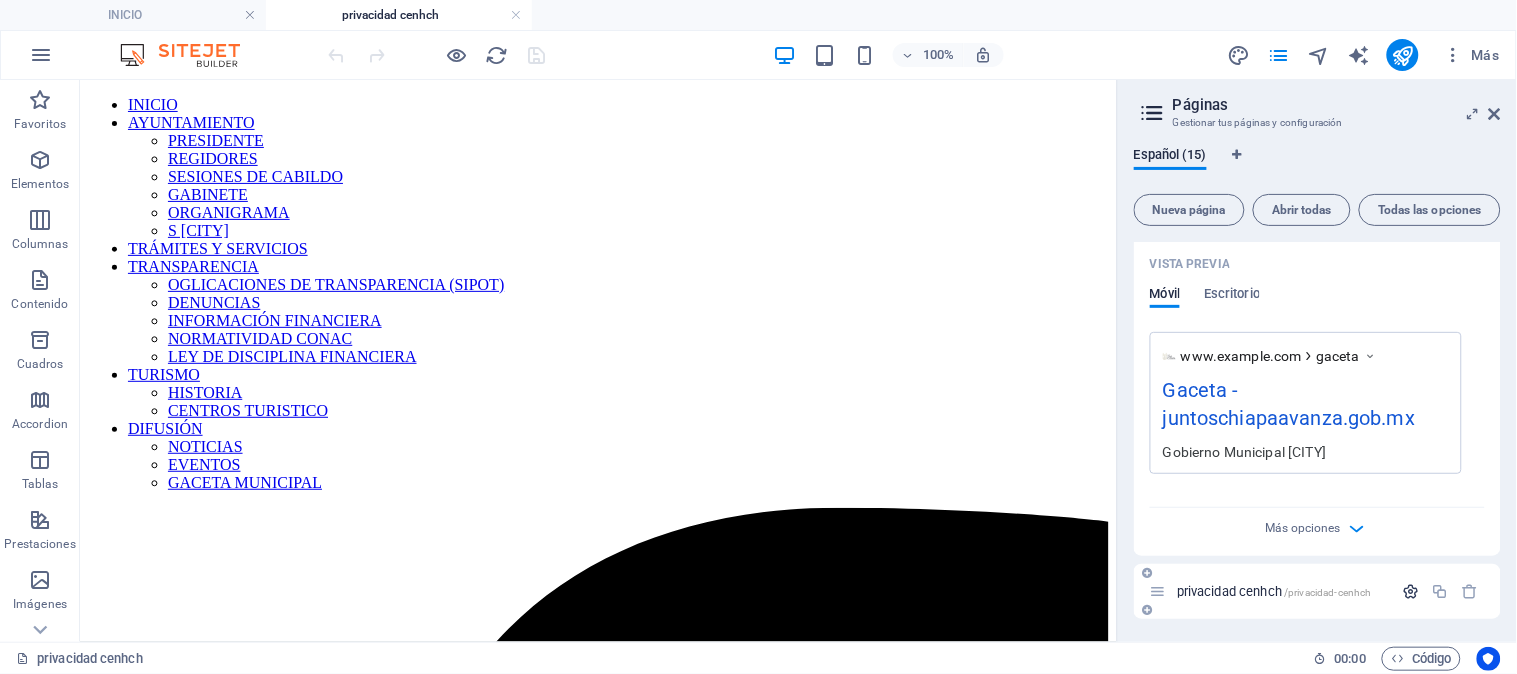click at bounding box center (1411, 591) 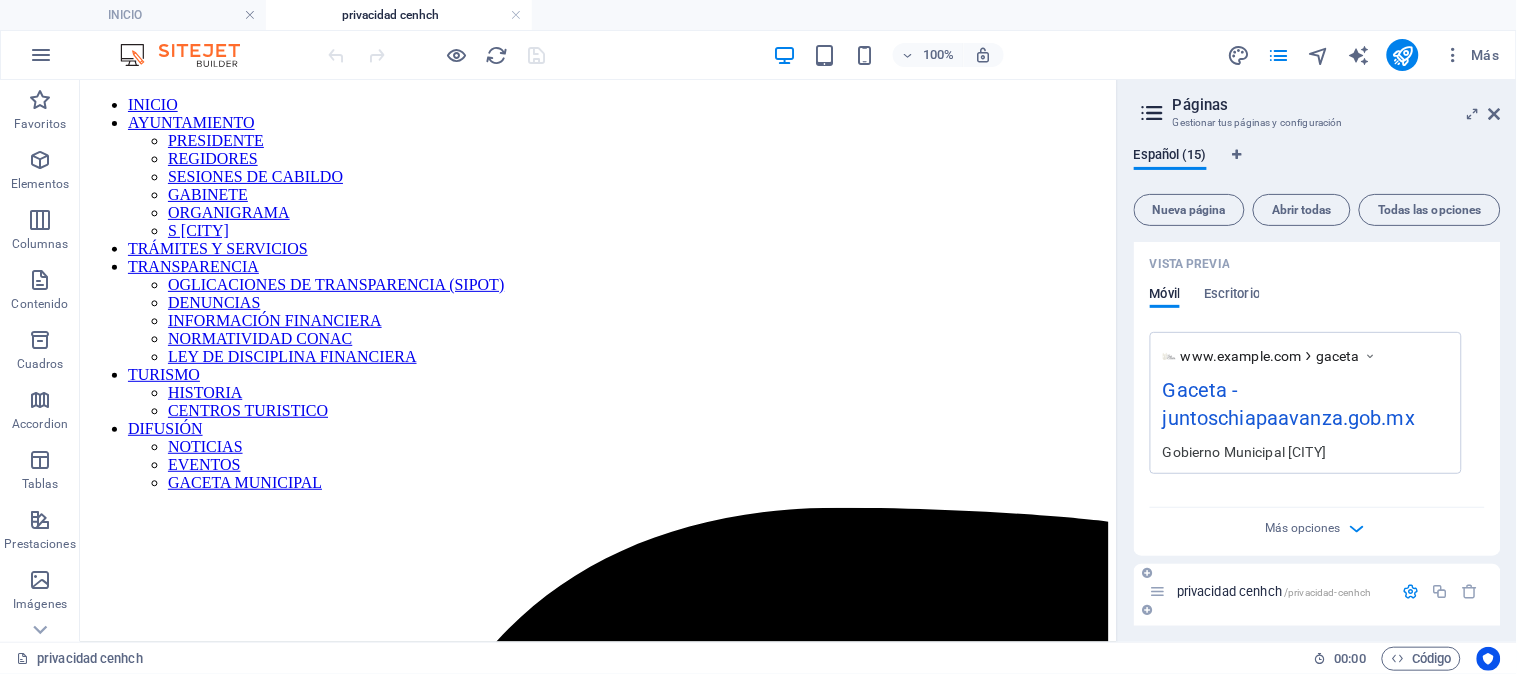 scroll, scrollTop: 1565, scrollLeft: 0, axis: vertical 